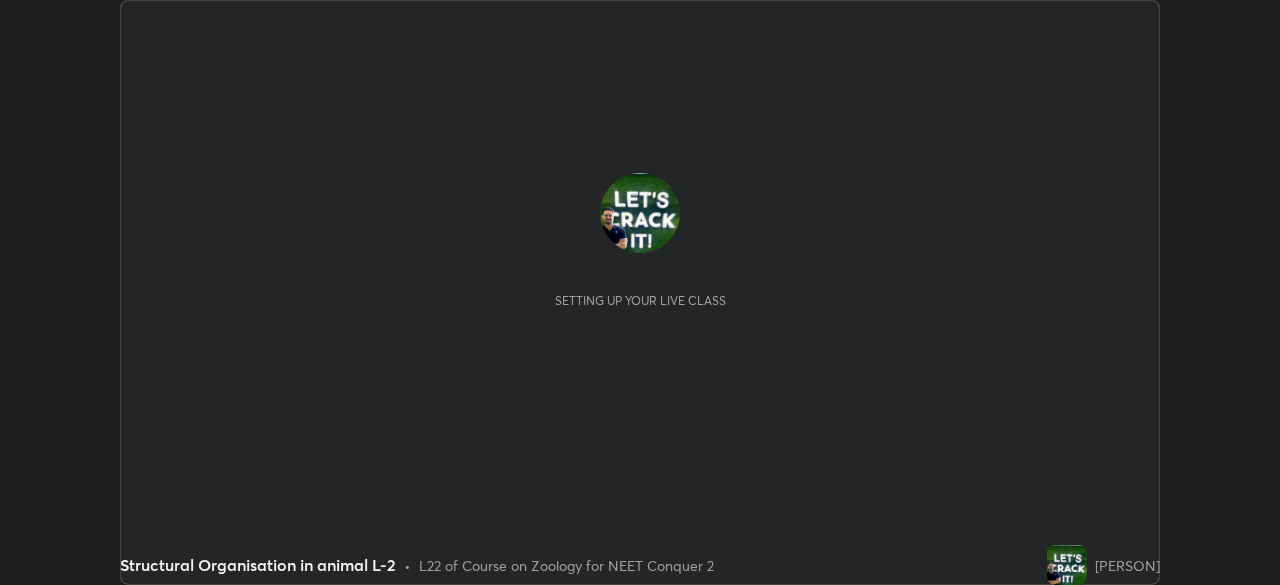 scroll, scrollTop: 0, scrollLeft: 0, axis: both 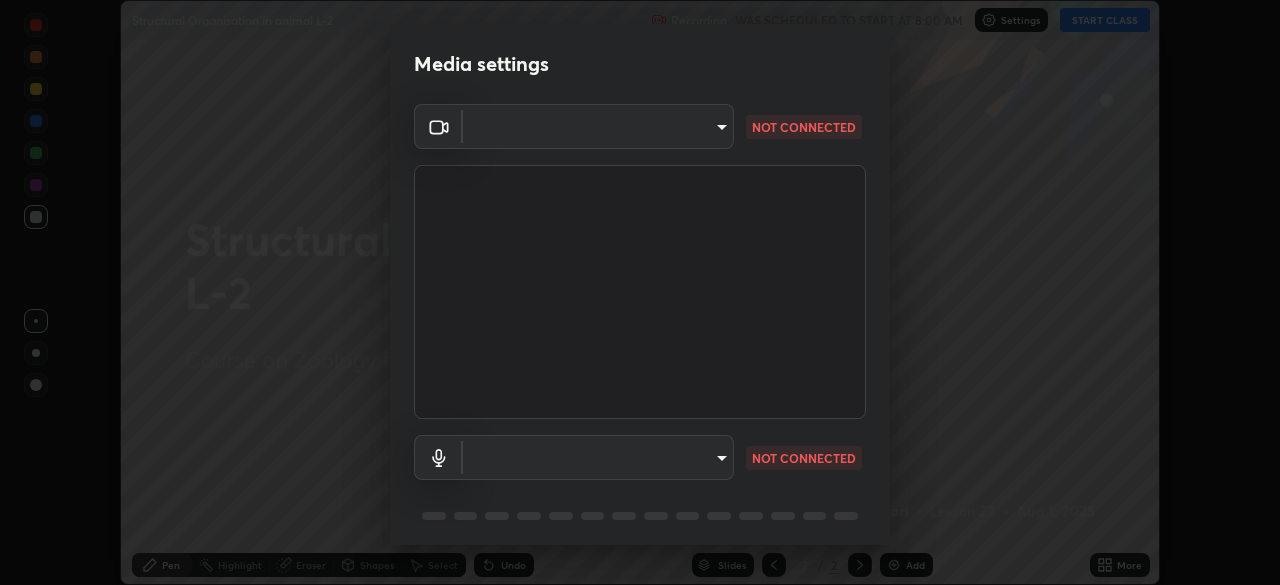 type on "e68af464f7f9ec2662c8dd58f0462b2d9bd4a3adfc91c634b4d9ed550f7d79d6" 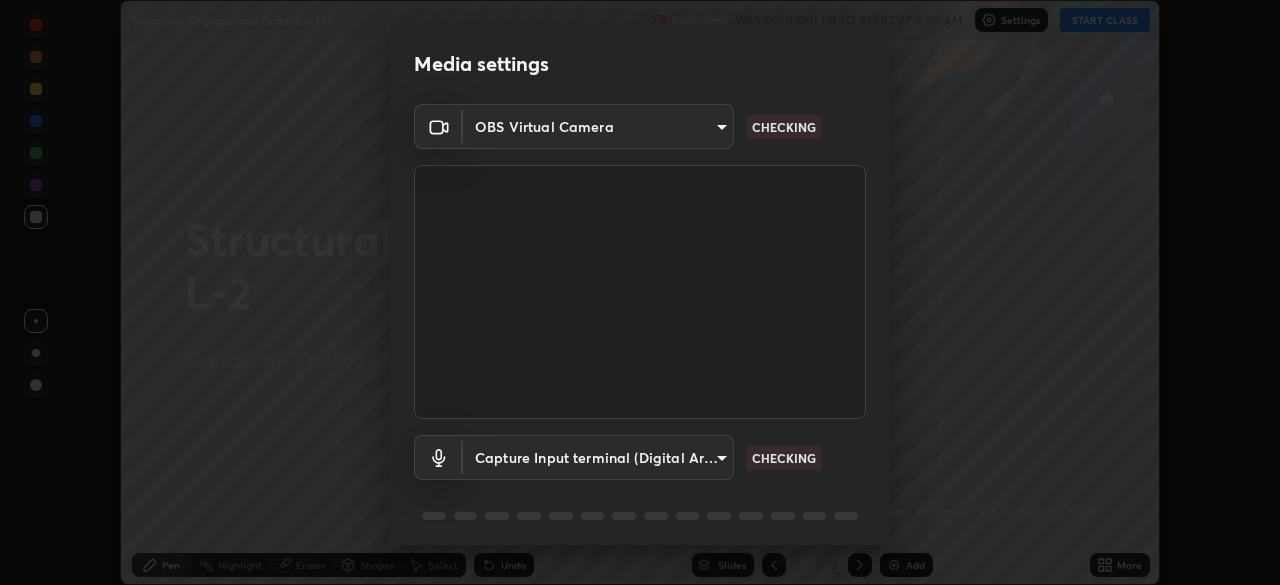 scroll, scrollTop: 71, scrollLeft: 0, axis: vertical 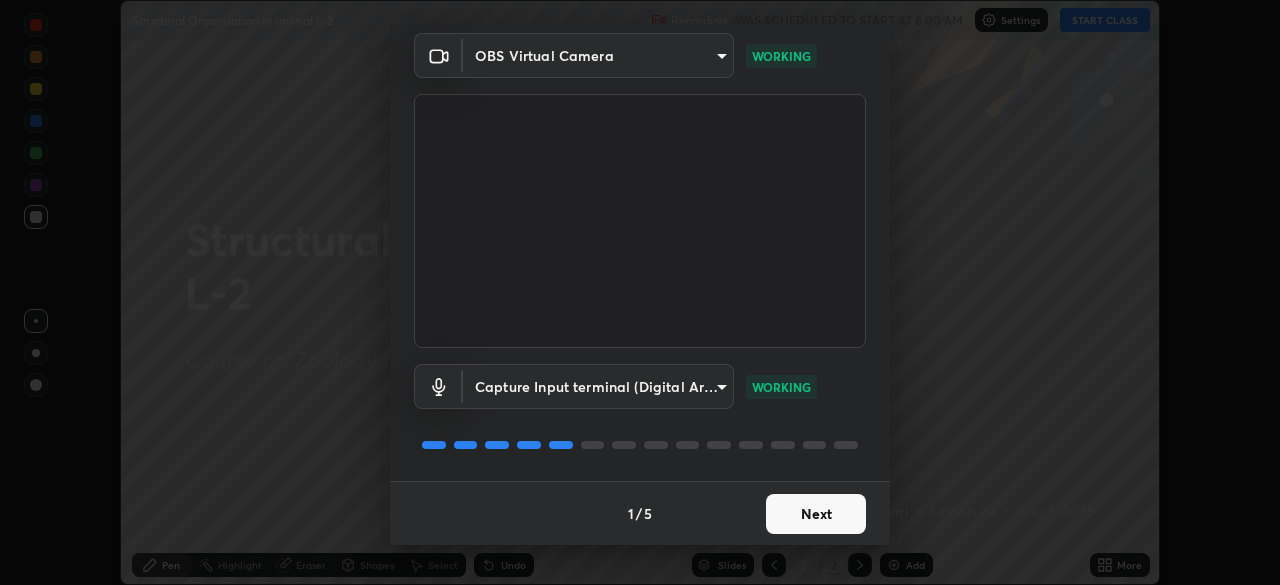 click on "Next" at bounding box center (816, 514) 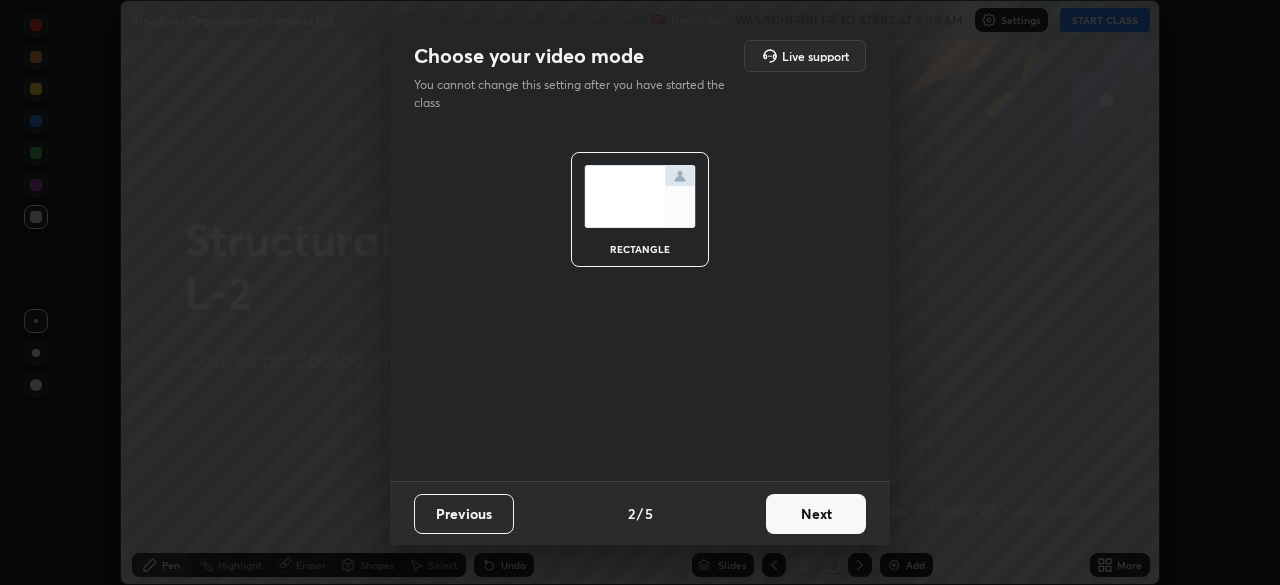 scroll, scrollTop: 0, scrollLeft: 0, axis: both 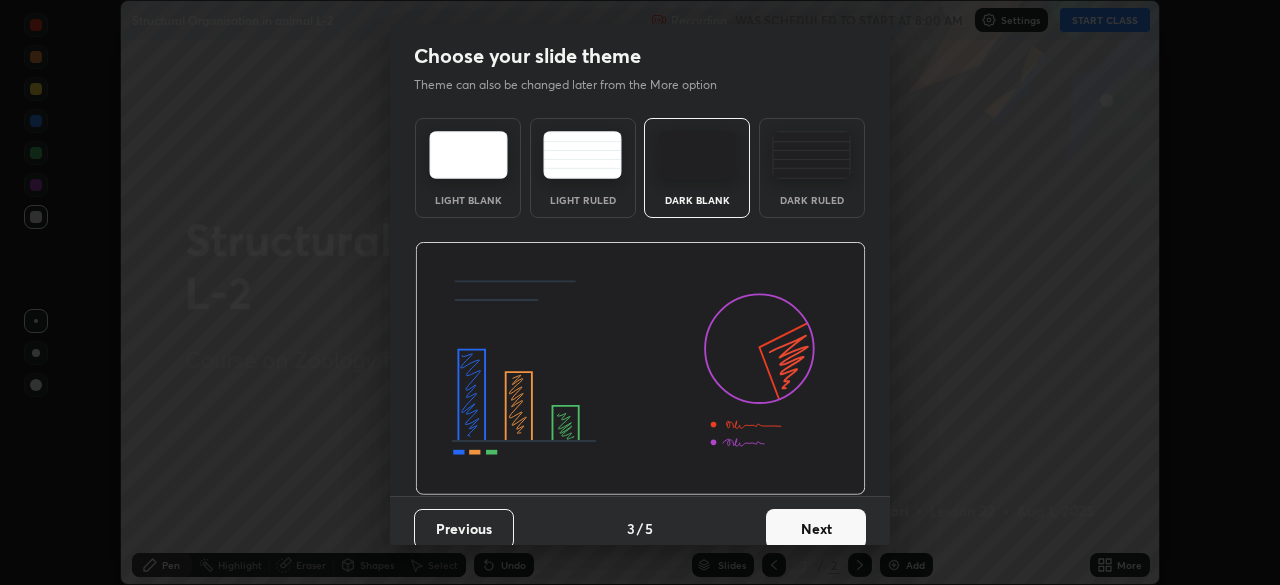 click on "Choose your slide theme Theme can also be changed later from the More option Light Blank Light Ruled Dark Blank Dark Ruled Previous 3 / 5 Next" at bounding box center (640, 292) 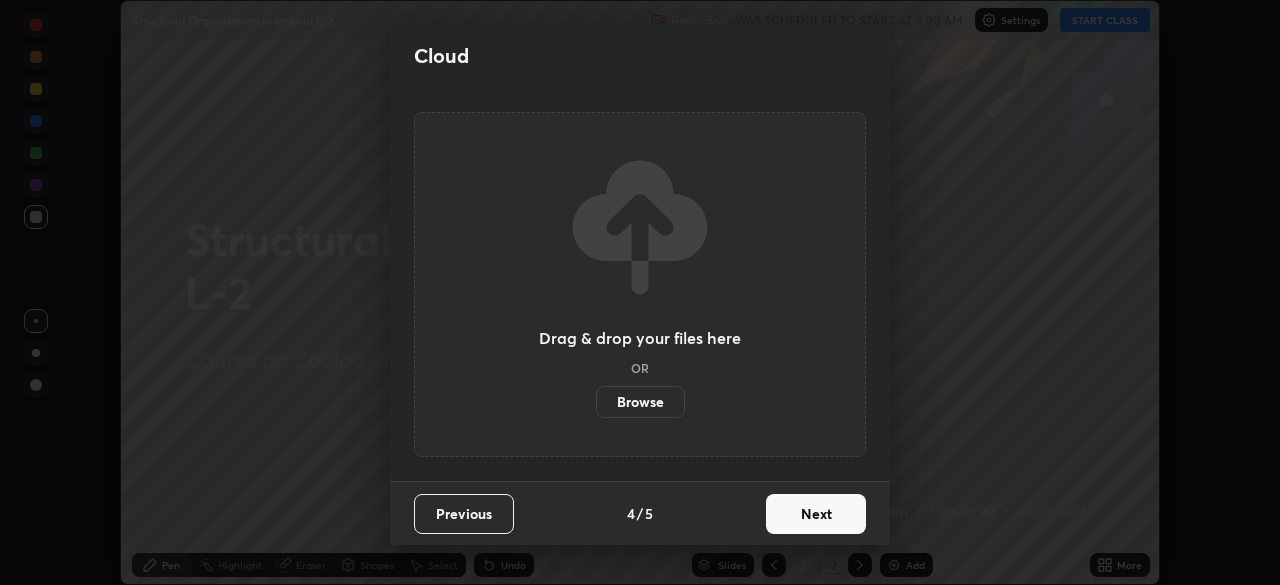 click on "Next" at bounding box center [816, 514] 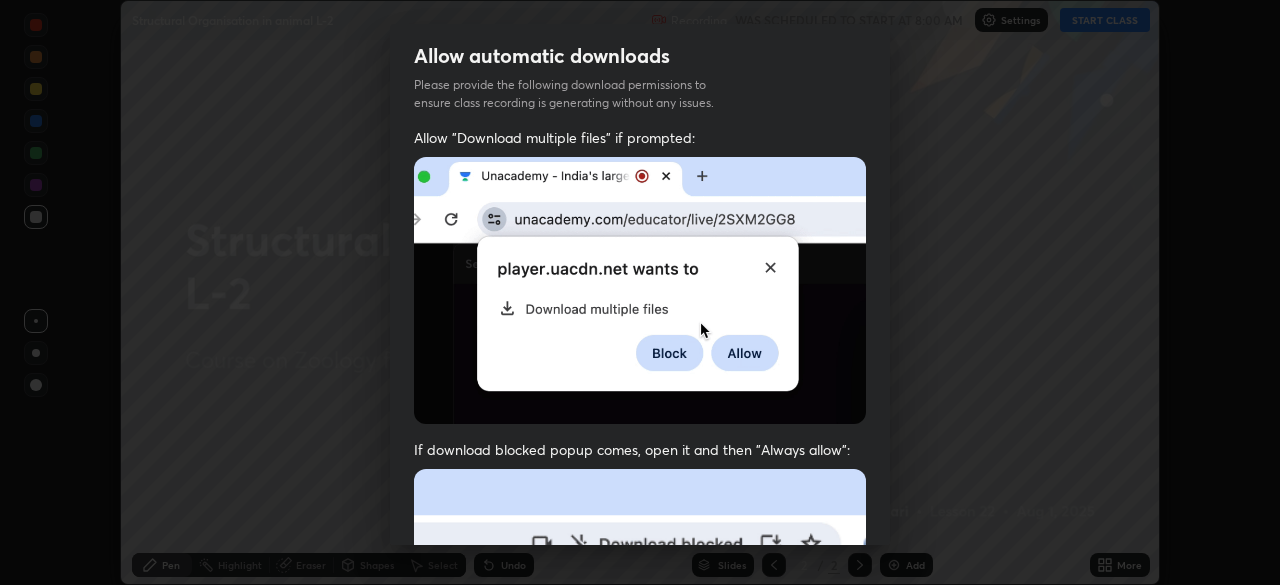 click on "Previous 5 / 5 Done" at bounding box center (640, 1002) 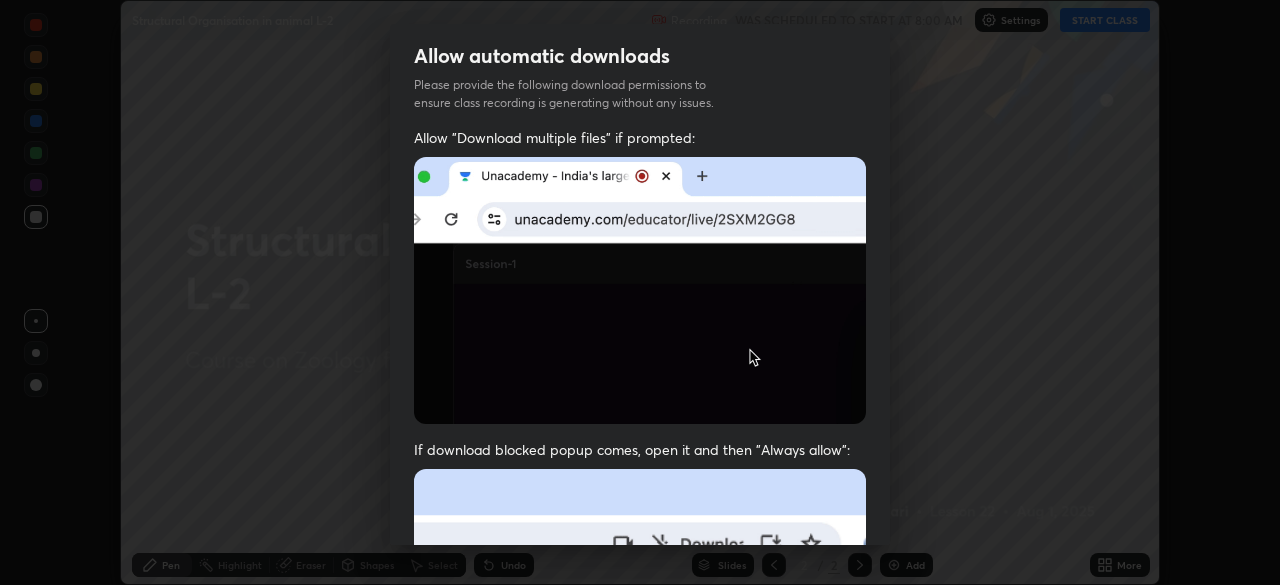 click on "I agree that if I don't provide required permissions, class recording will not be generated" at bounding box center [657, 934] 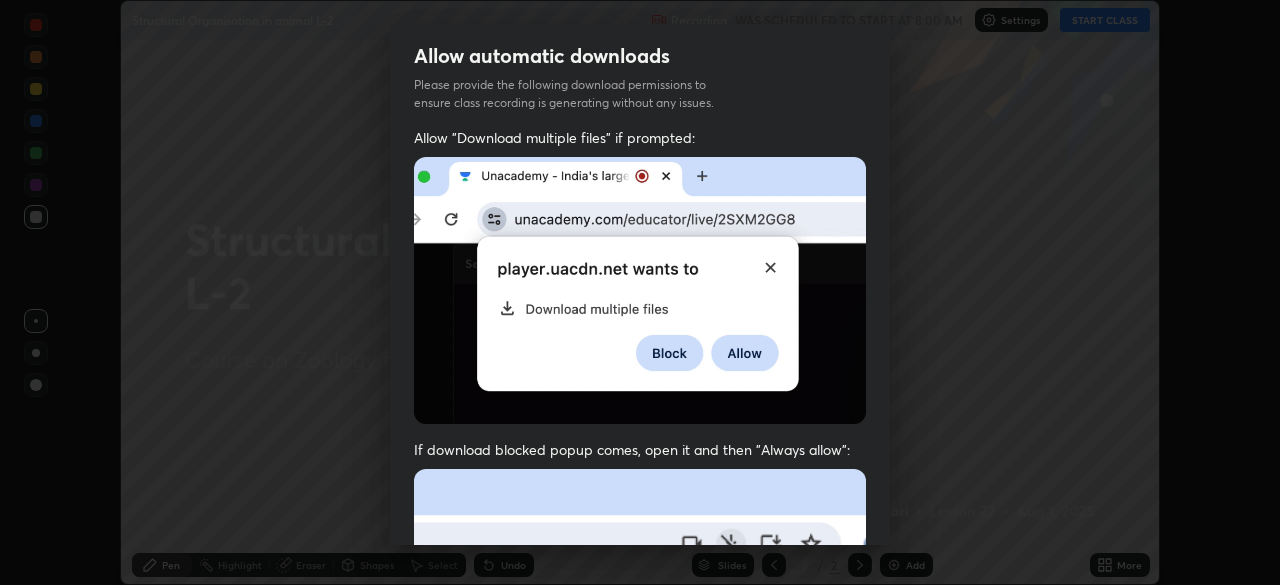 click on "I agree that if I don't provide required permissions, class recording will not be generated" at bounding box center [657, 934] 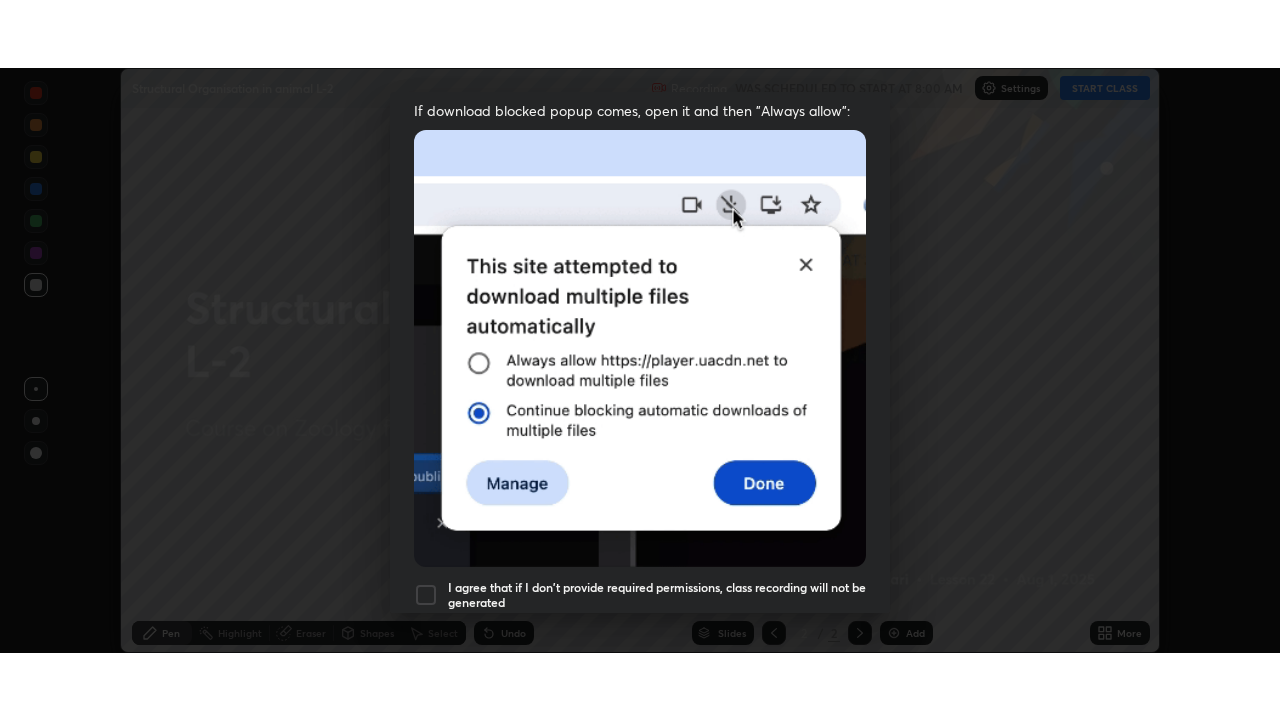 scroll, scrollTop: 479, scrollLeft: 0, axis: vertical 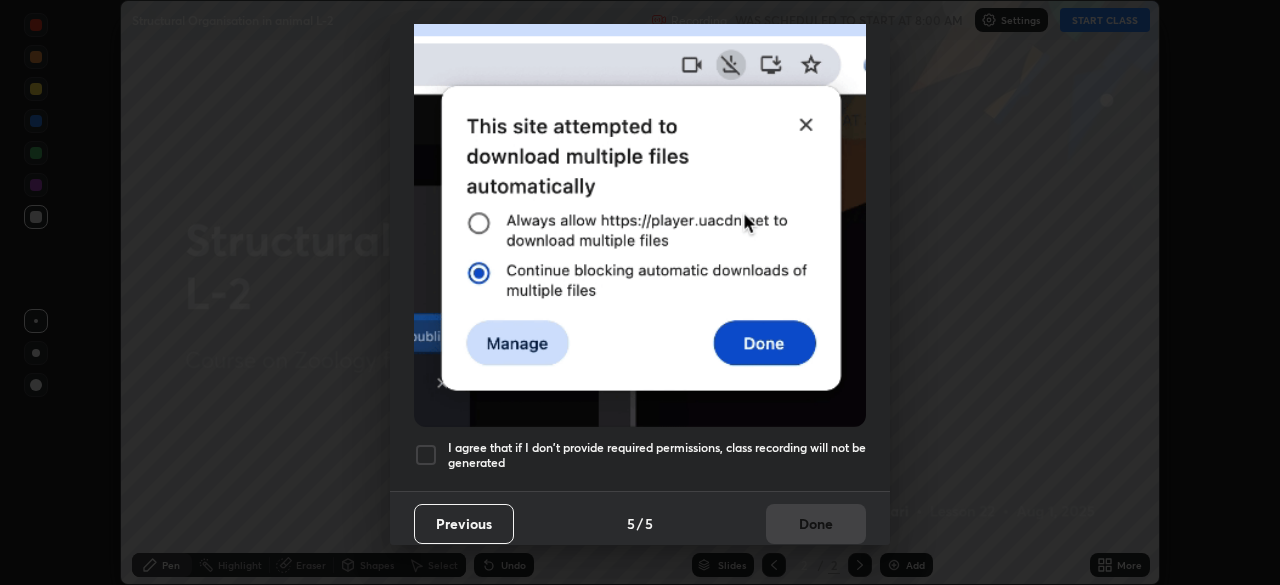 click at bounding box center [426, 455] 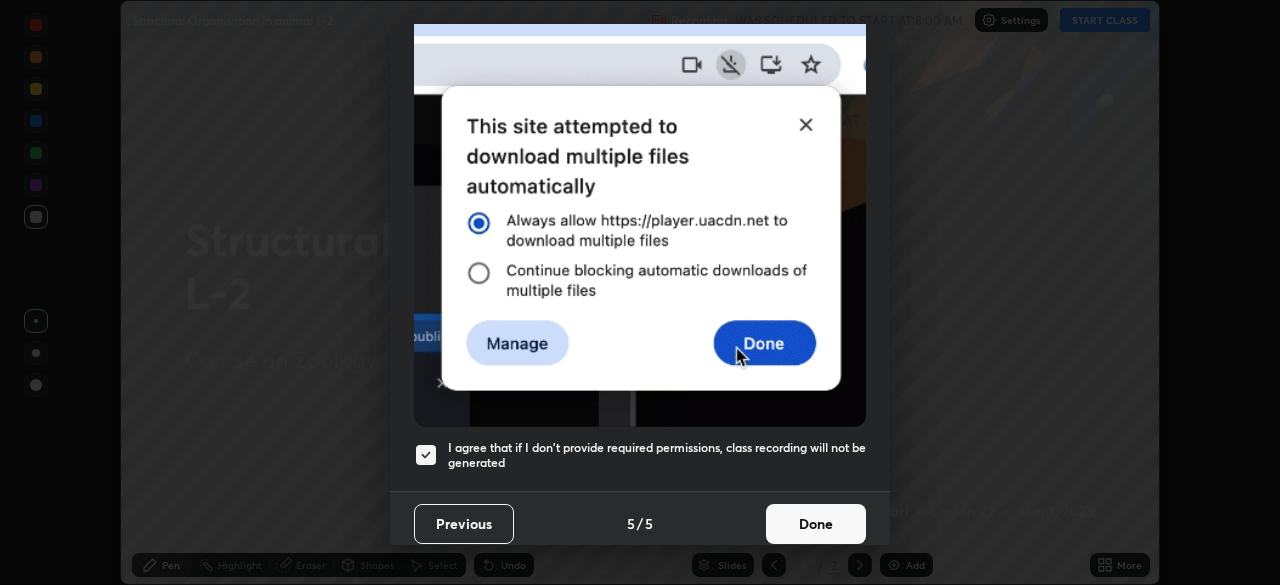 click on "Done" at bounding box center (816, 524) 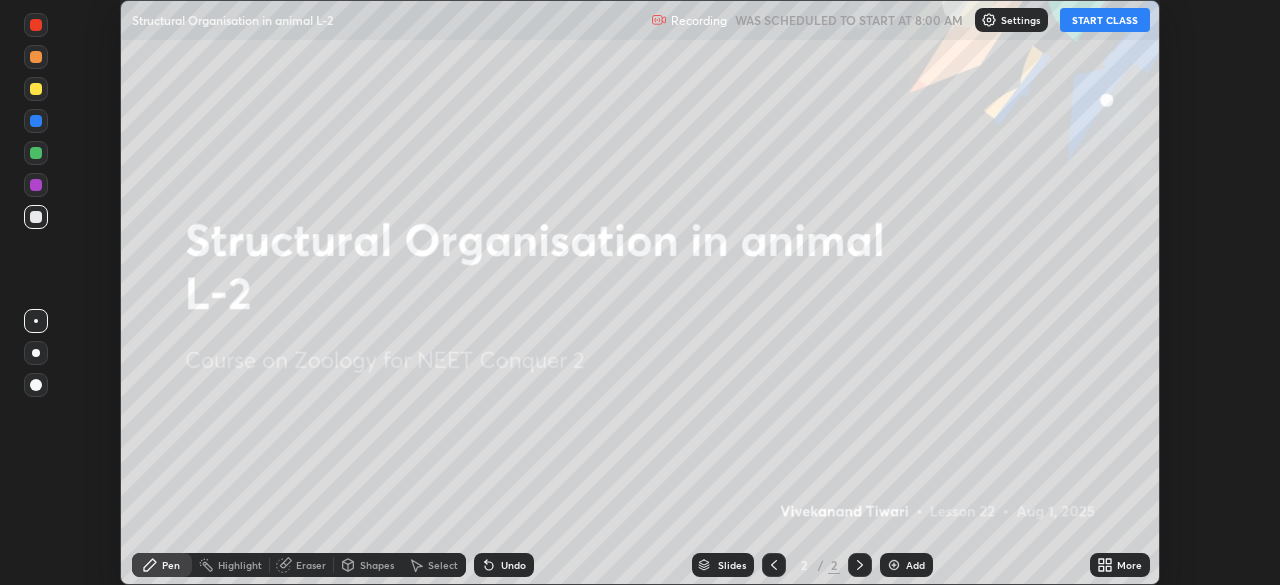 click 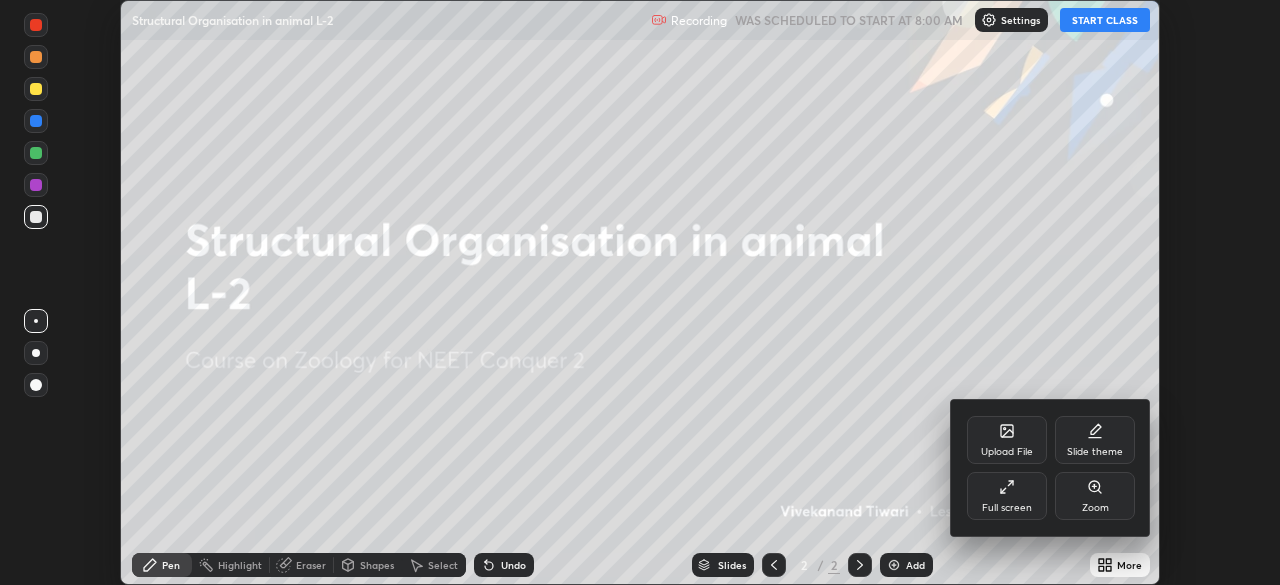 click on "Full screen" at bounding box center [1007, 496] 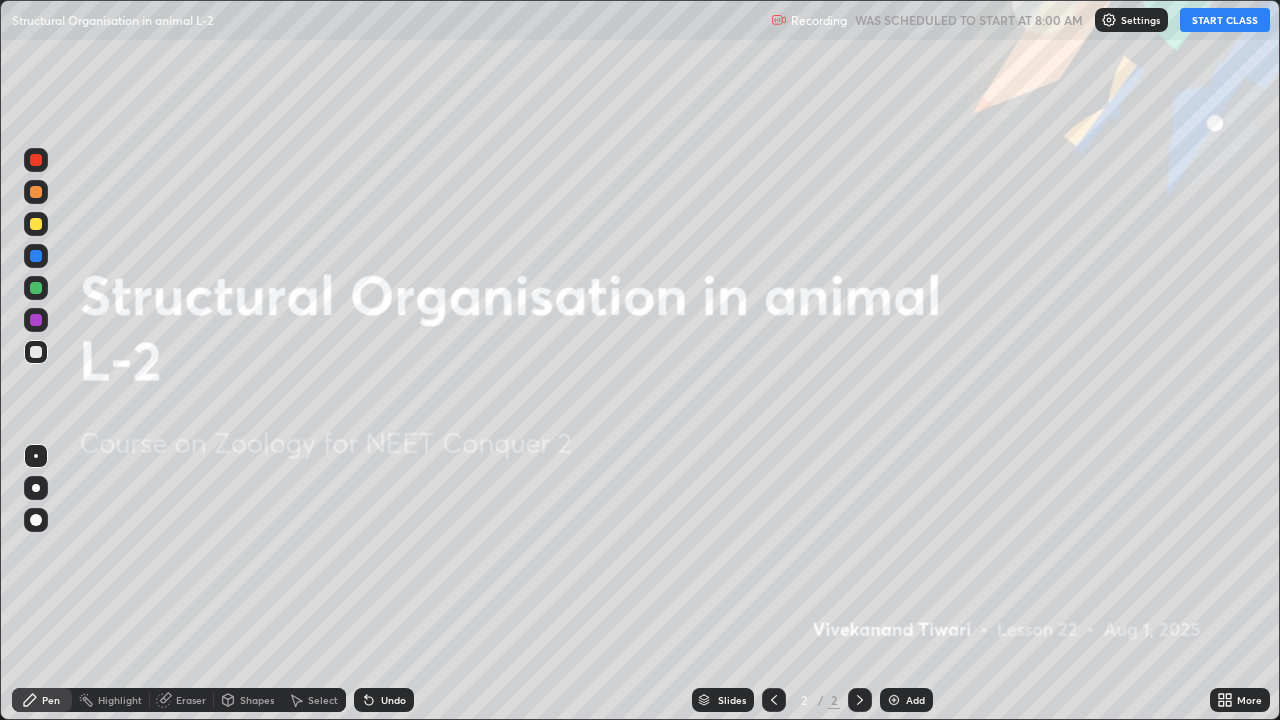 scroll, scrollTop: 99280, scrollLeft: 98720, axis: both 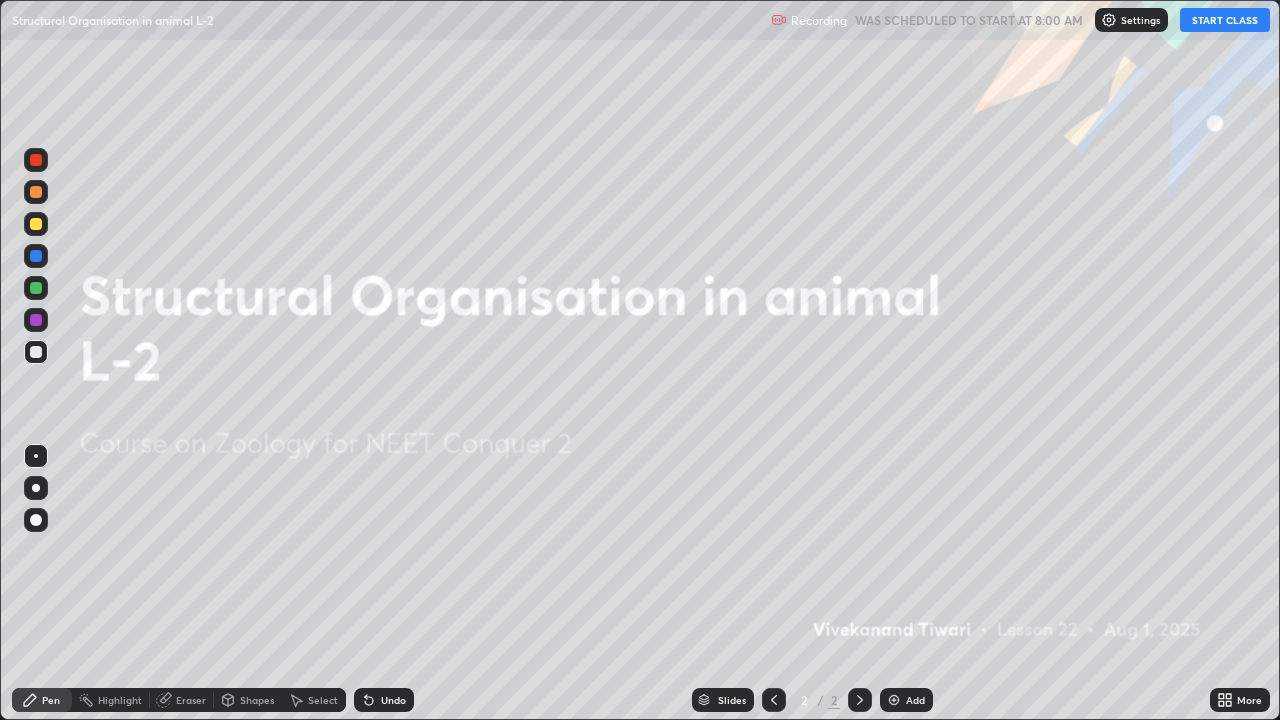 click on "START CLASS" at bounding box center [1225, 20] 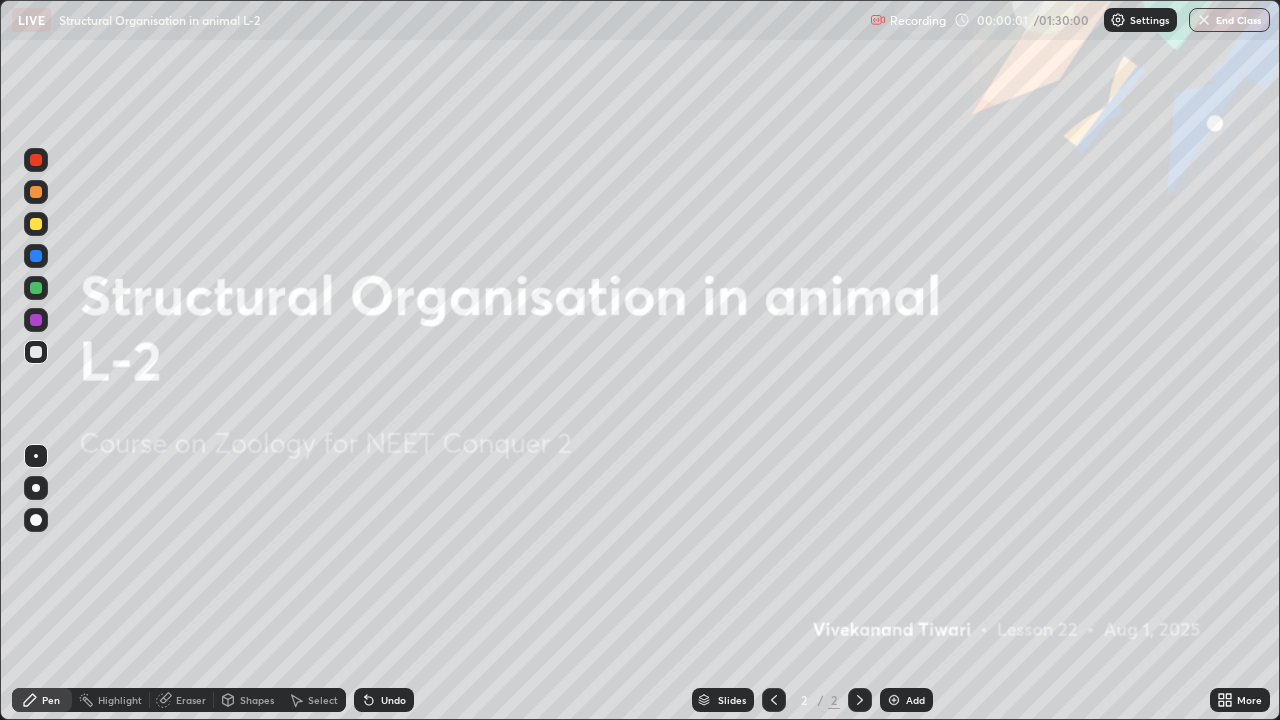 click on "Add" at bounding box center [906, 700] 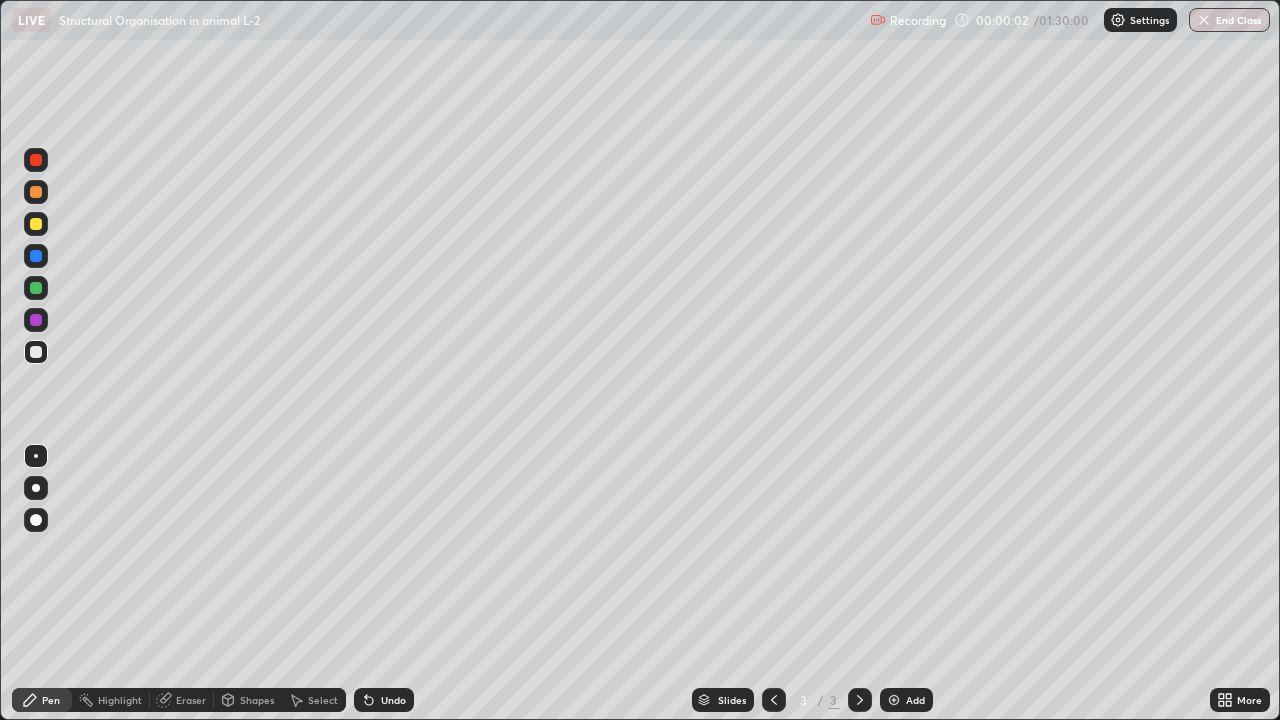 click at bounding box center [36, 224] 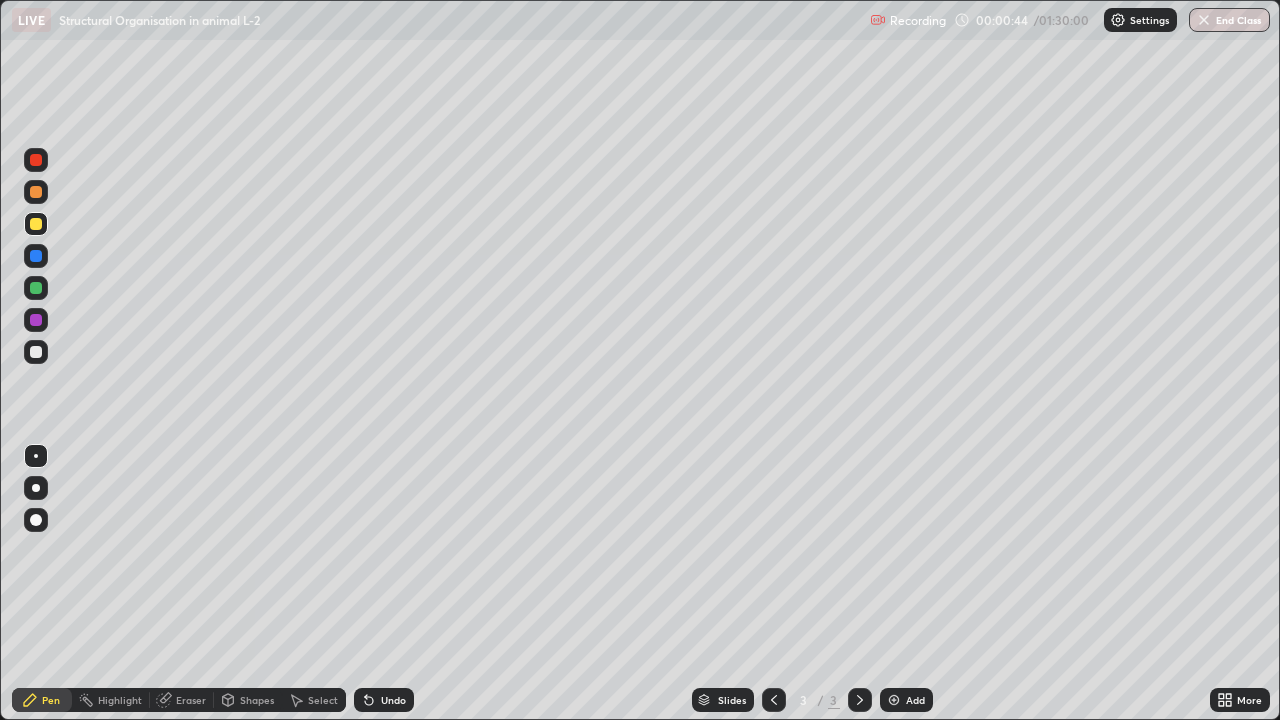 click at bounding box center (36, 352) 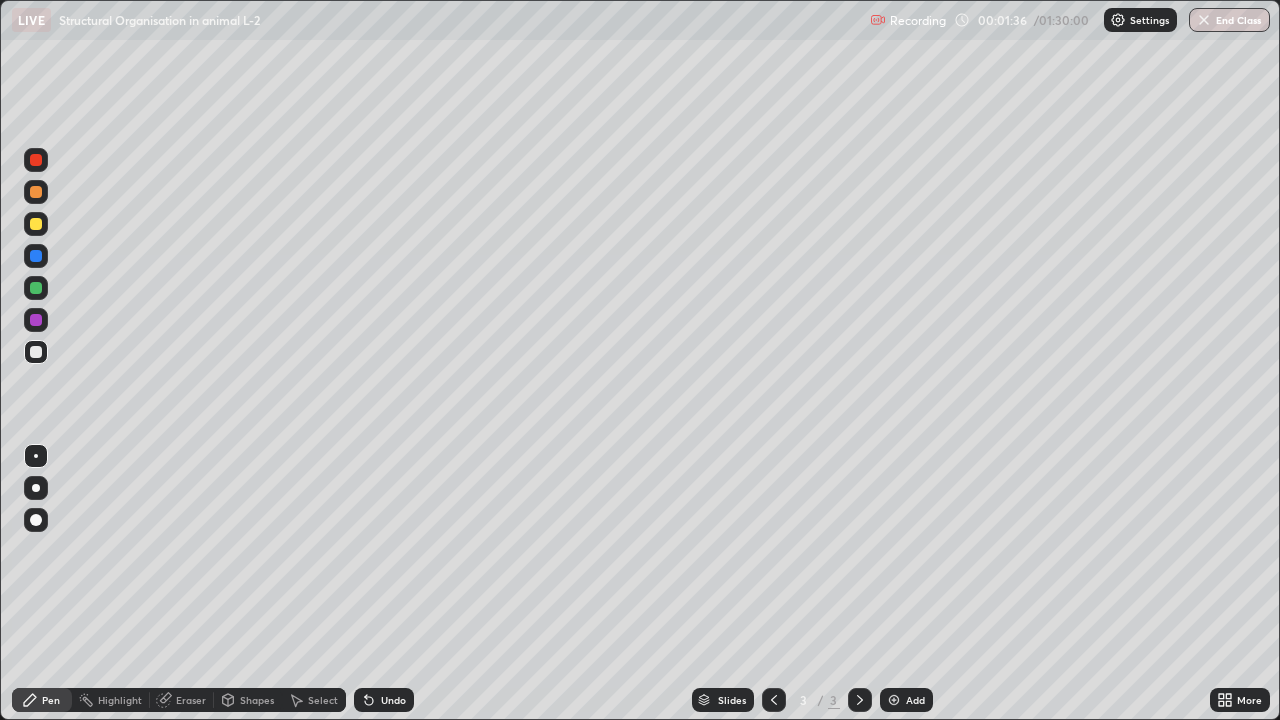 click on "Add" at bounding box center [906, 700] 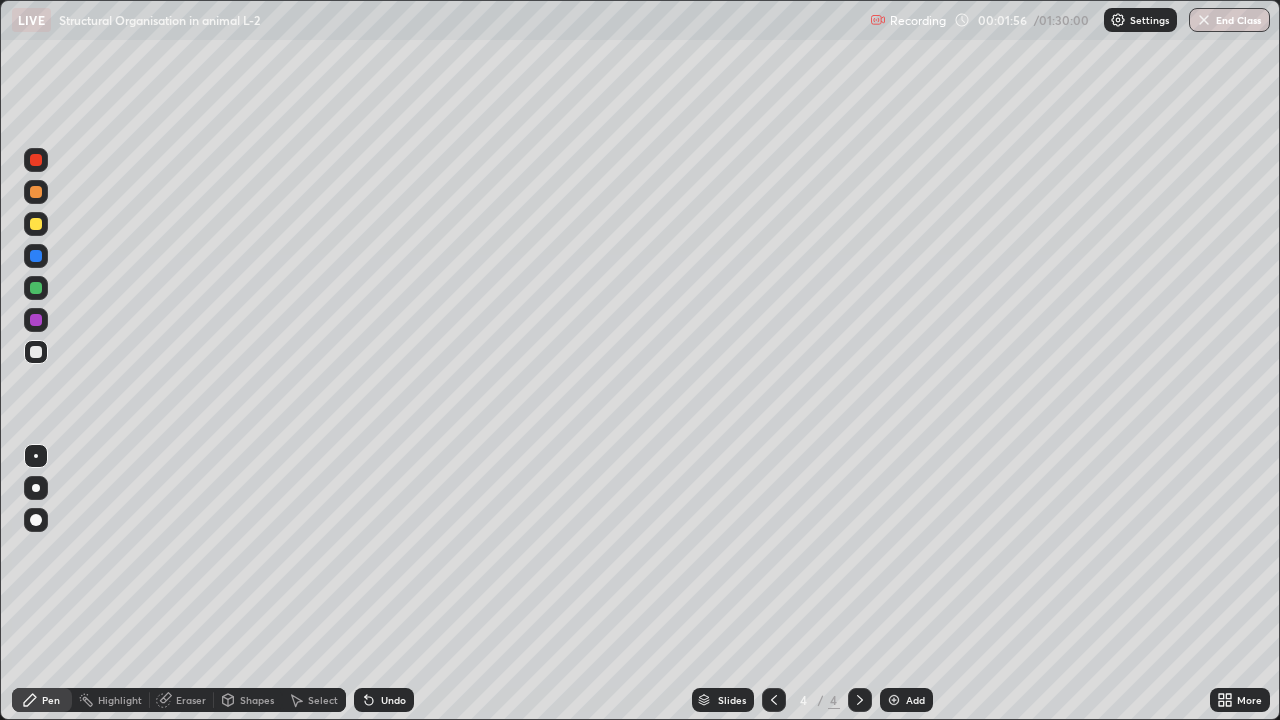 click 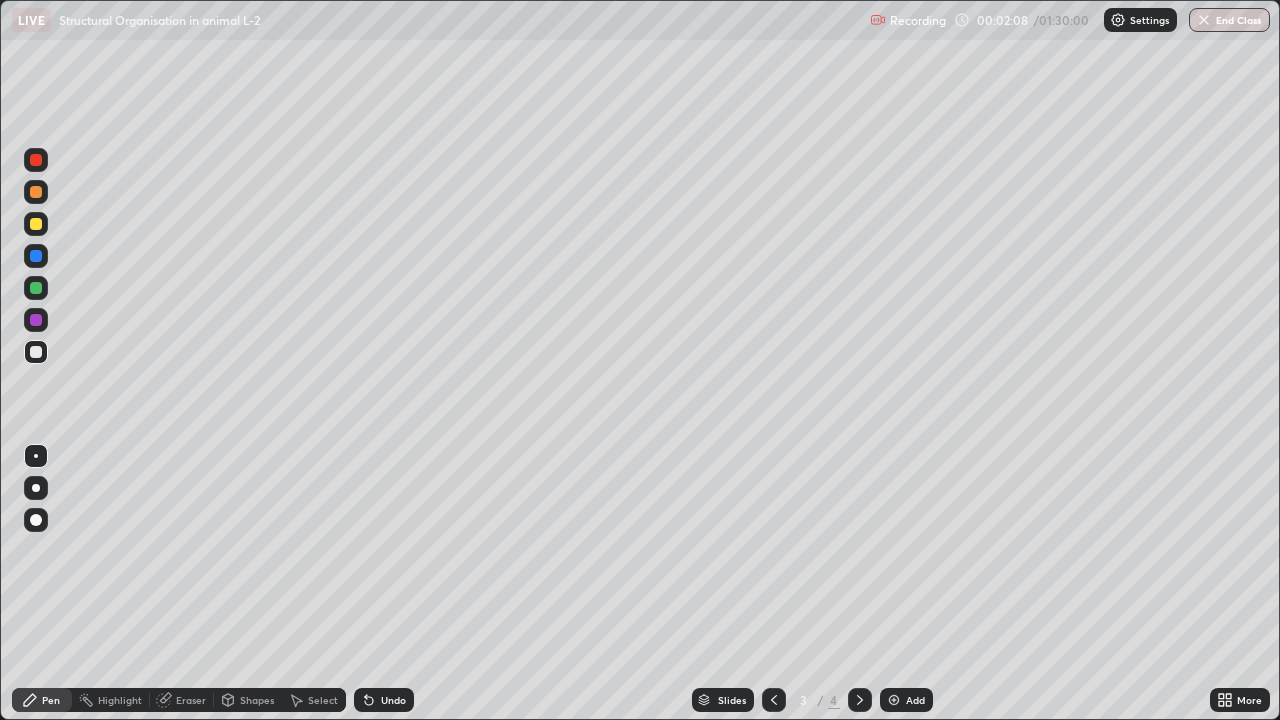 click at bounding box center (36, 288) 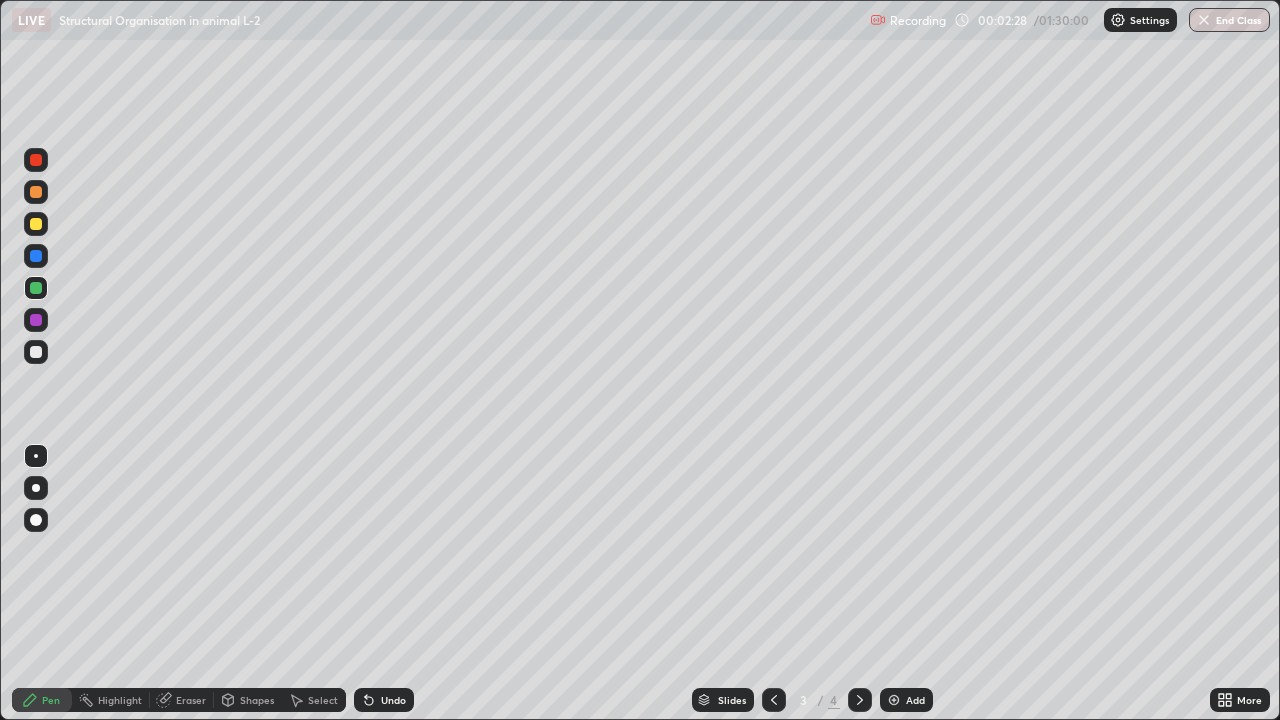 click at bounding box center [36, 352] 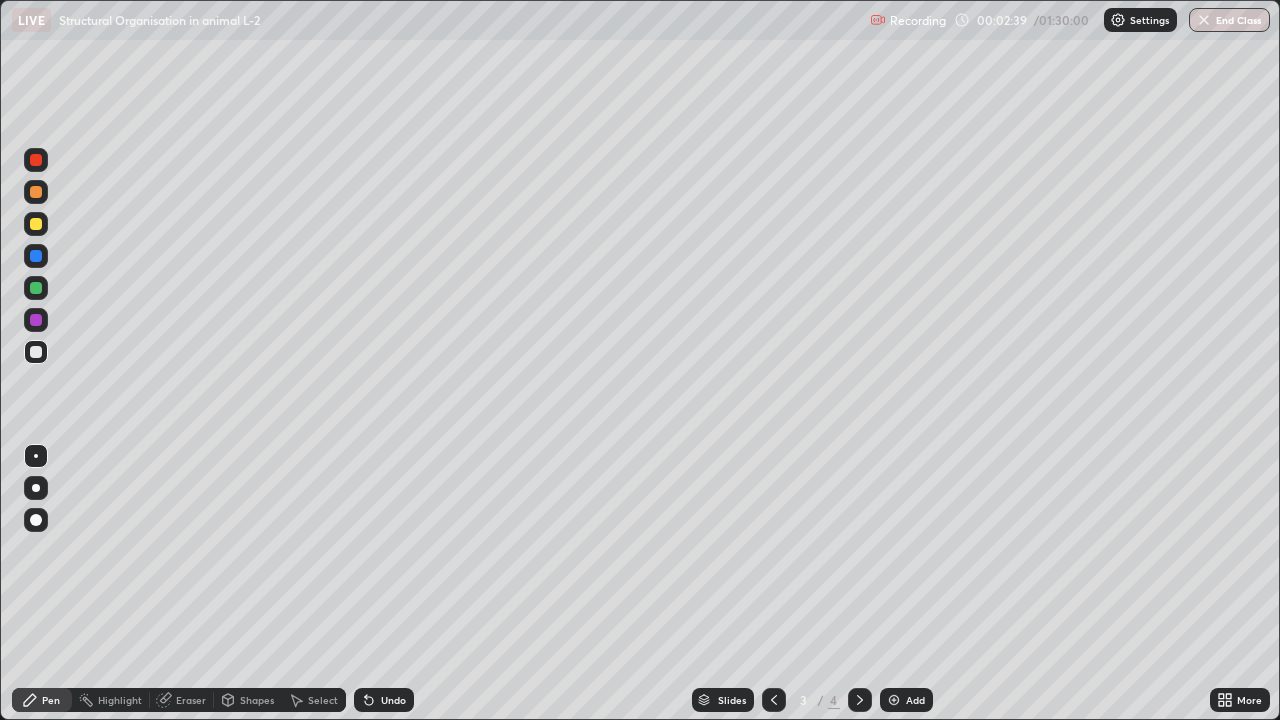 click at bounding box center [36, 320] 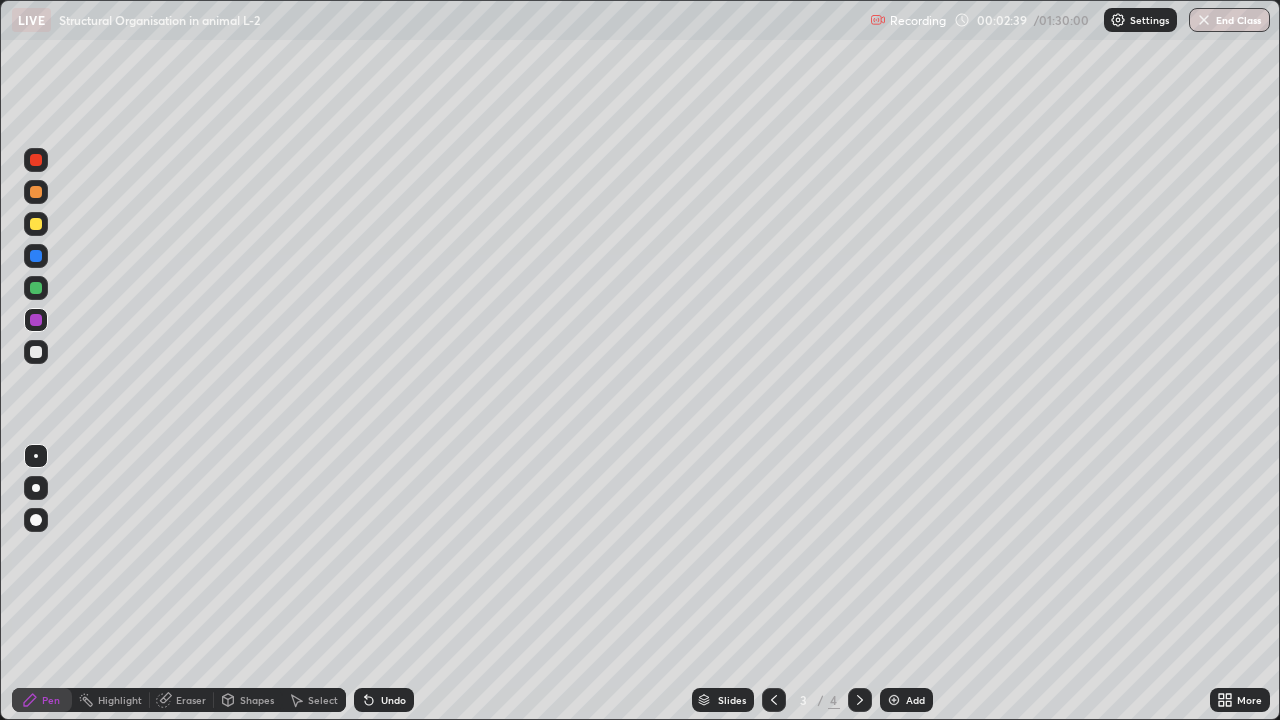 click at bounding box center (36, 352) 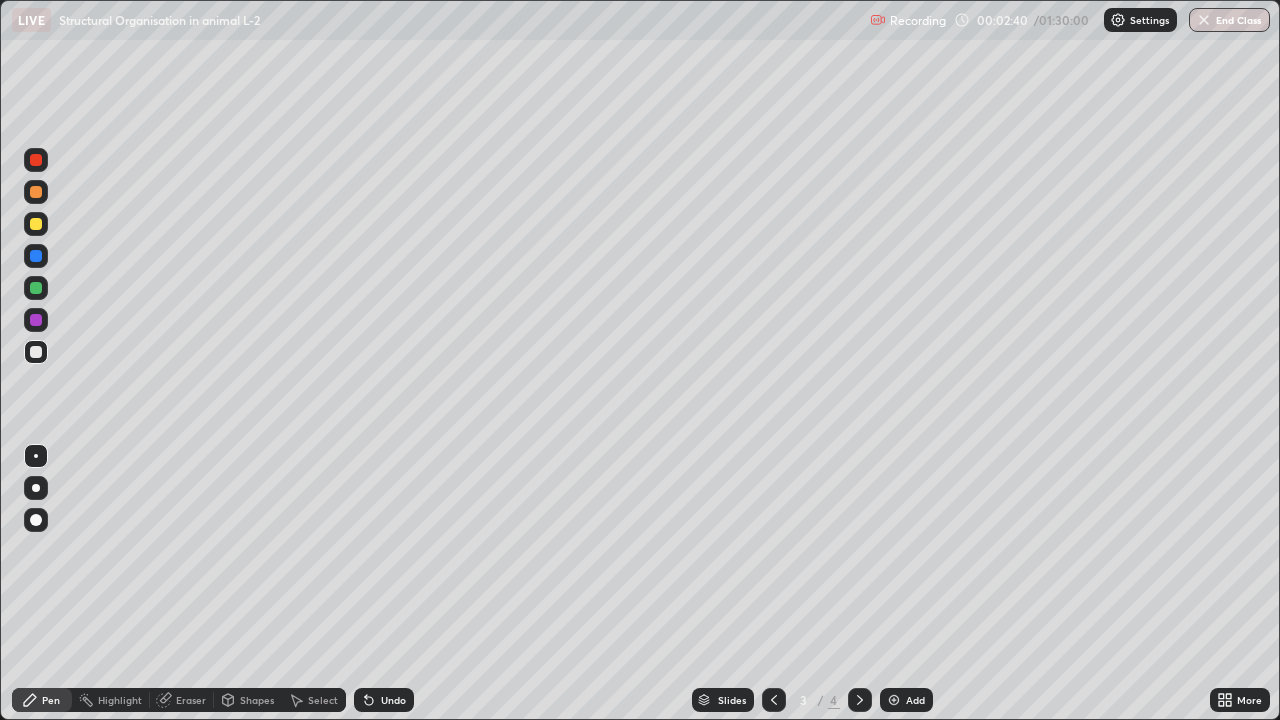 click at bounding box center [36, 224] 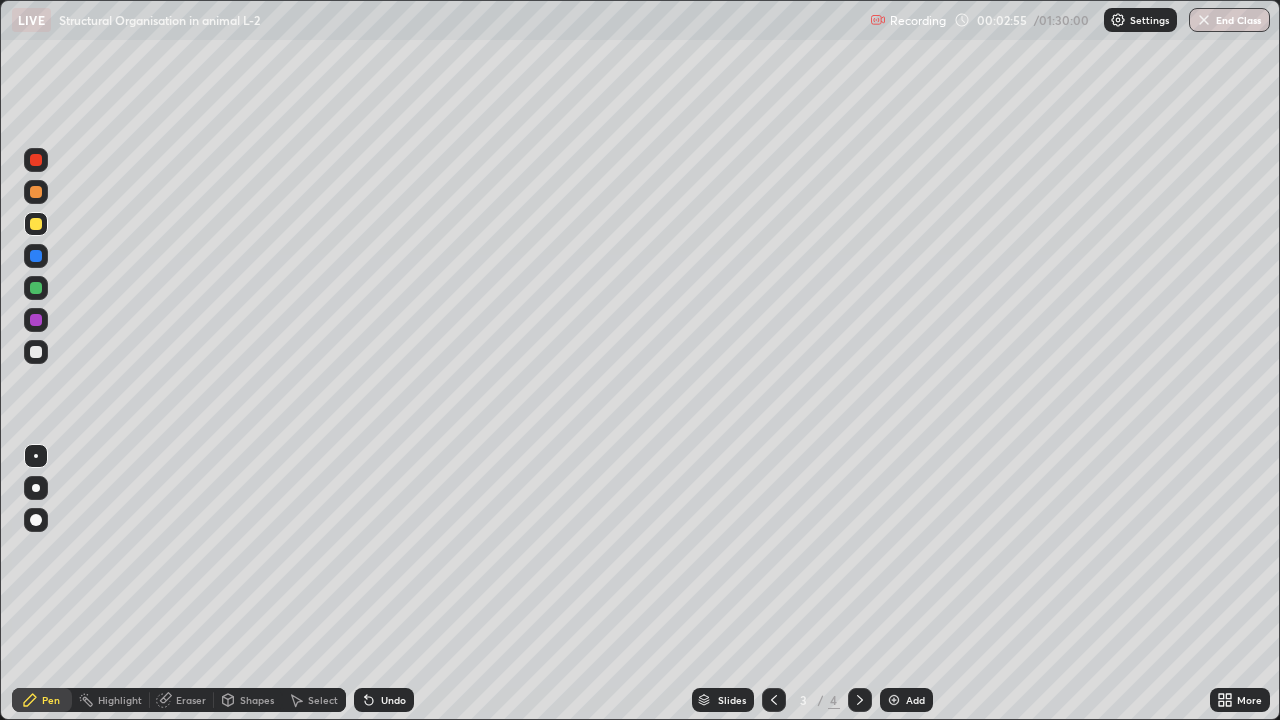 click at bounding box center (36, 256) 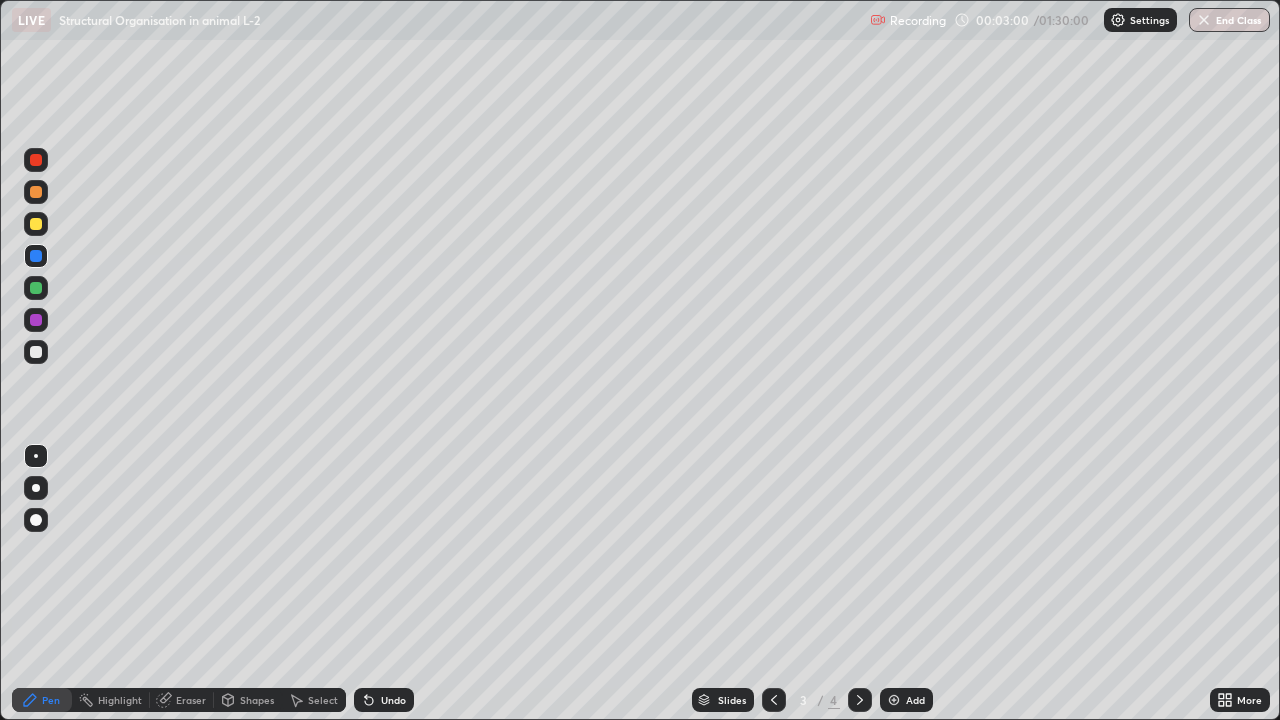 click at bounding box center [36, 224] 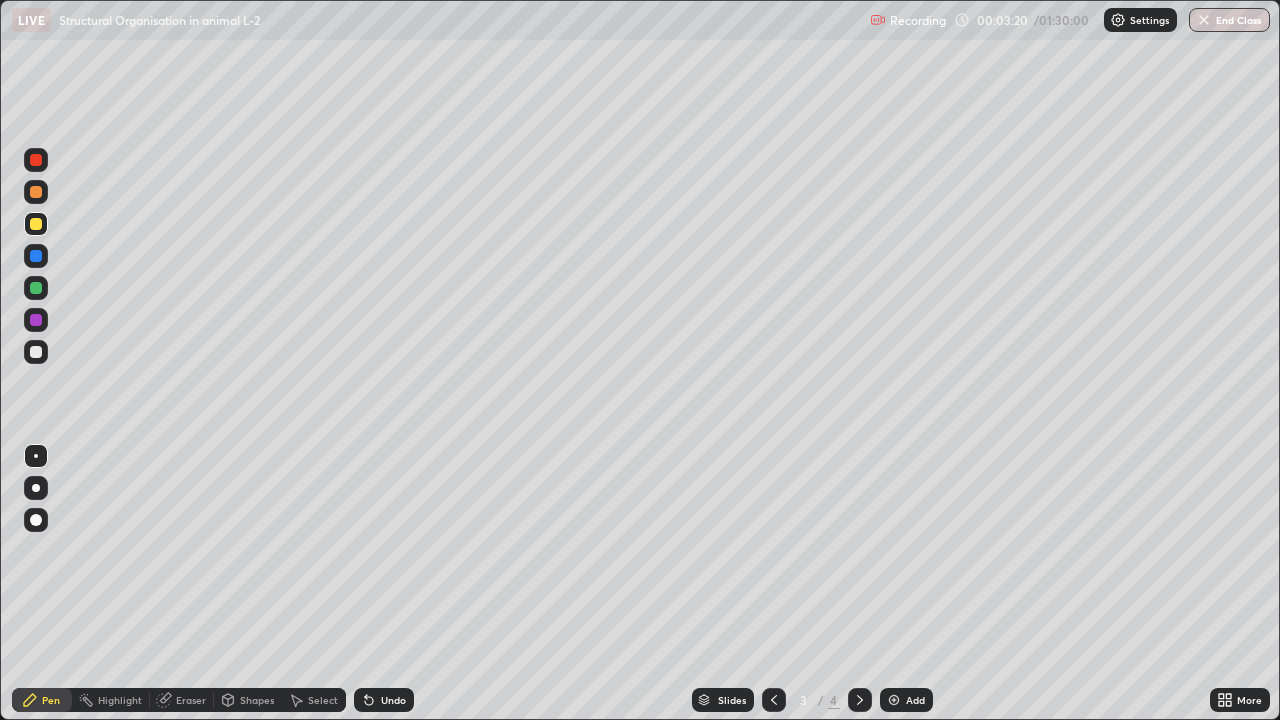 click at bounding box center [36, 352] 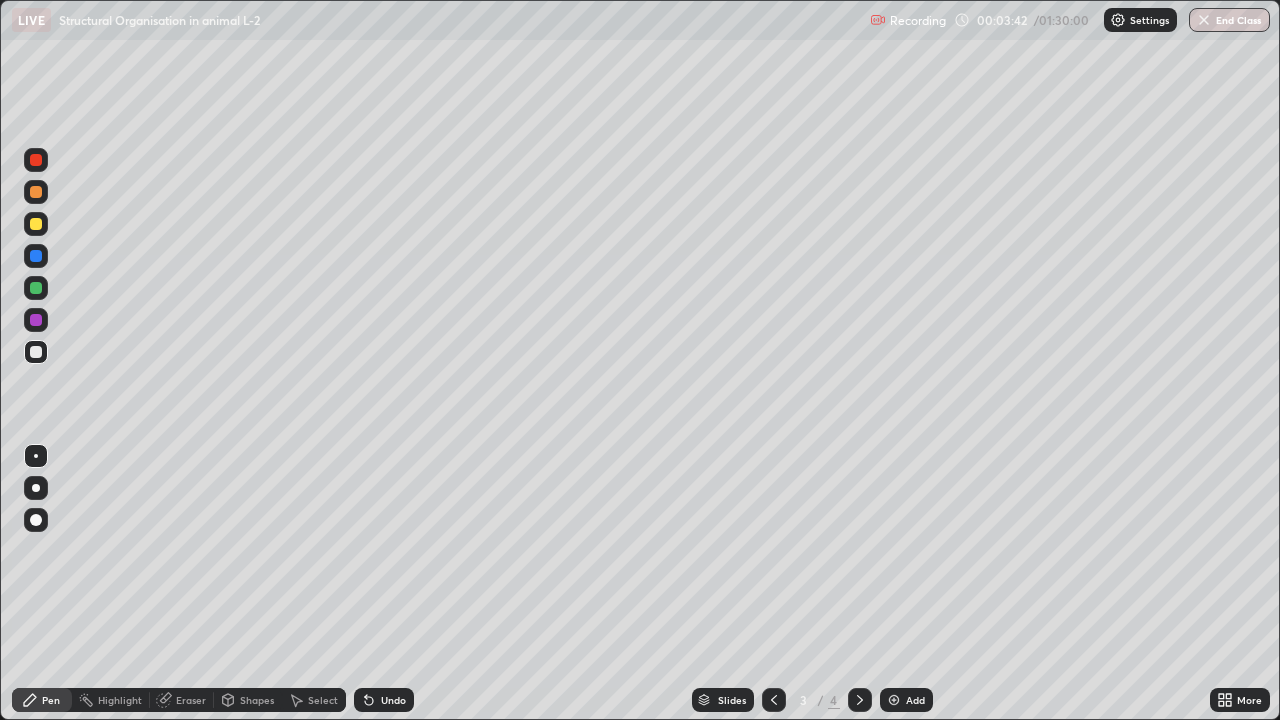 click at bounding box center [36, 352] 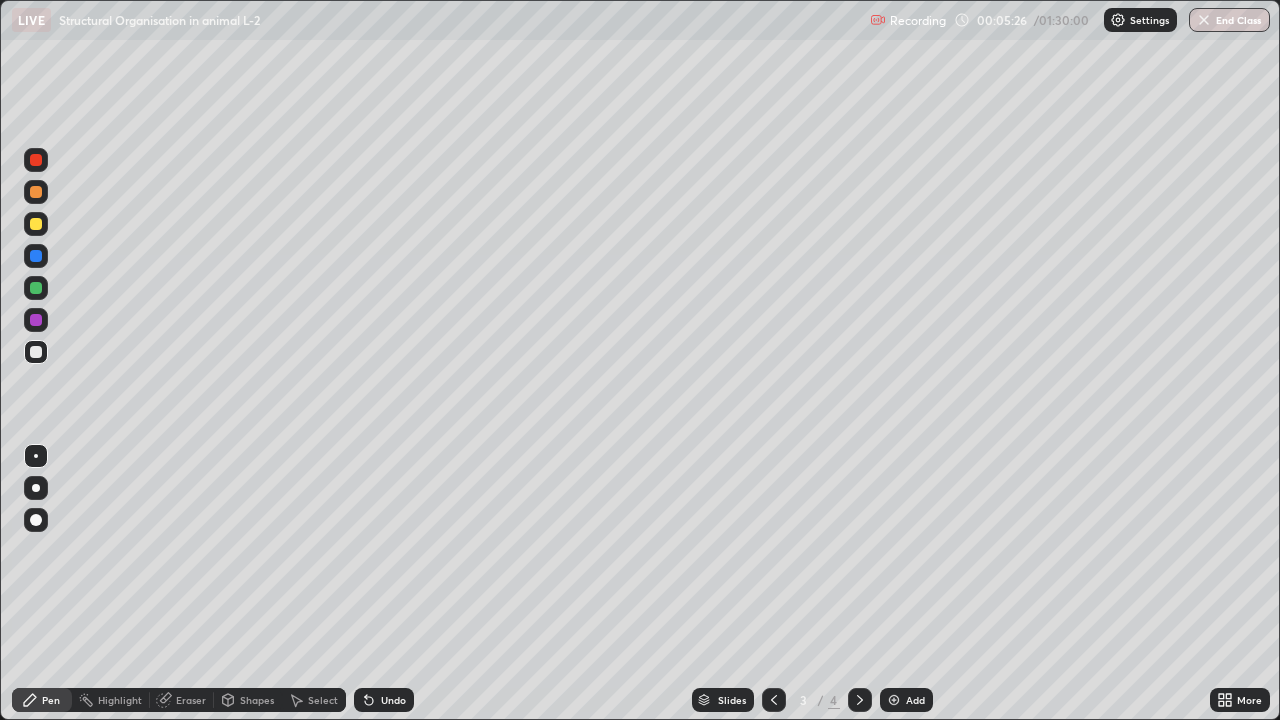 click at bounding box center [894, 700] 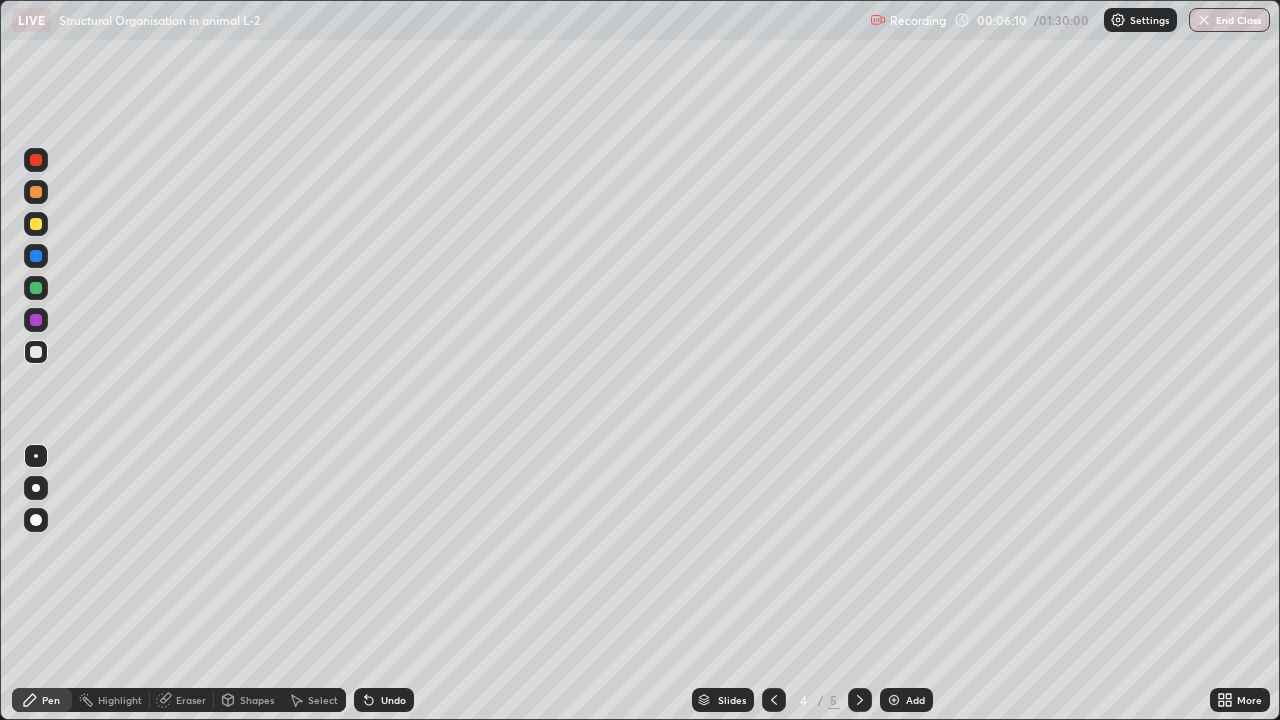 click at bounding box center [36, 224] 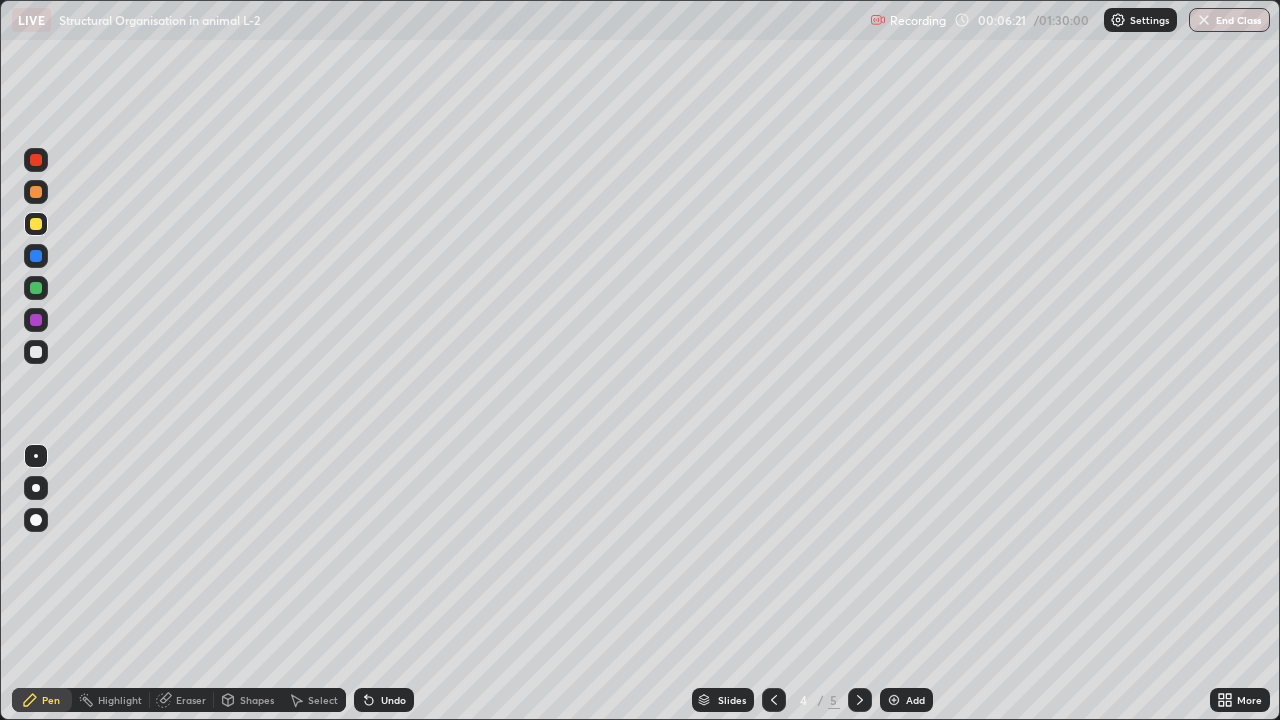 click at bounding box center [36, 192] 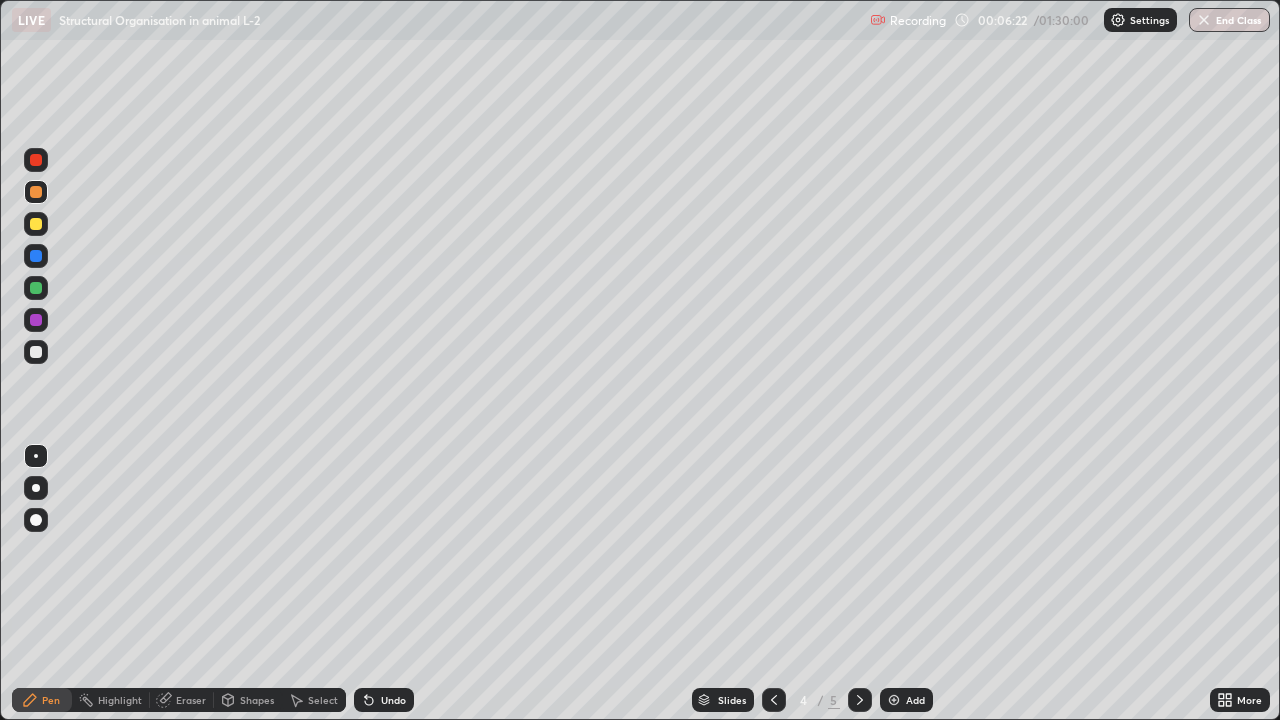 click at bounding box center (36, 256) 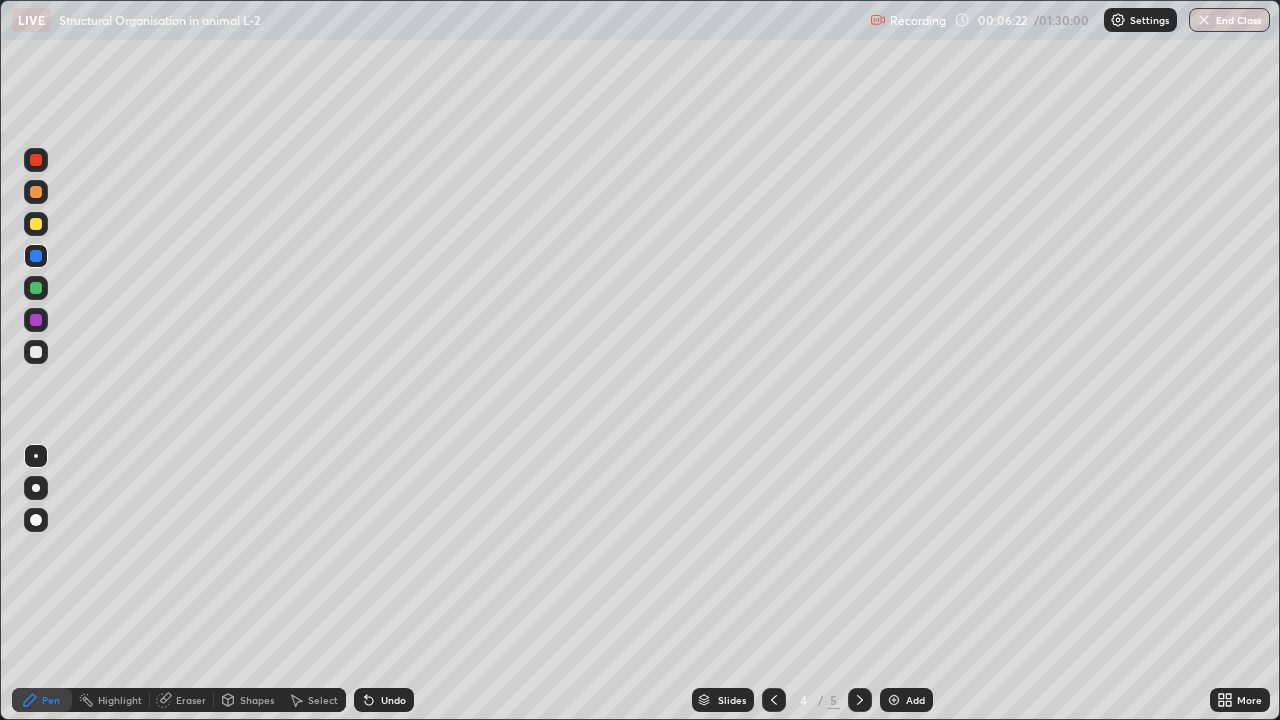 click at bounding box center [36, 352] 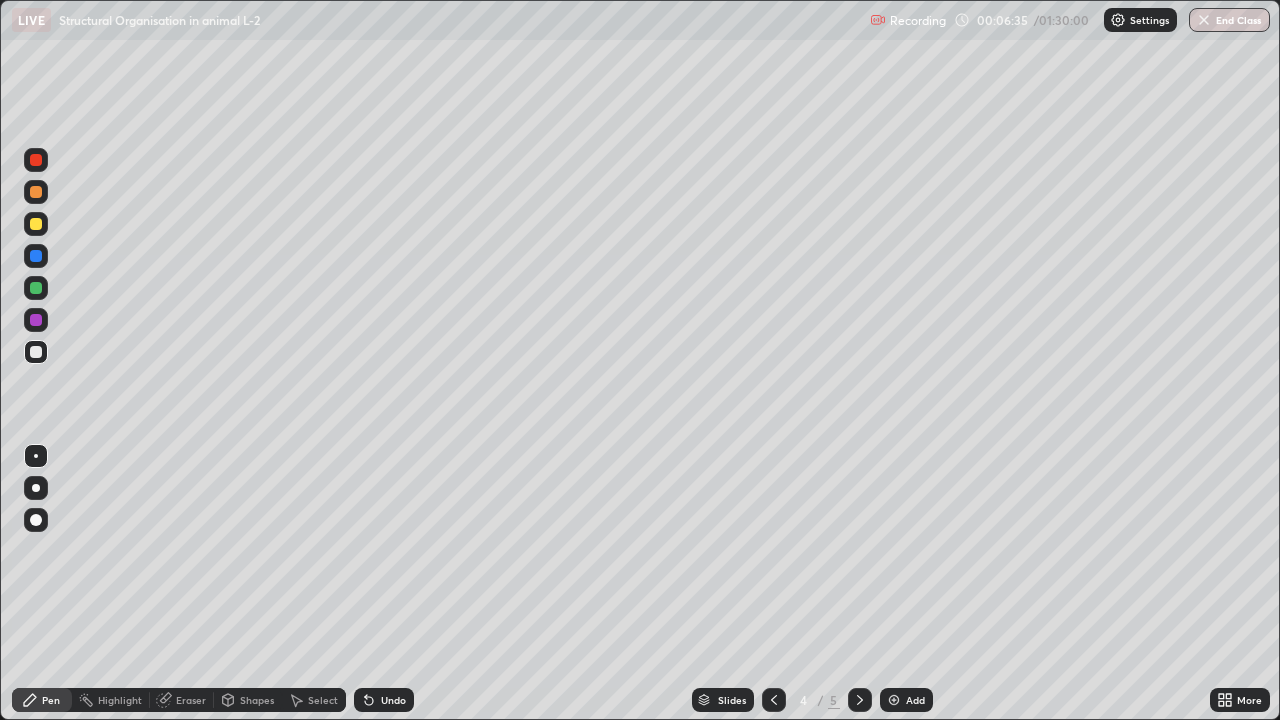 click at bounding box center [36, 192] 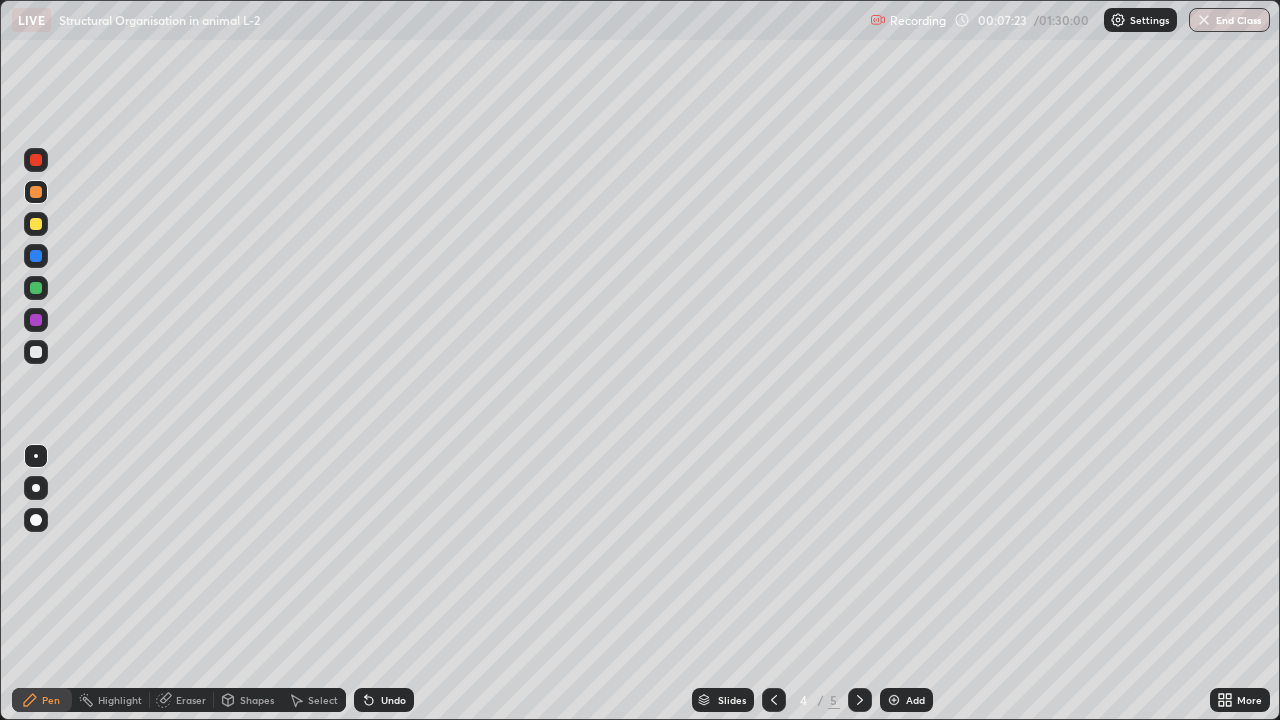 click at bounding box center (36, 256) 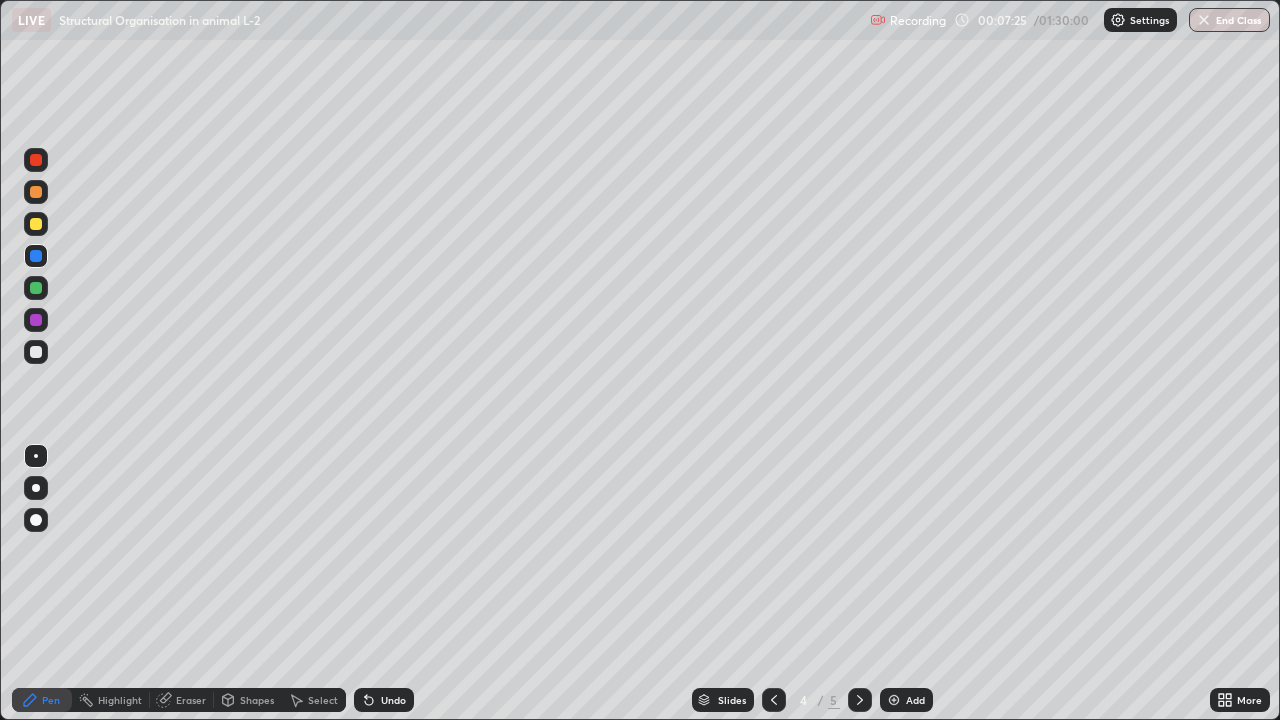 click at bounding box center [36, 352] 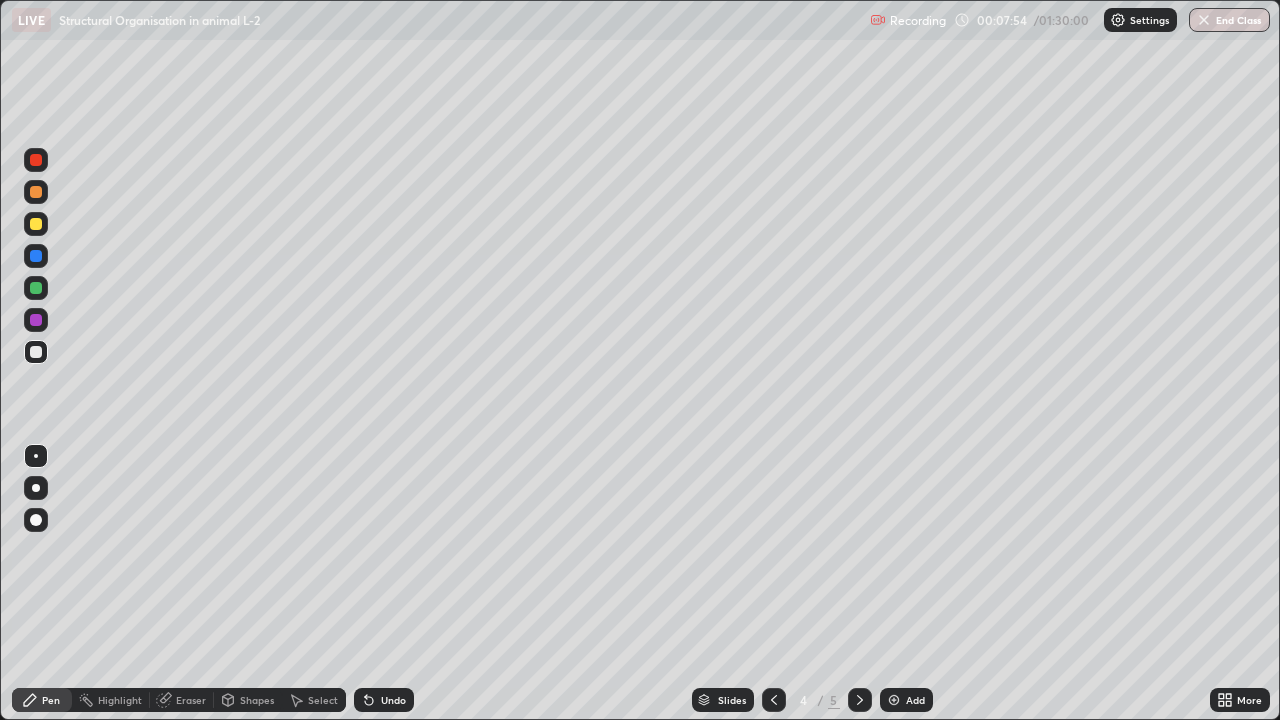 click 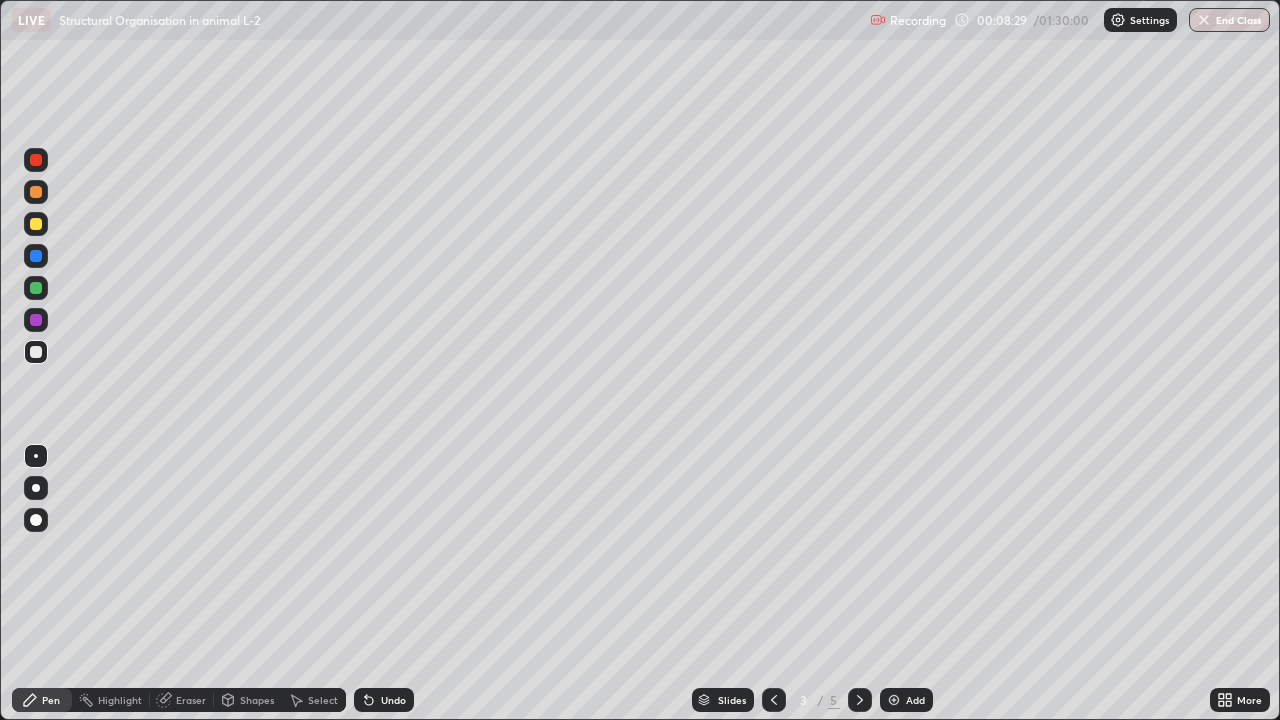 click 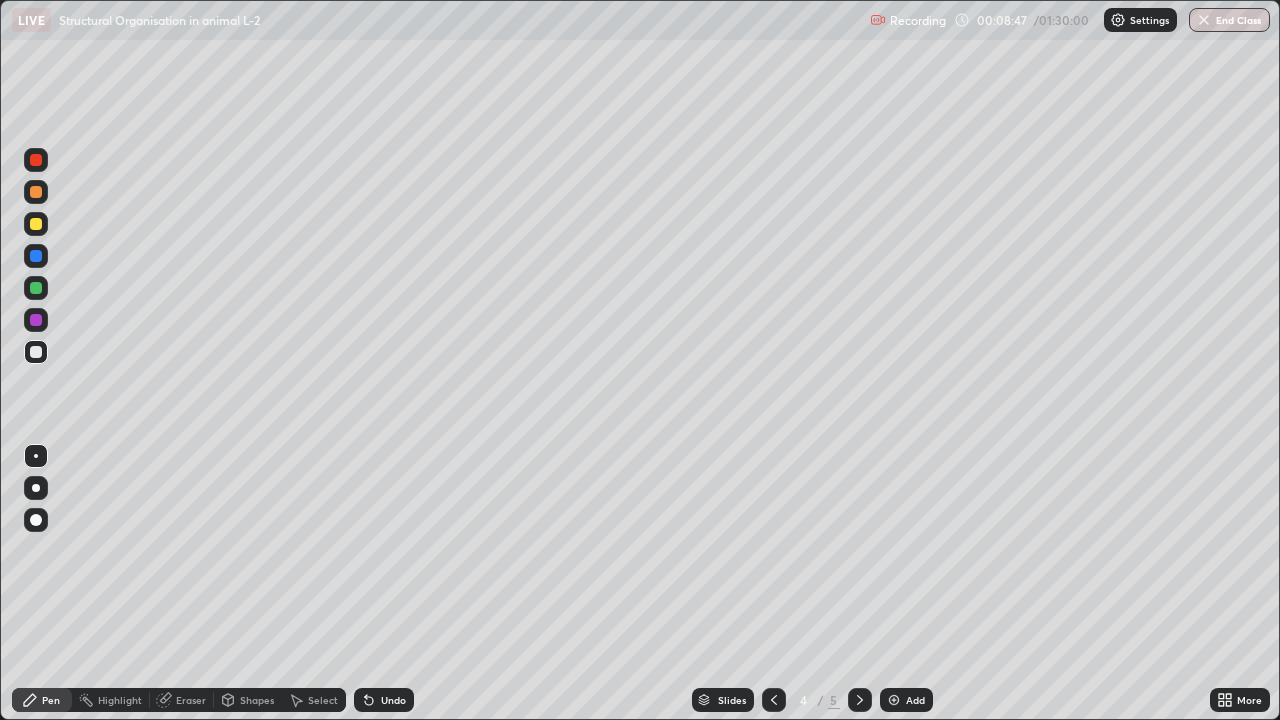 click 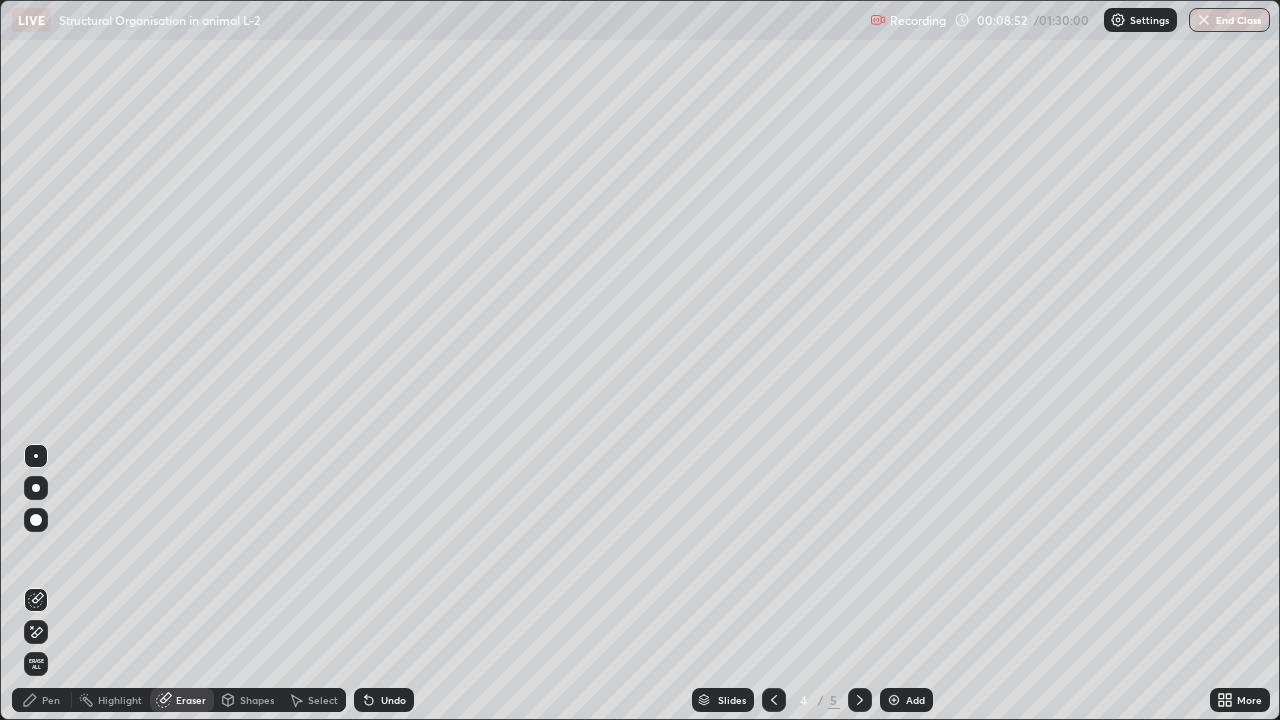 click 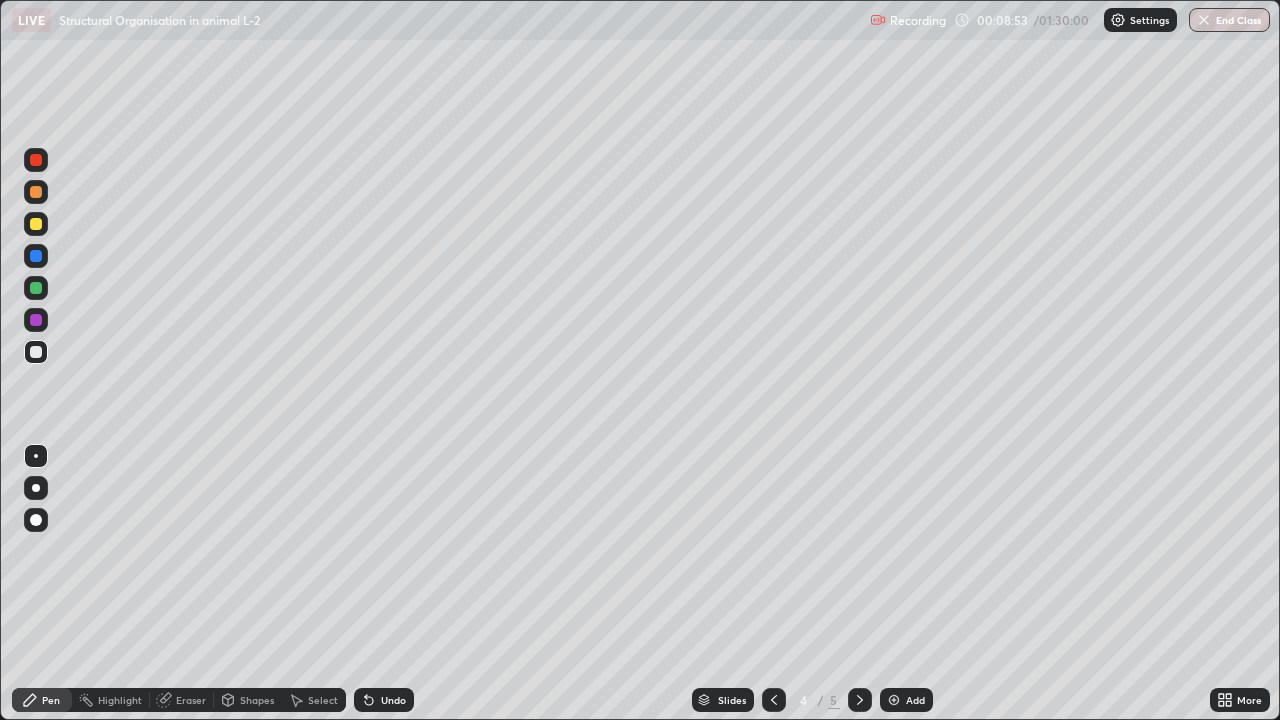 click at bounding box center (36, 224) 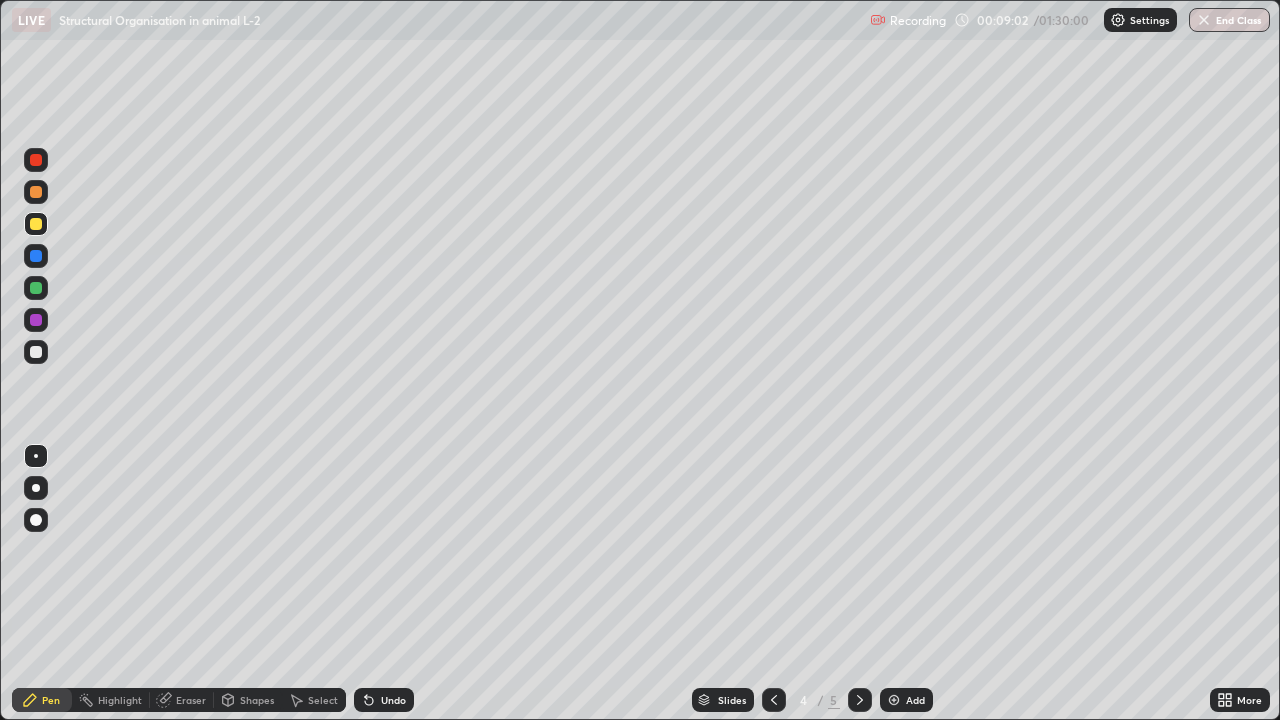 click on "Eraser" at bounding box center [182, 700] 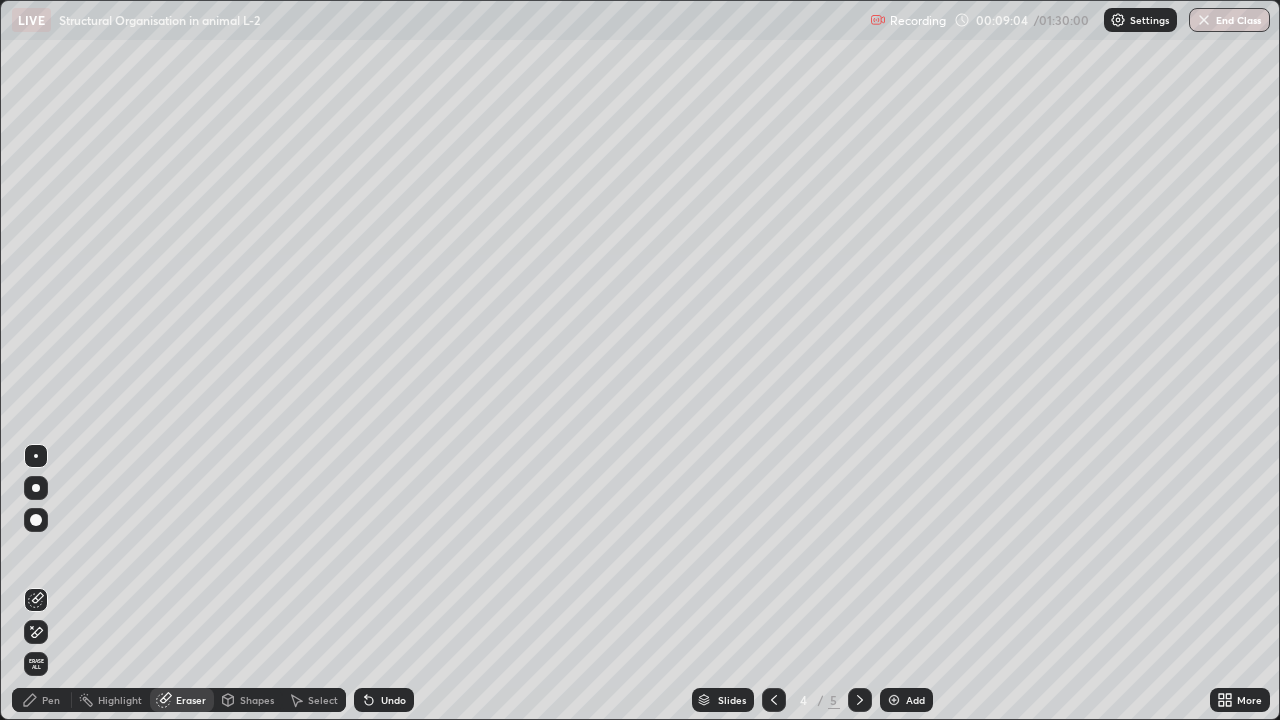 click 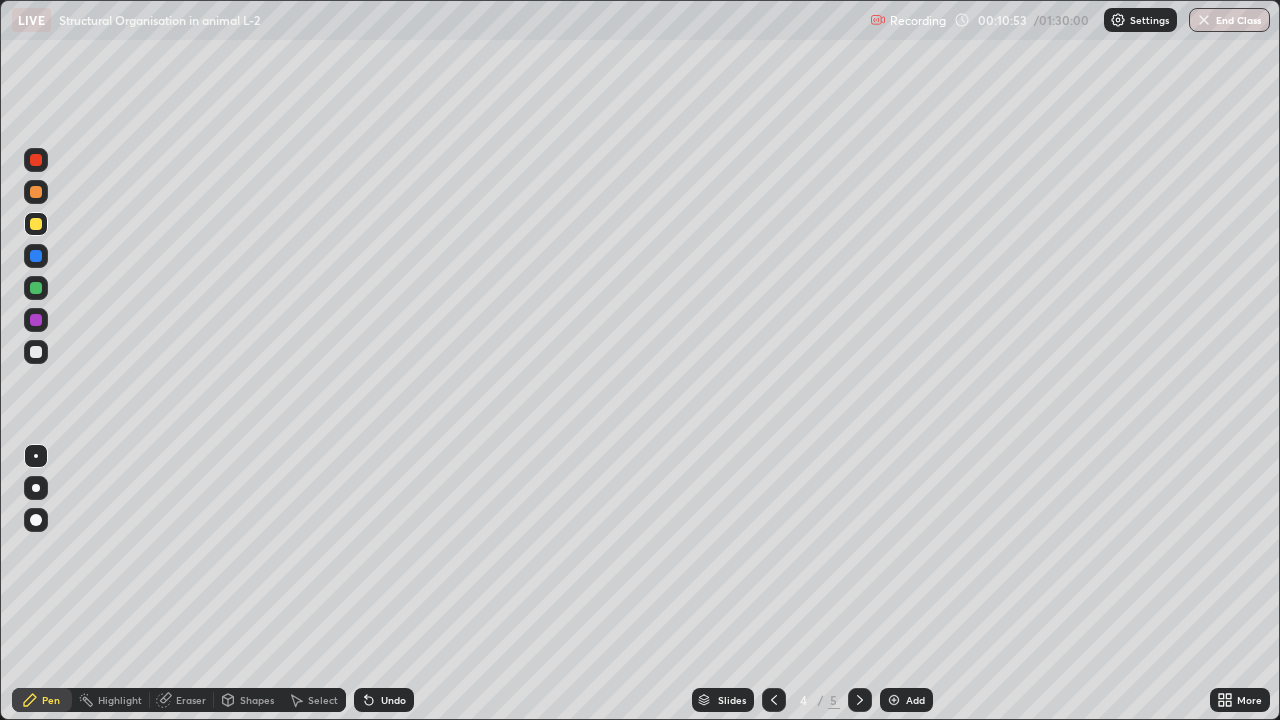 click at bounding box center [774, 700] 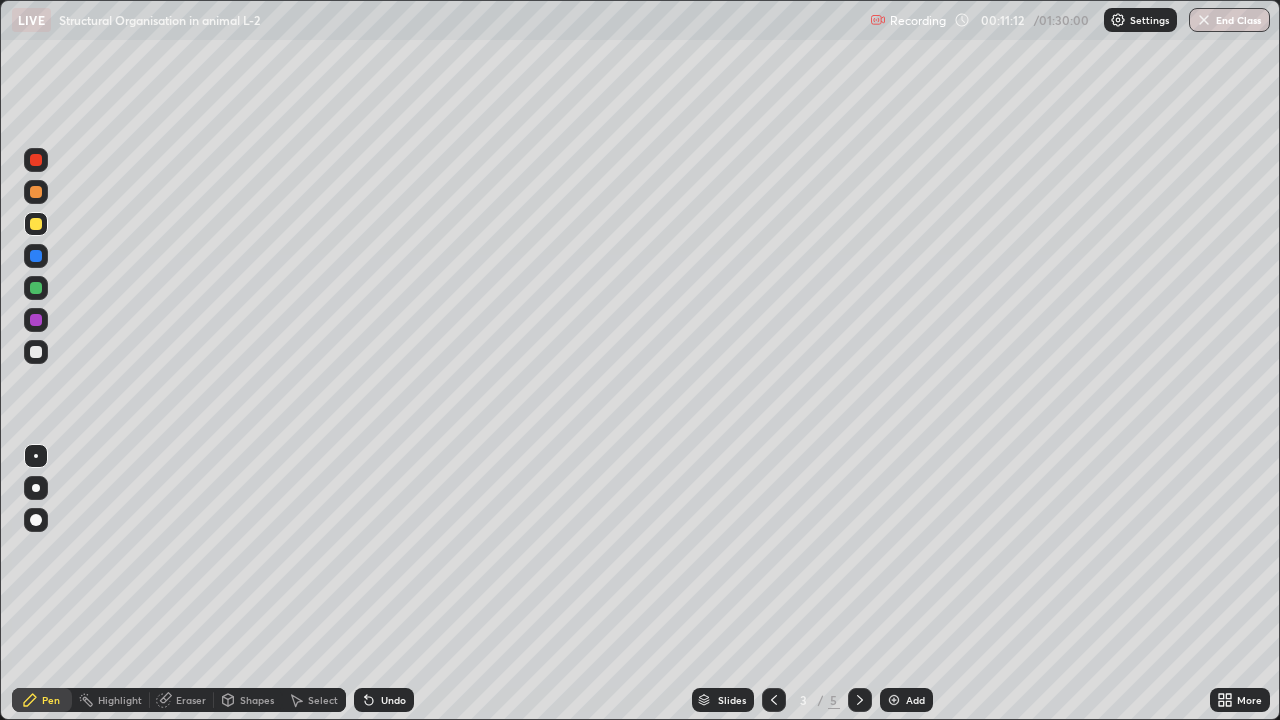 click on "Eraser" at bounding box center (182, 700) 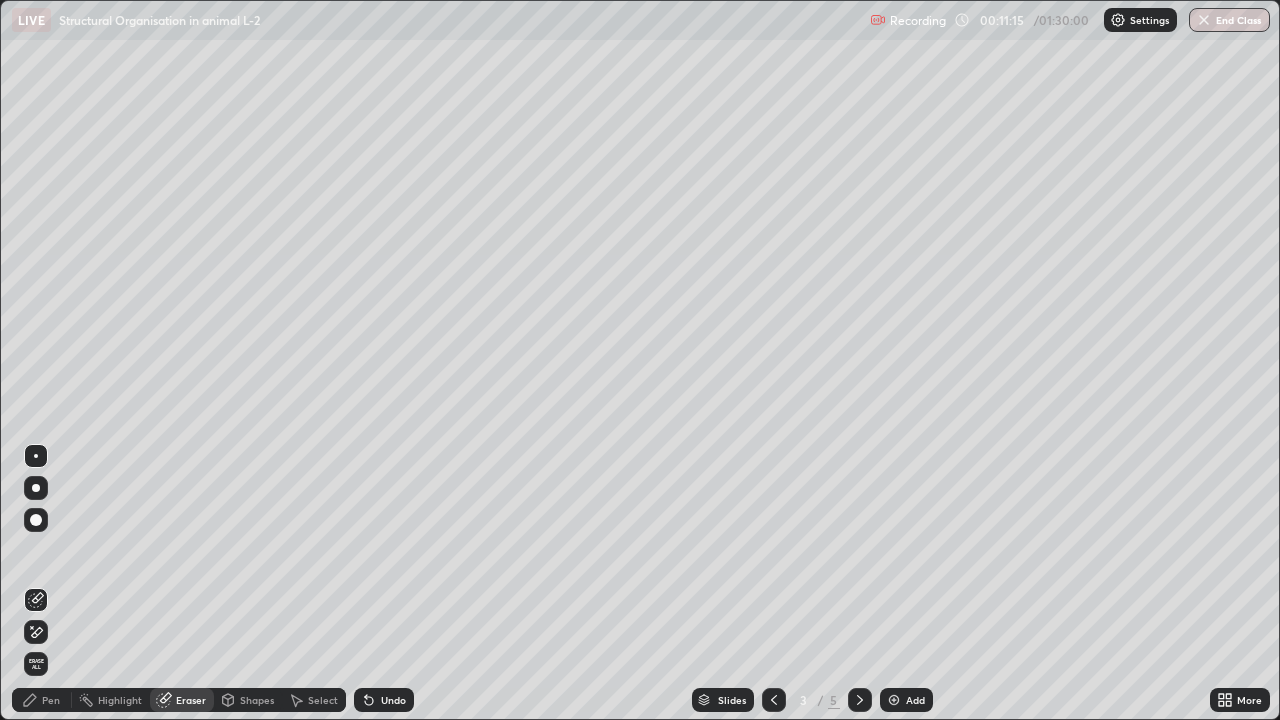 click on "Pen" at bounding box center (51, 700) 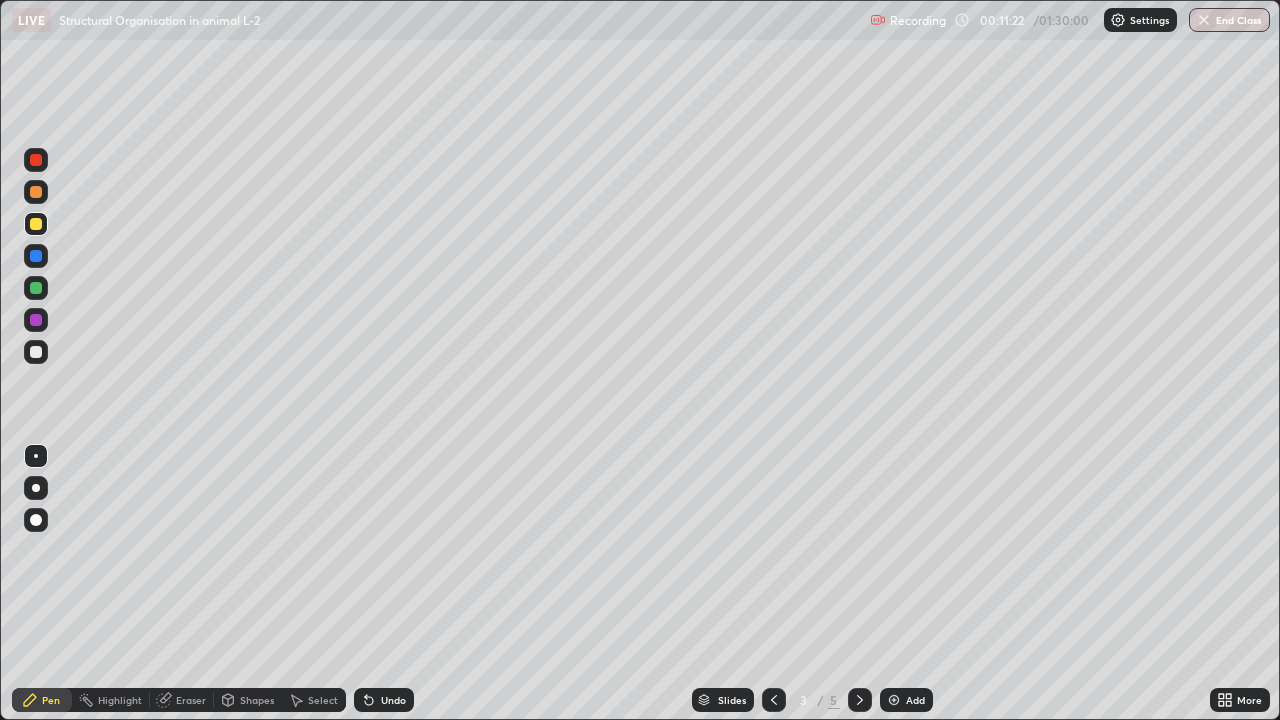 click on "Pen" at bounding box center (42, 700) 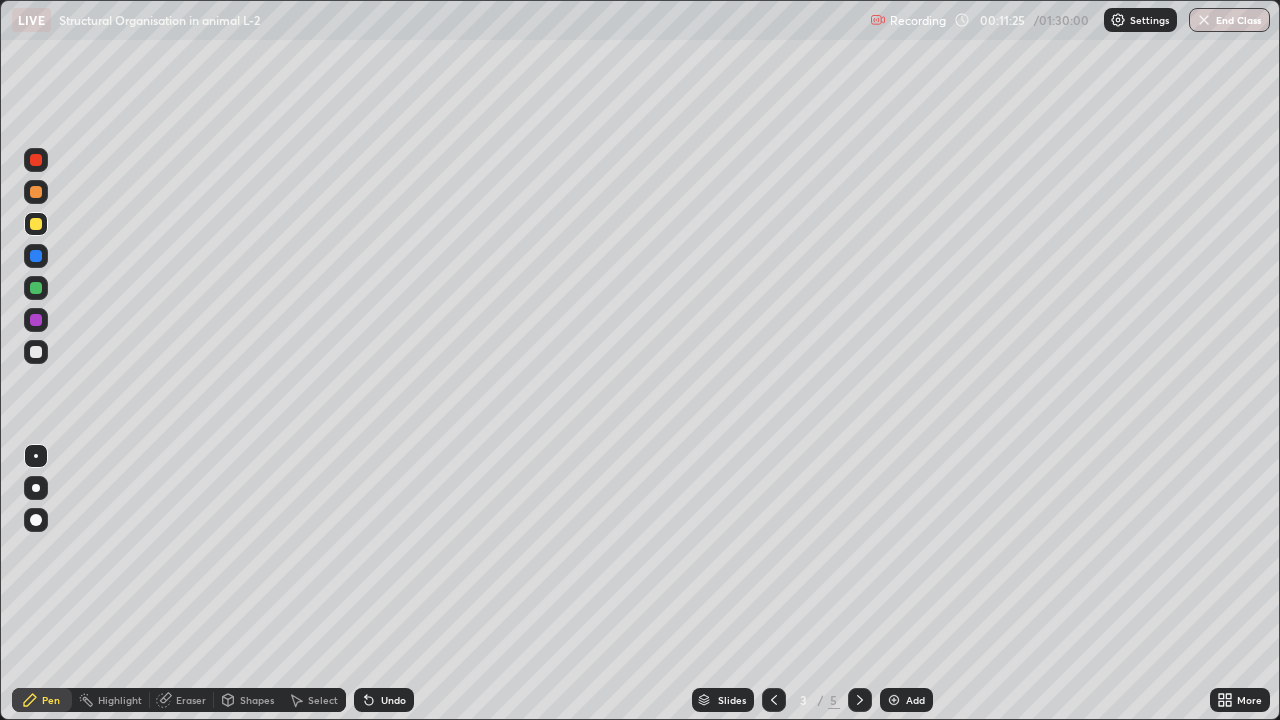 click on "Pen" at bounding box center (42, 700) 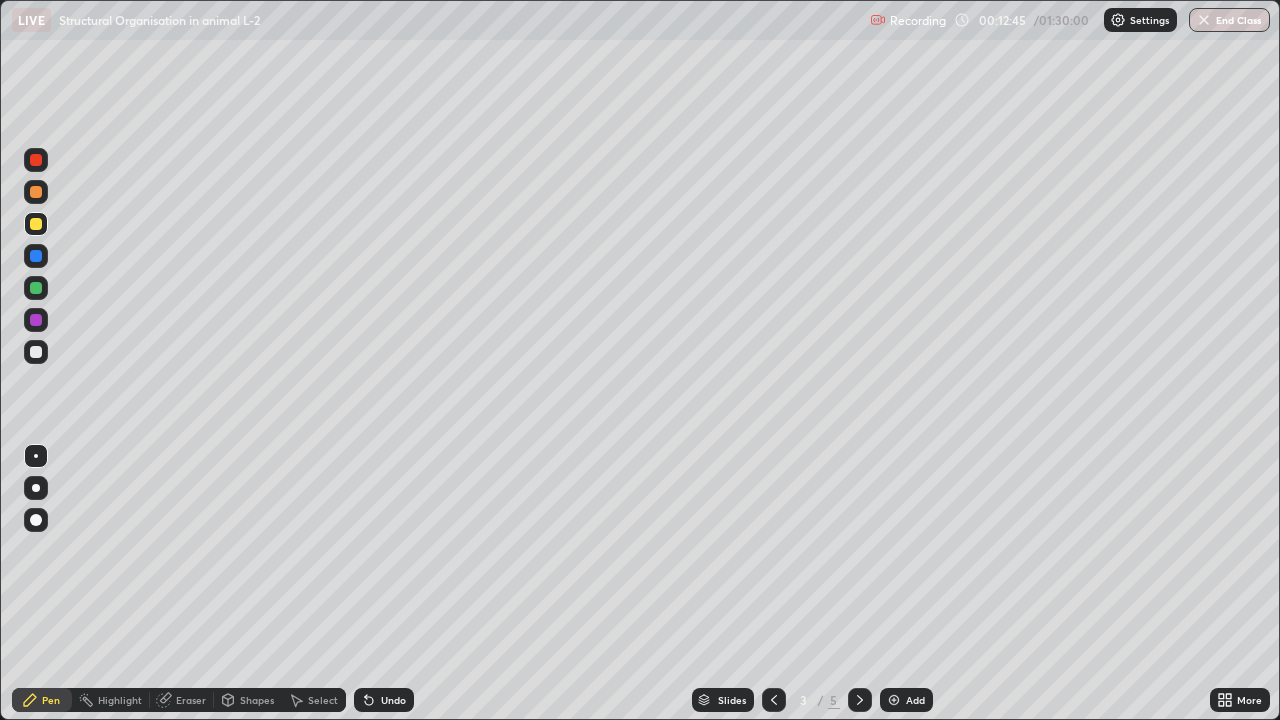 click on "Eraser" at bounding box center [191, 700] 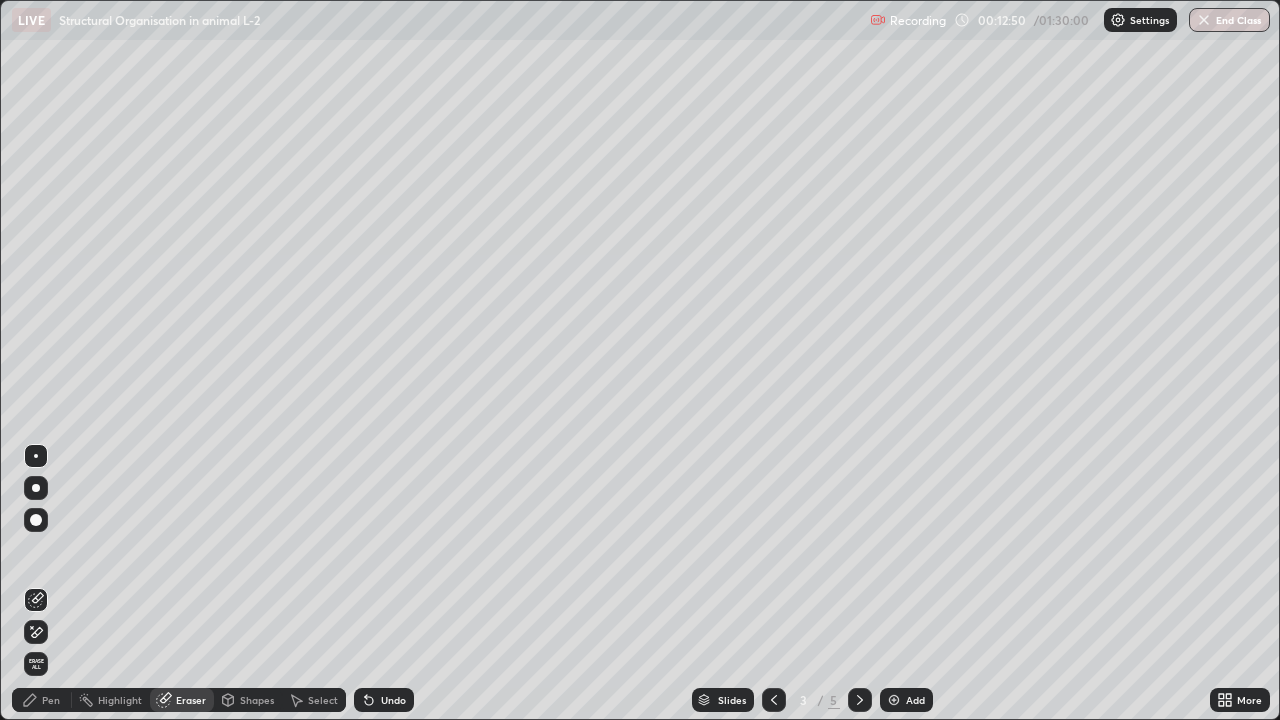 click on "Pen" at bounding box center (42, 700) 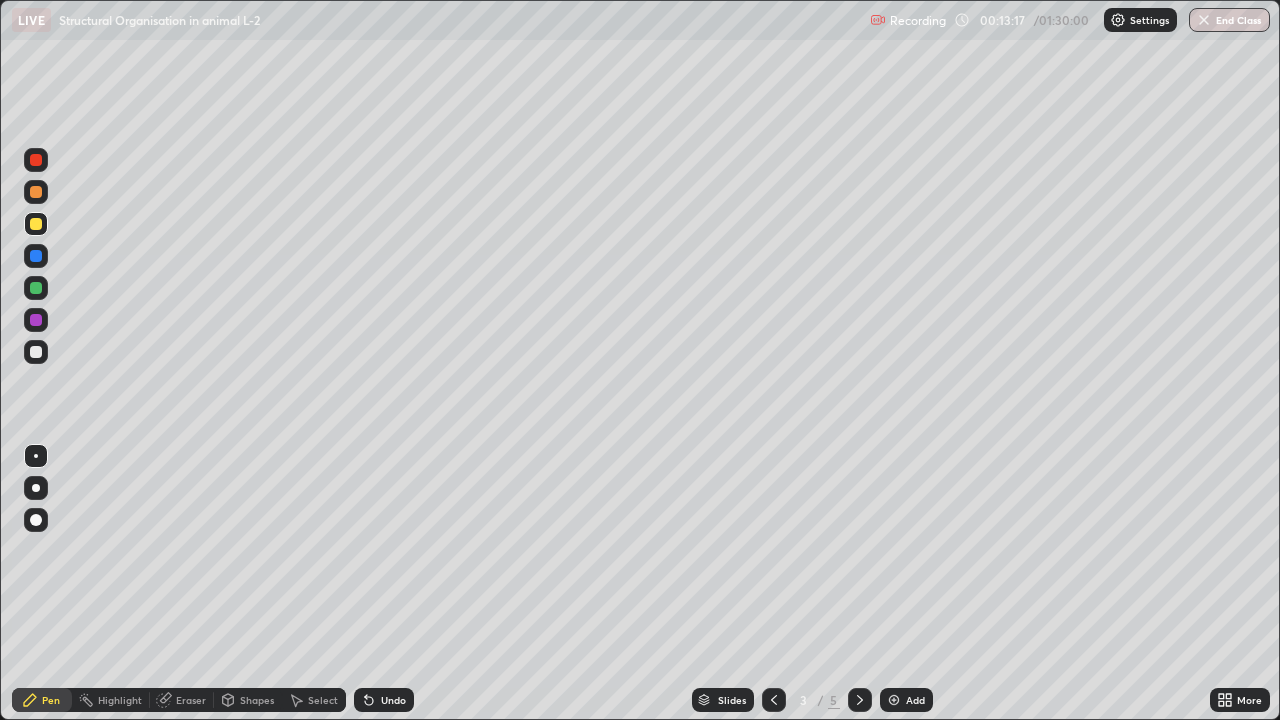 click at bounding box center [36, 352] 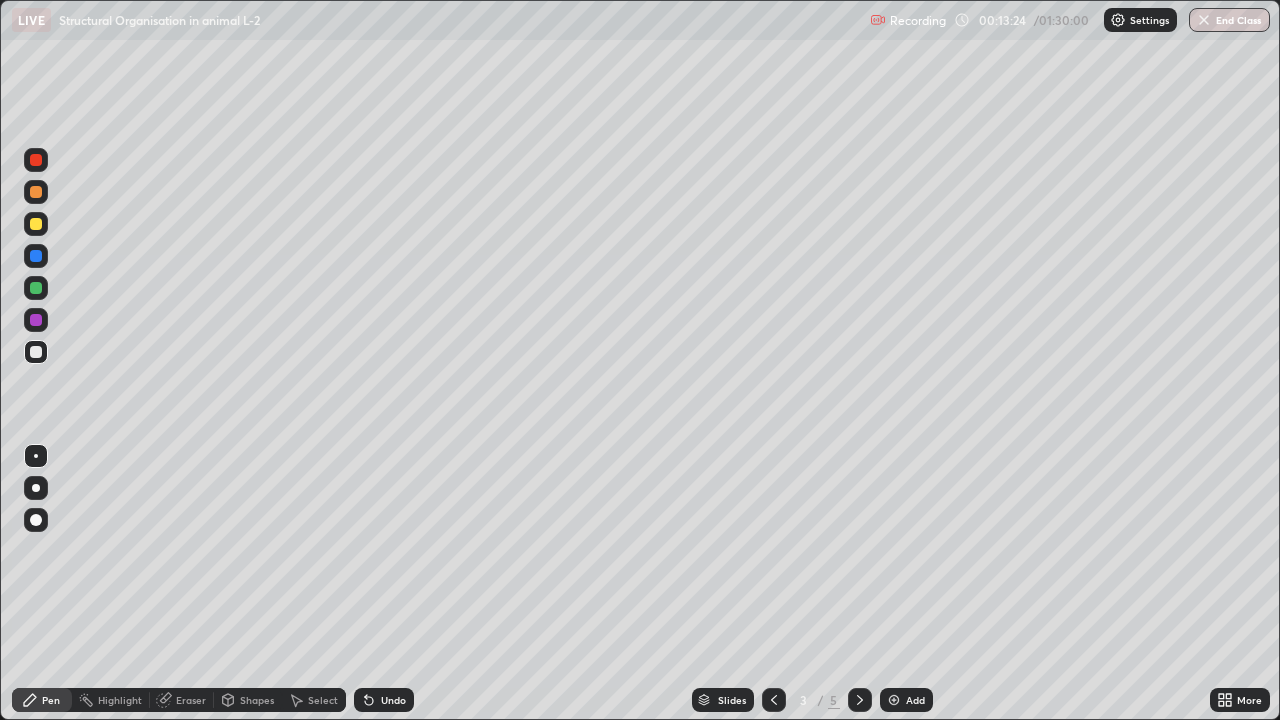 click at bounding box center [36, 224] 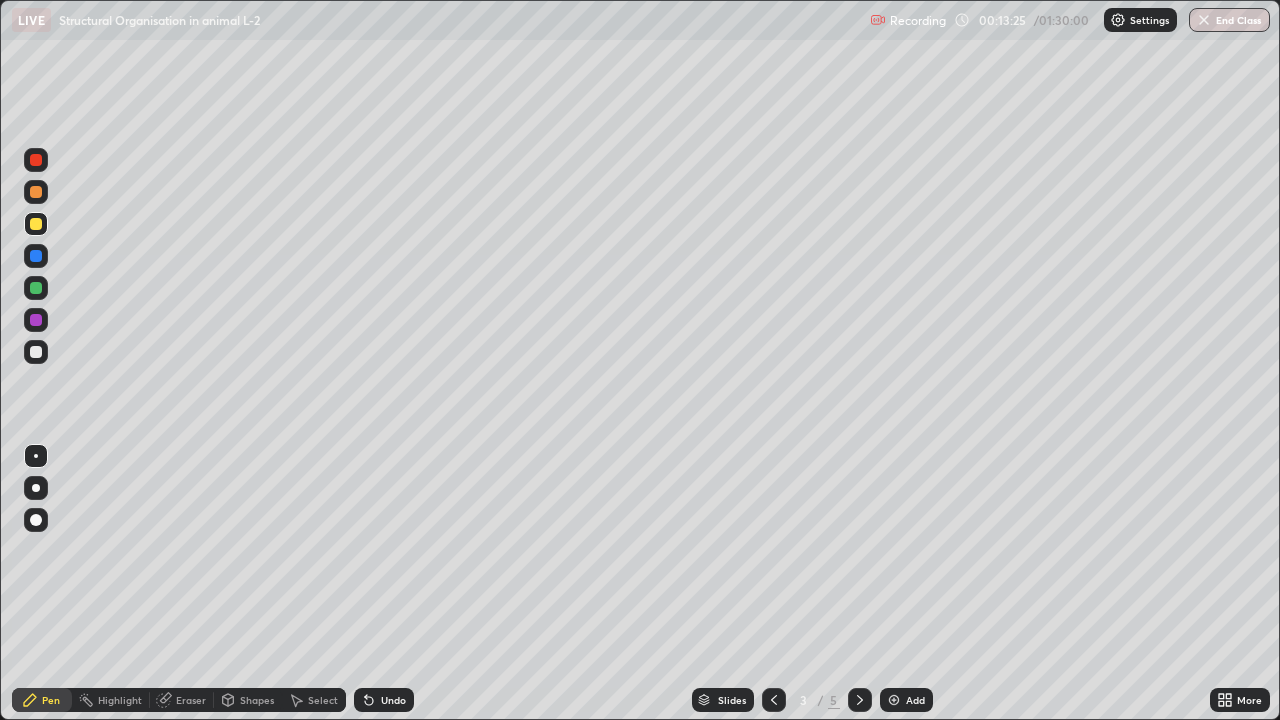click at bounding box center [36, 192] 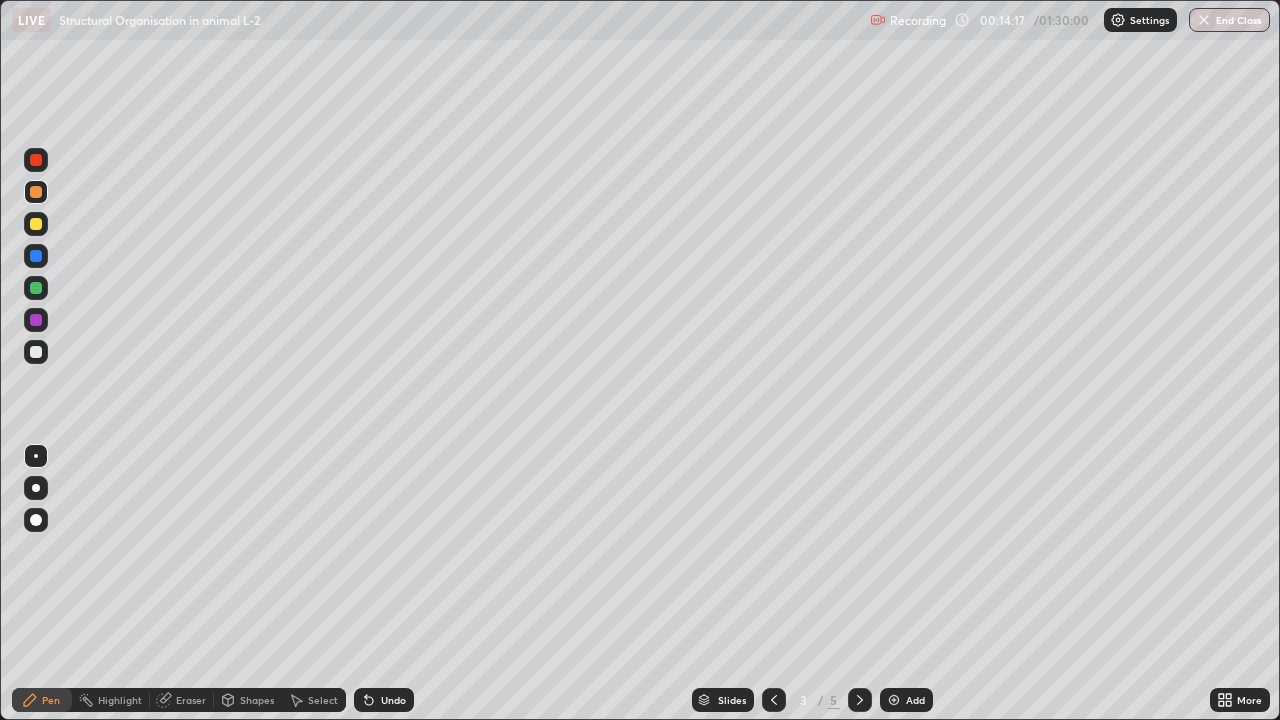 click on "Add" at bounding box center [906, 700] 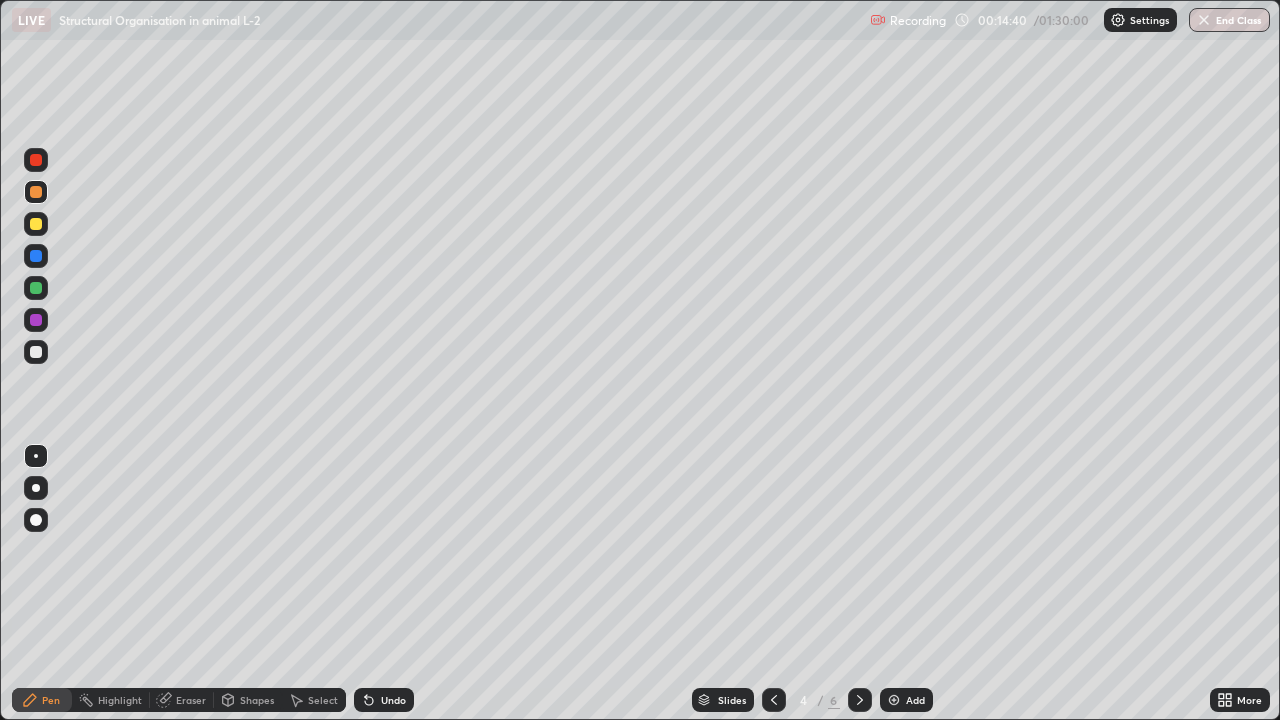 click on "Eraser" at bounding box center [191, 700] 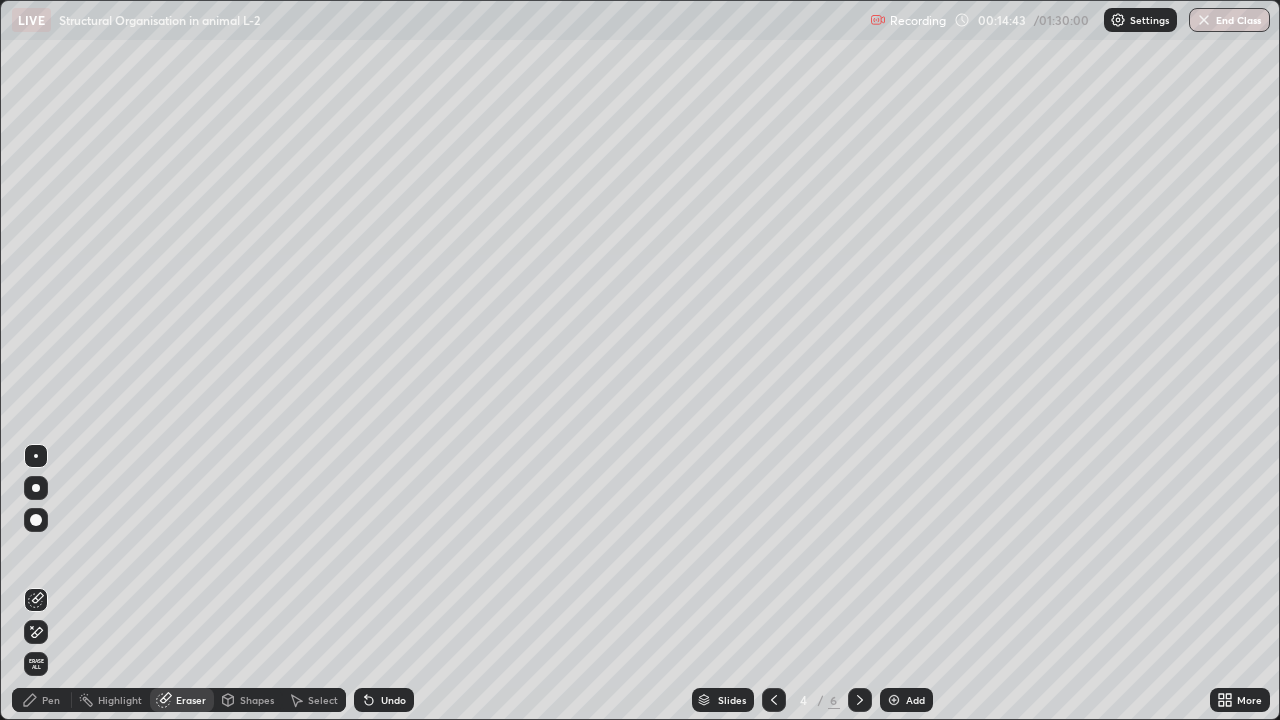 click on "Pen" at bounding box center [51, 700] 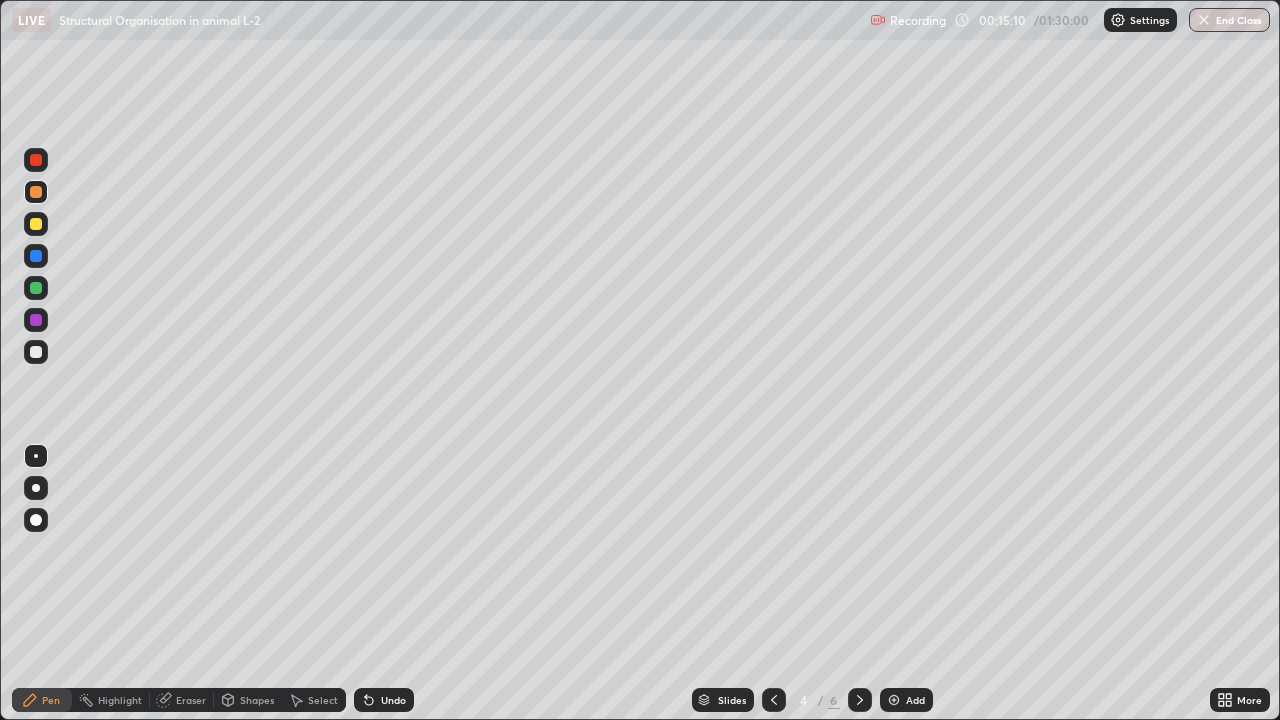 click at bounding box center [36, 224] 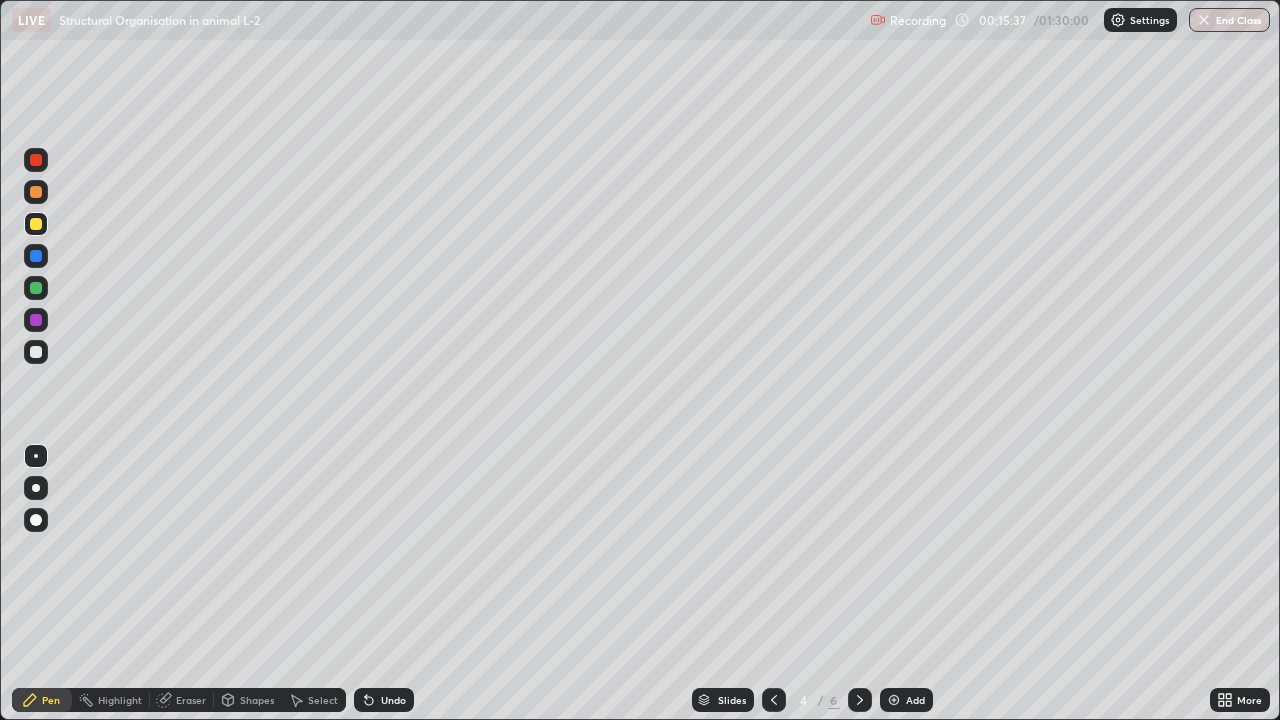 click 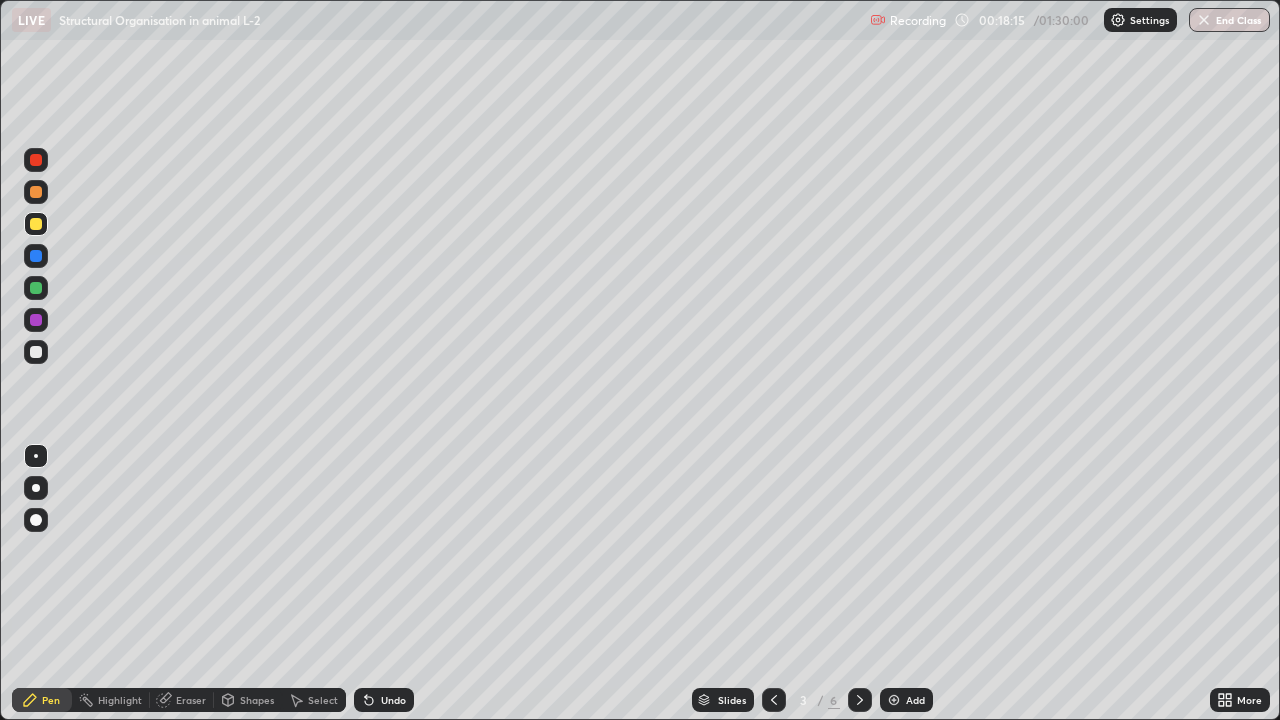 click at bounding box center [894, 700] 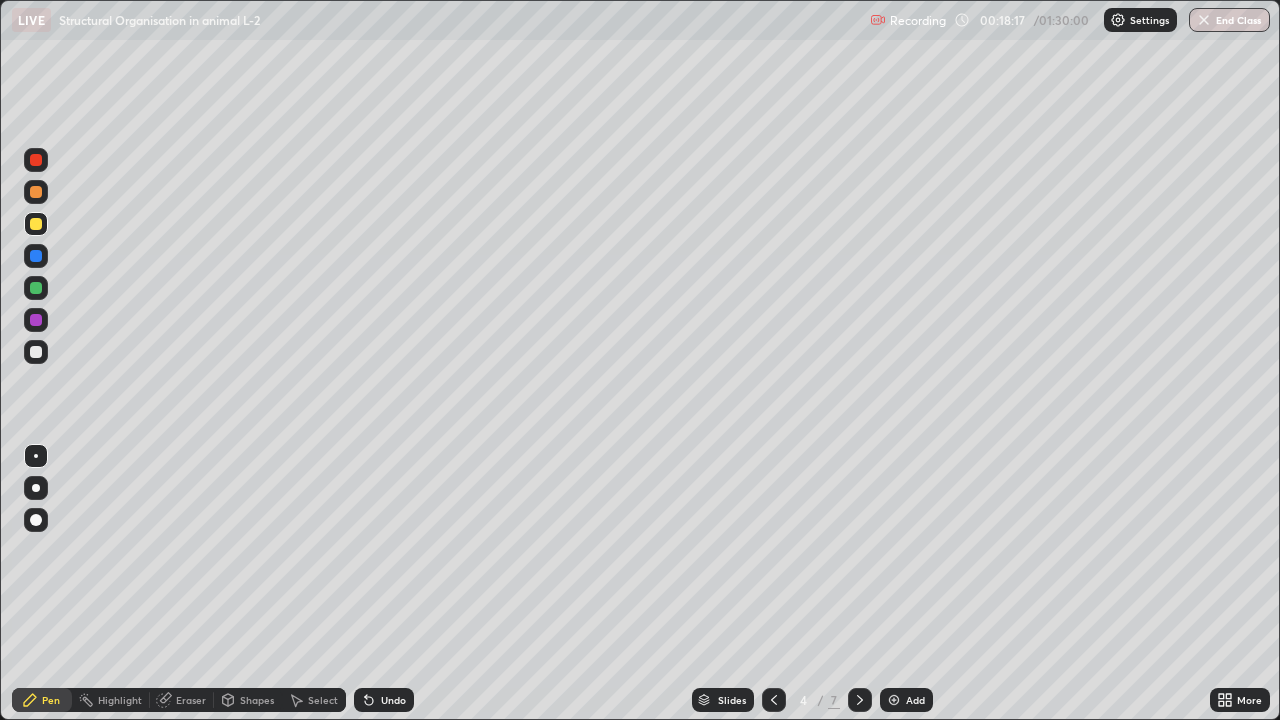 click 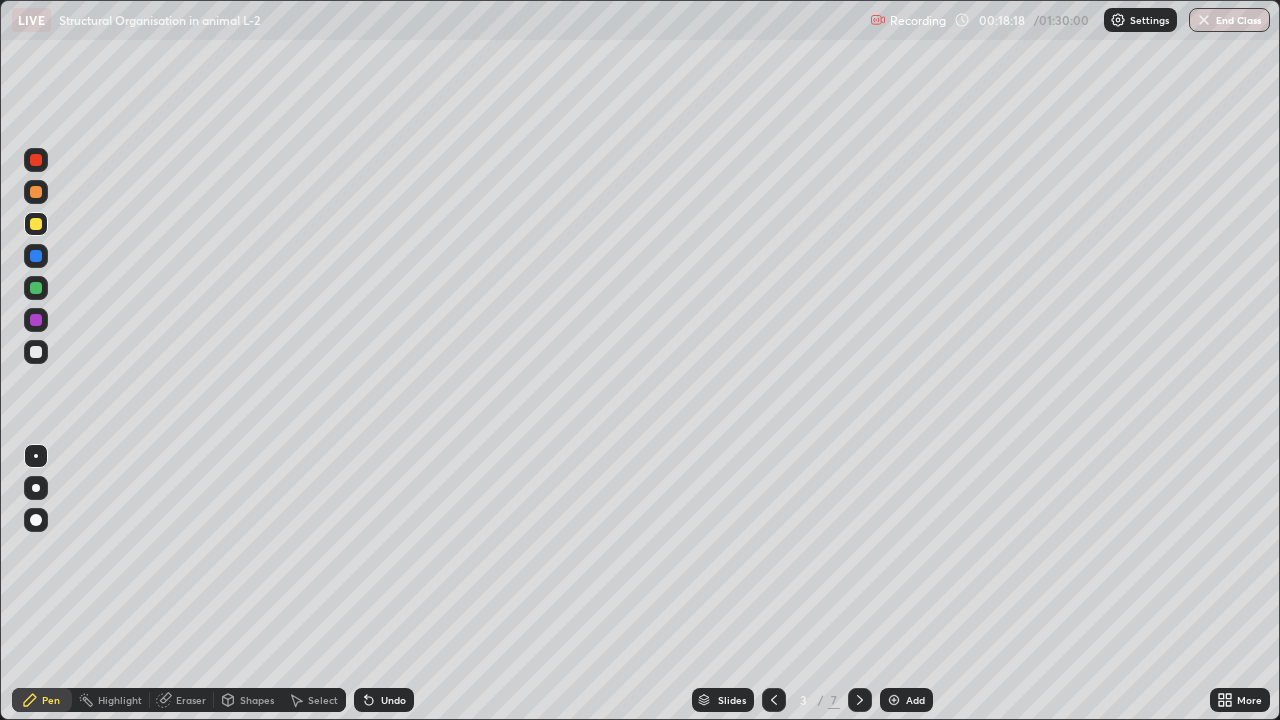 click 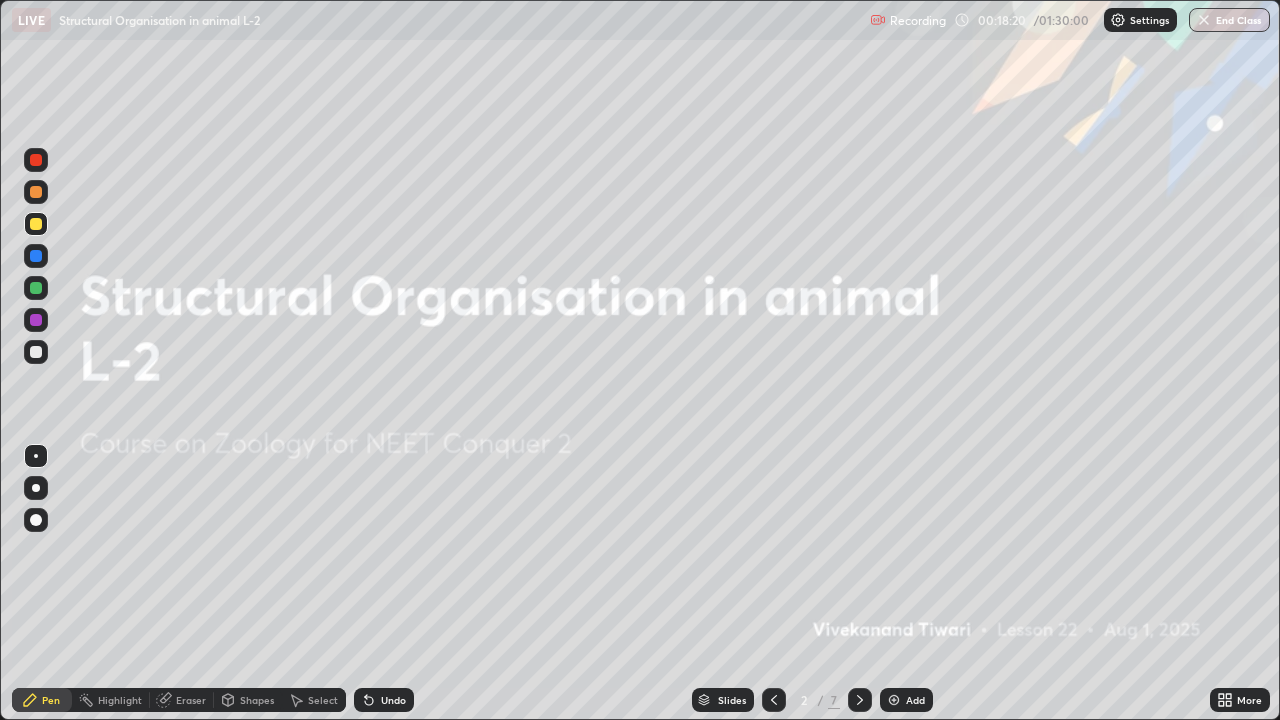 click 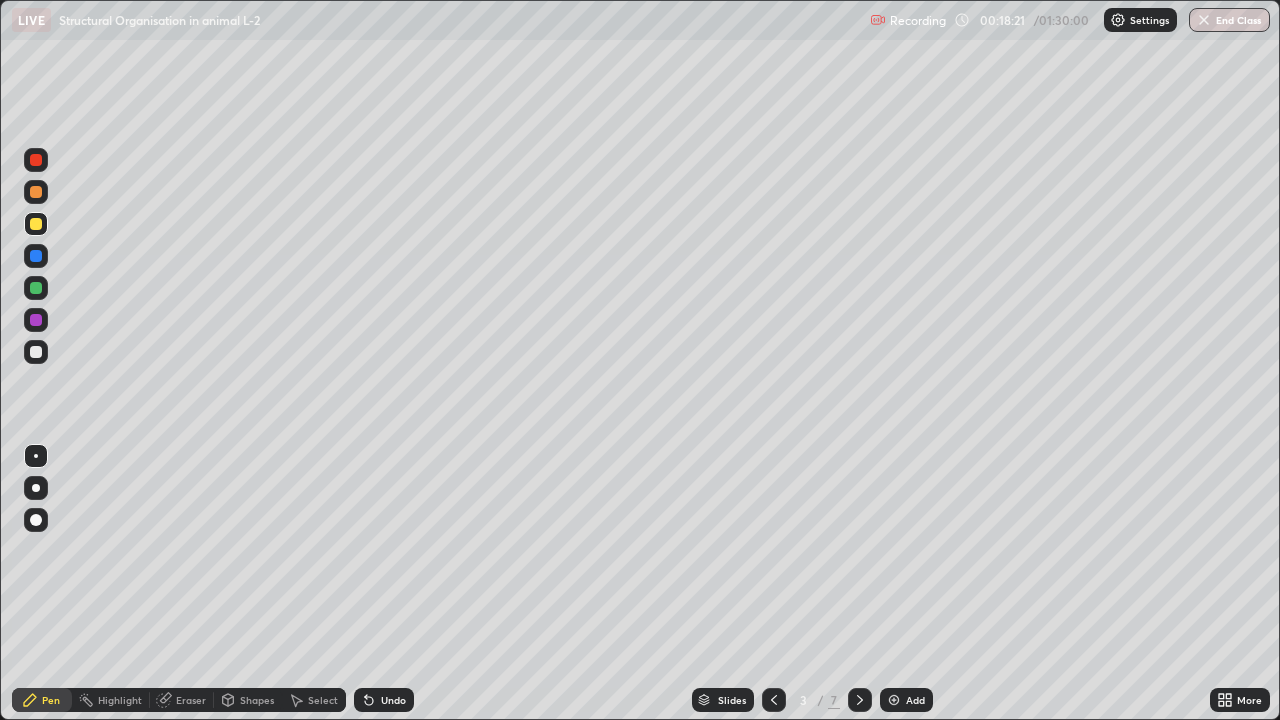 click 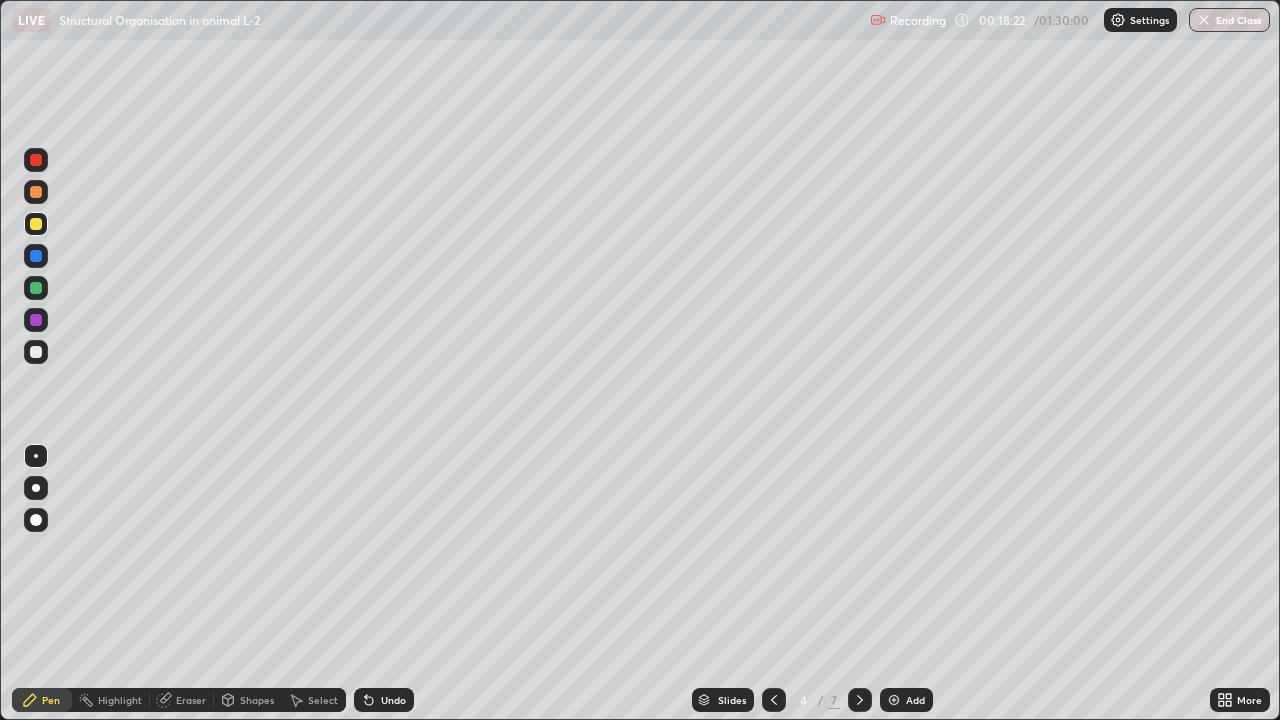 click at bounding box center (860, 700) 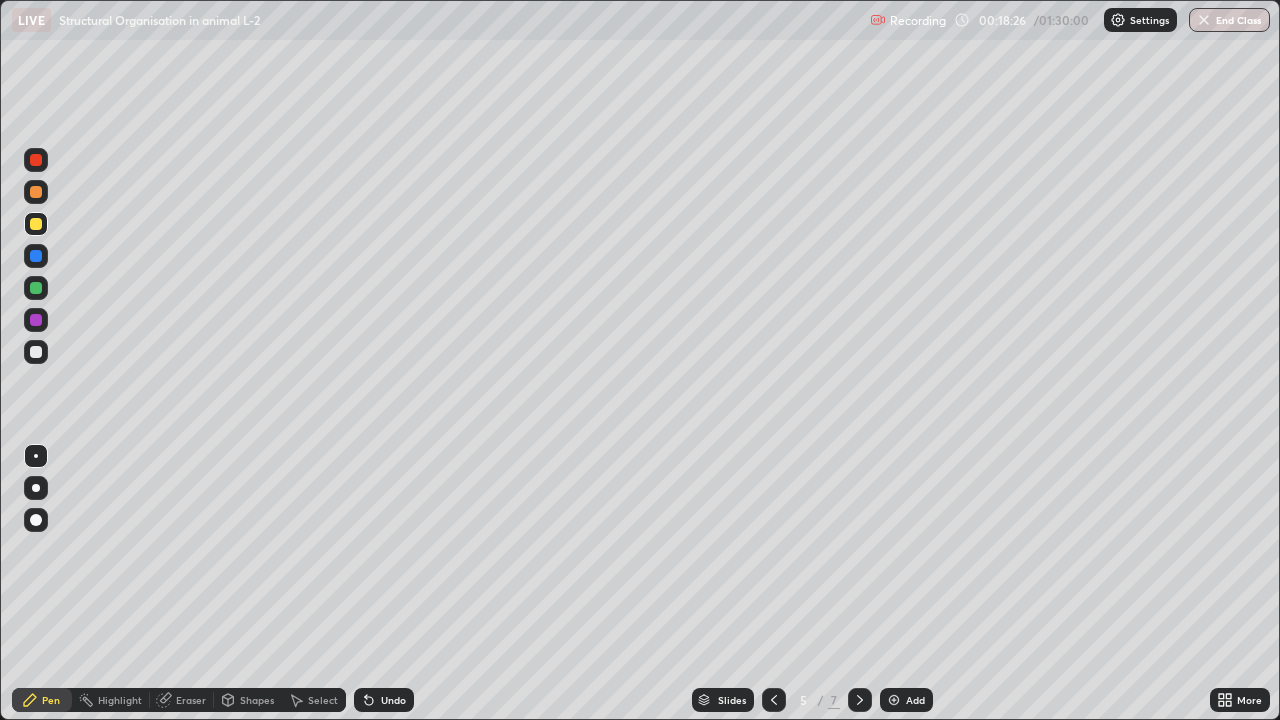 click on "Eraser" at bounding box center (191, 700) 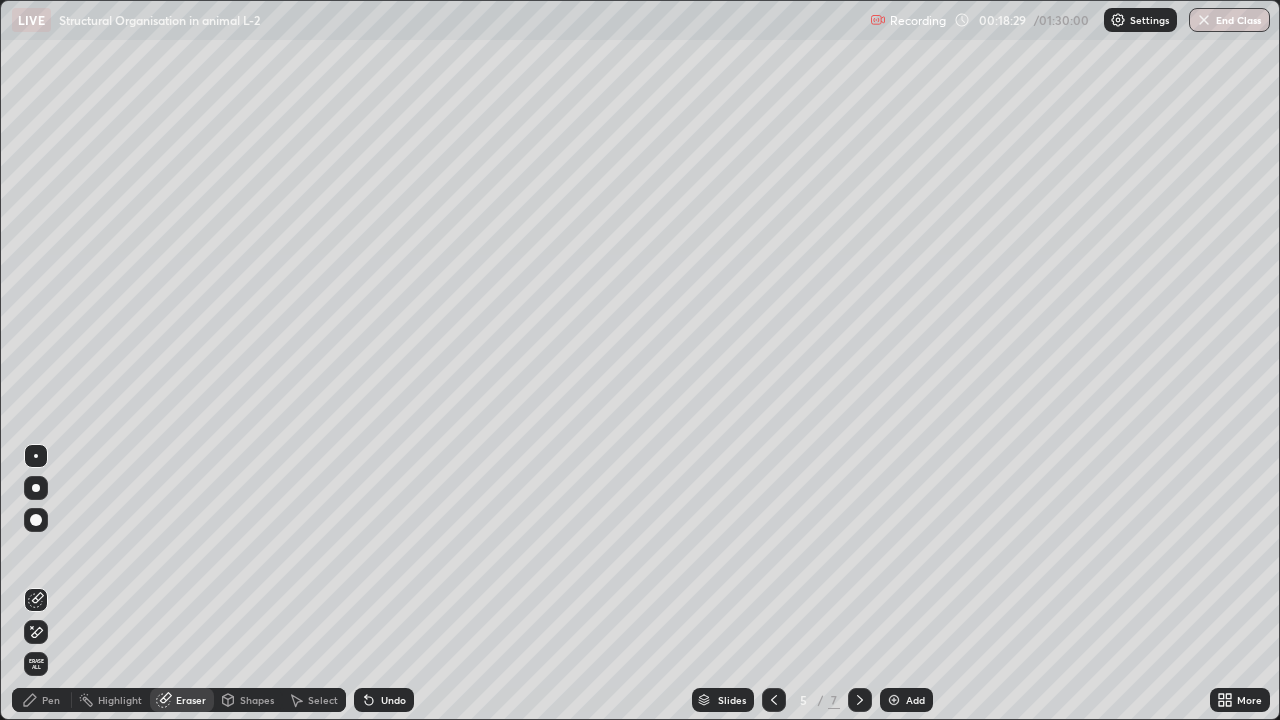 click on "Pen" at bounding box center (42, 700) 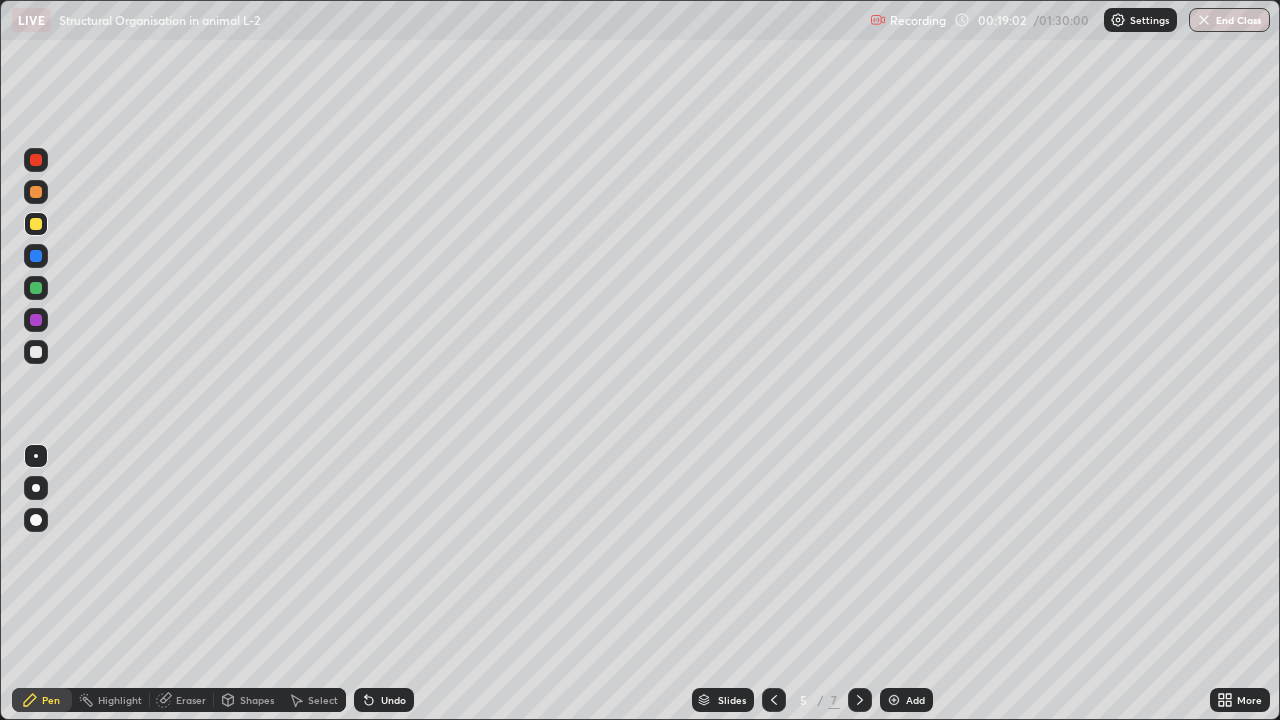 click 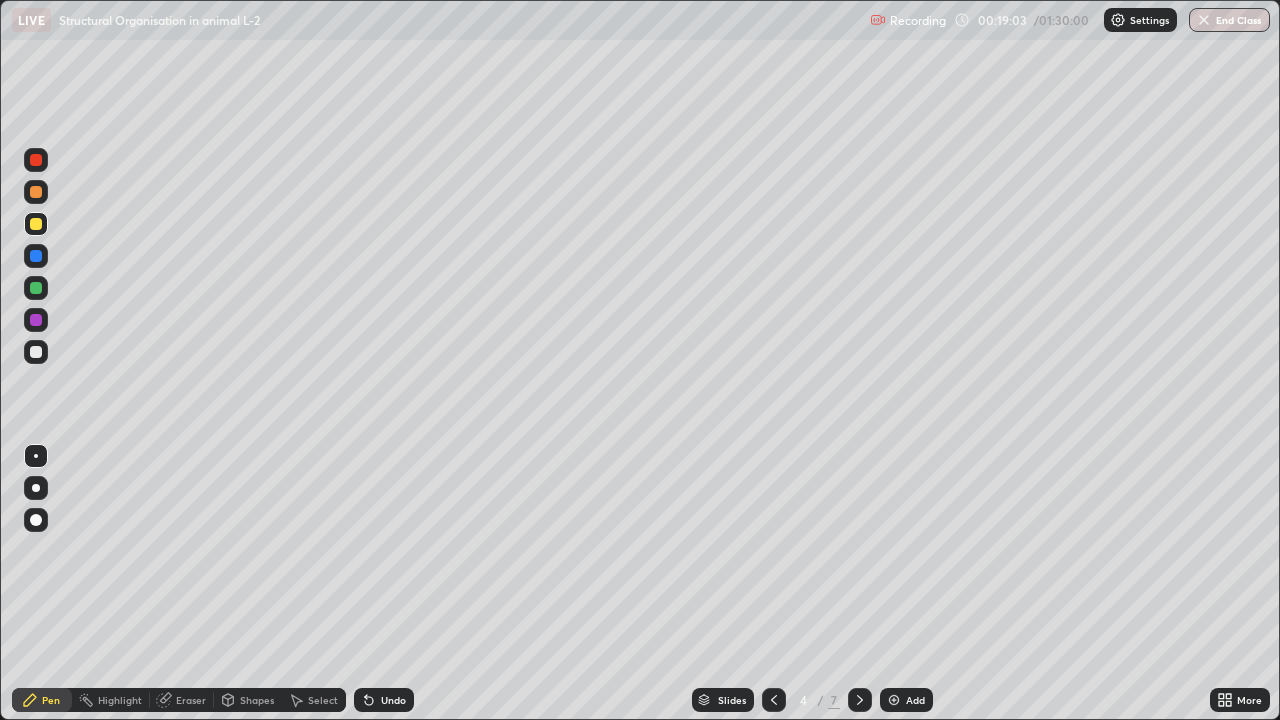 click 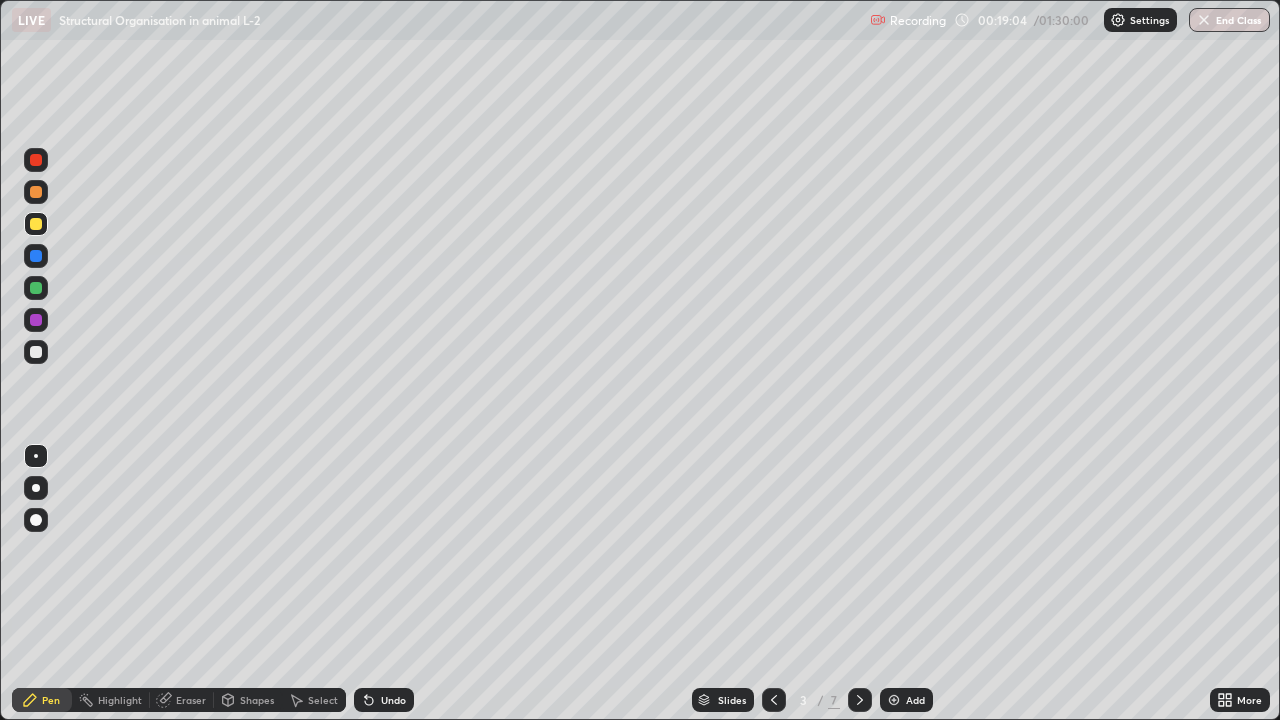 click 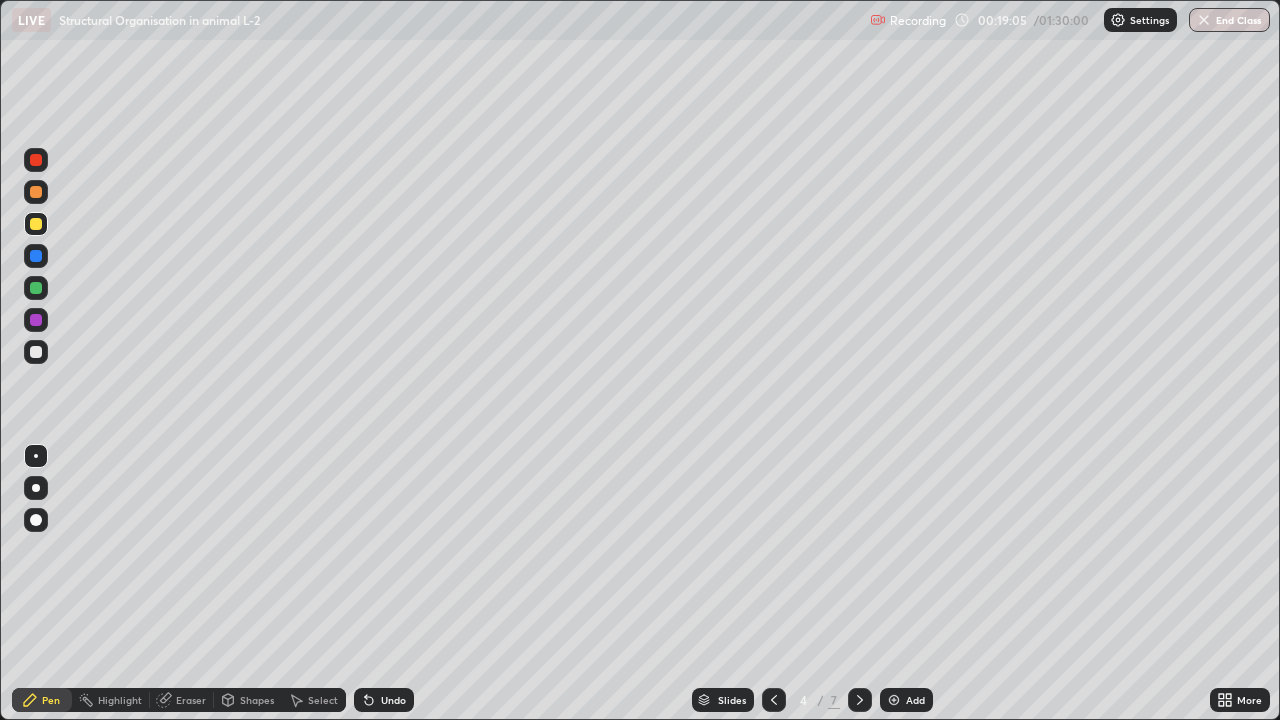 click 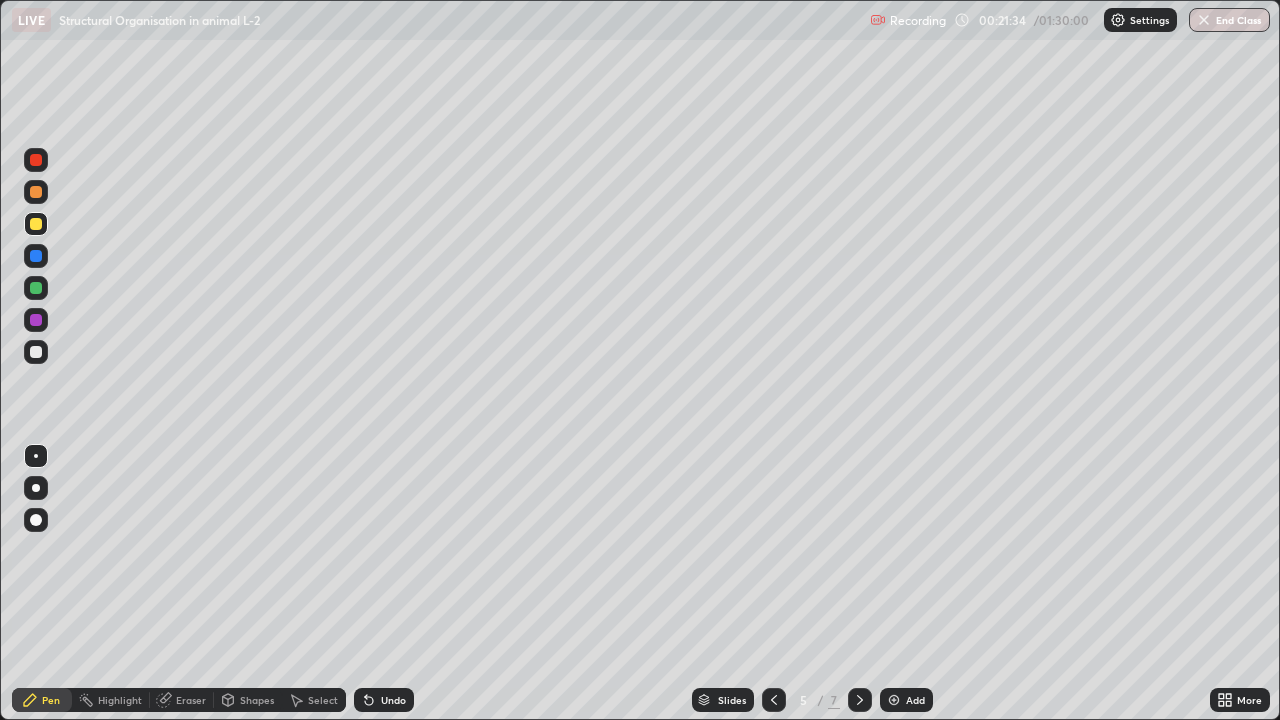 click on "Eraser" at bounding box center (191, 700) 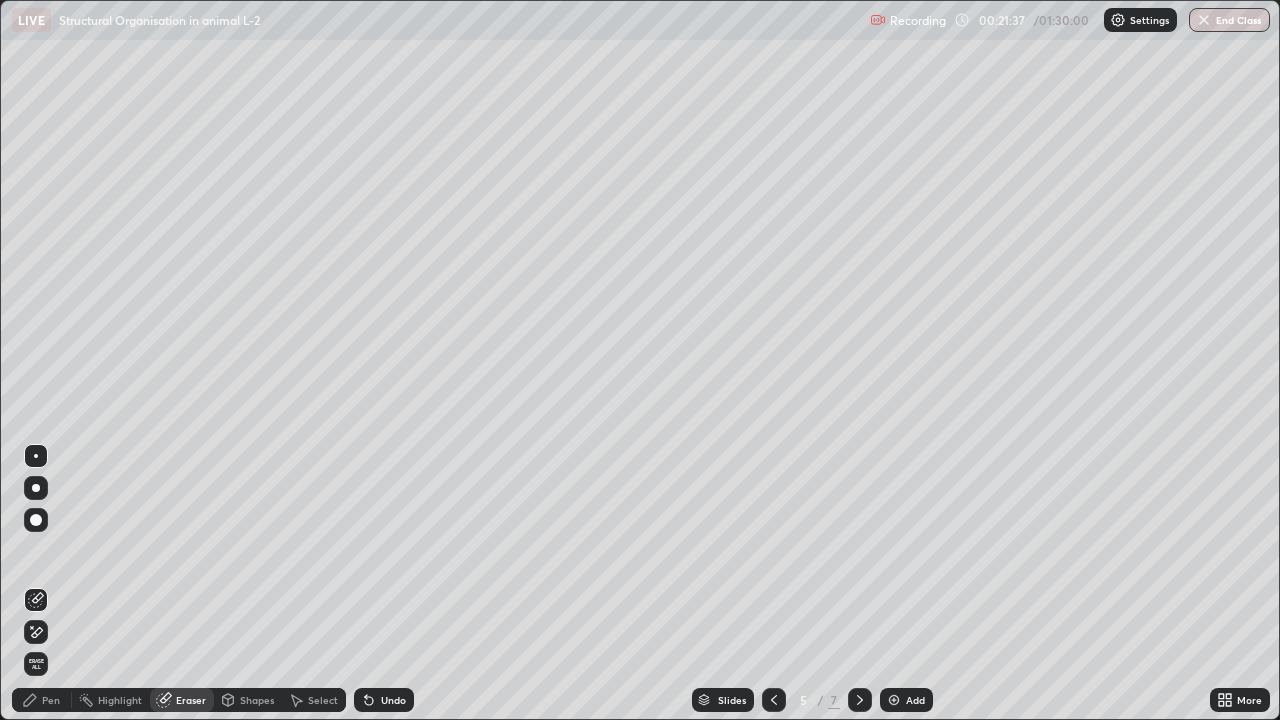 click on "Pen" at bounding box center [42, 700] 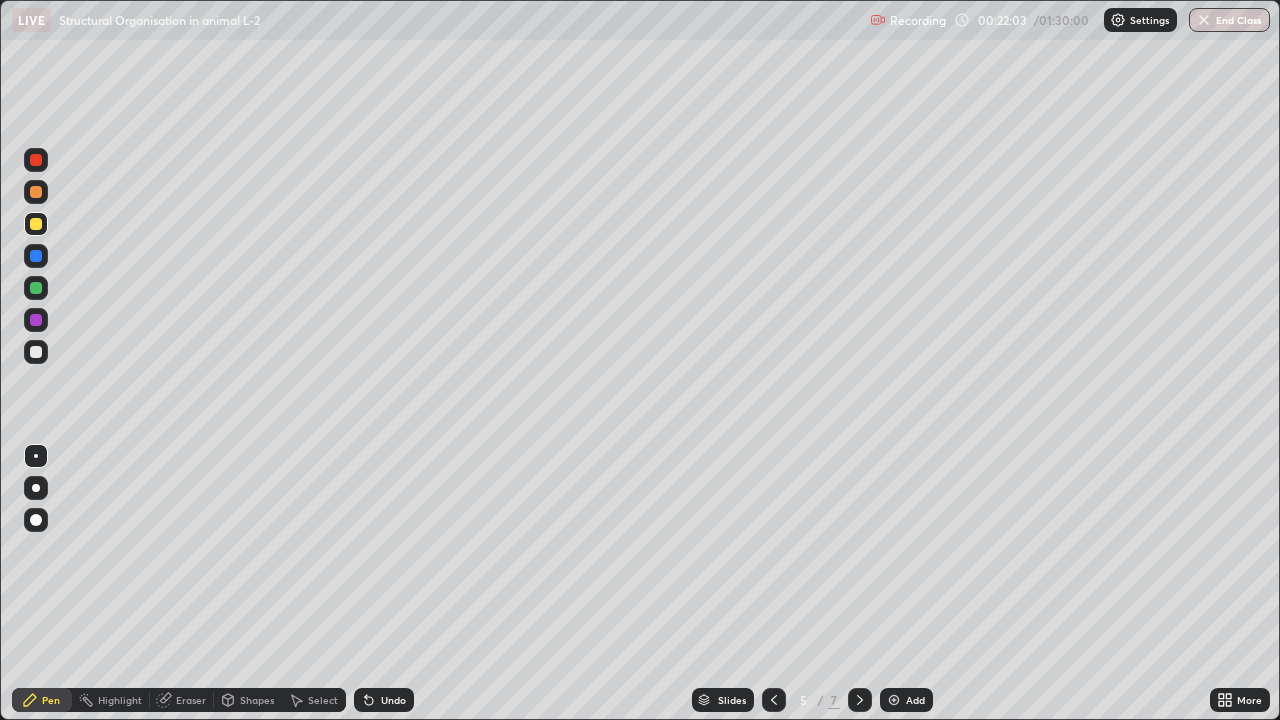 click at bounding box center [36, 352] 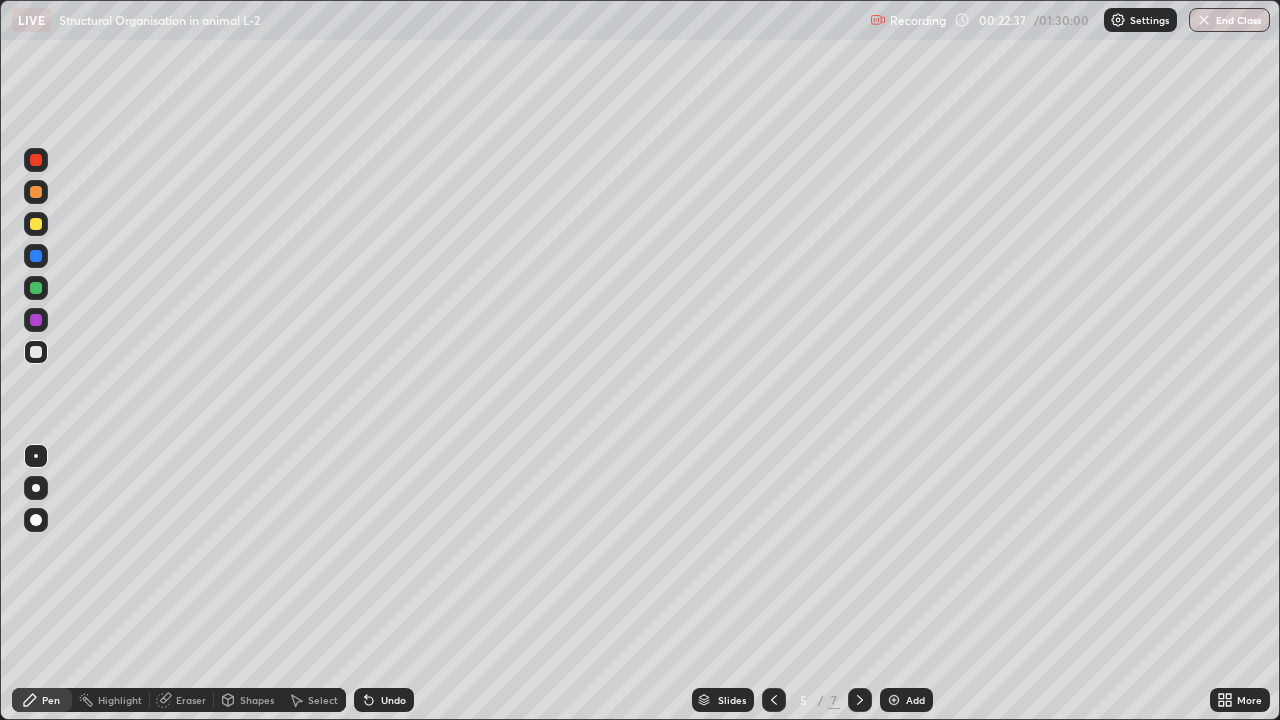 click on "Add" at bounding box center (915, 700) 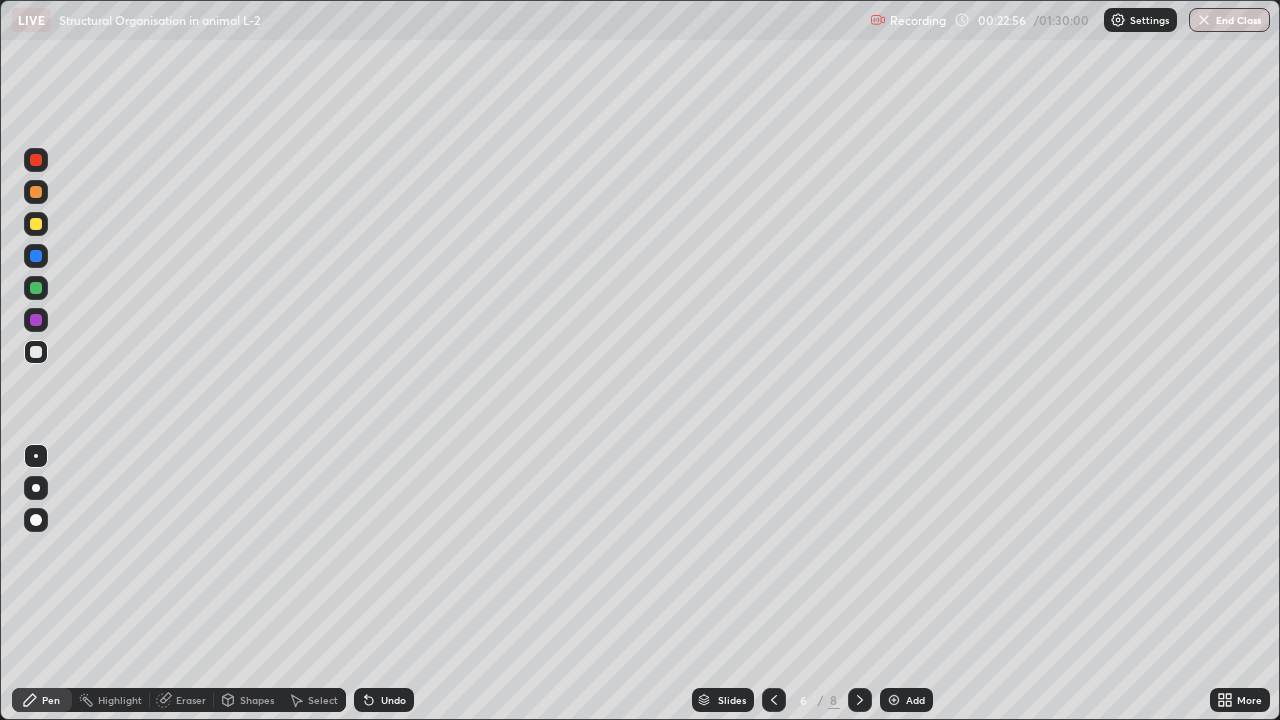click at bounding box center (36, 224) 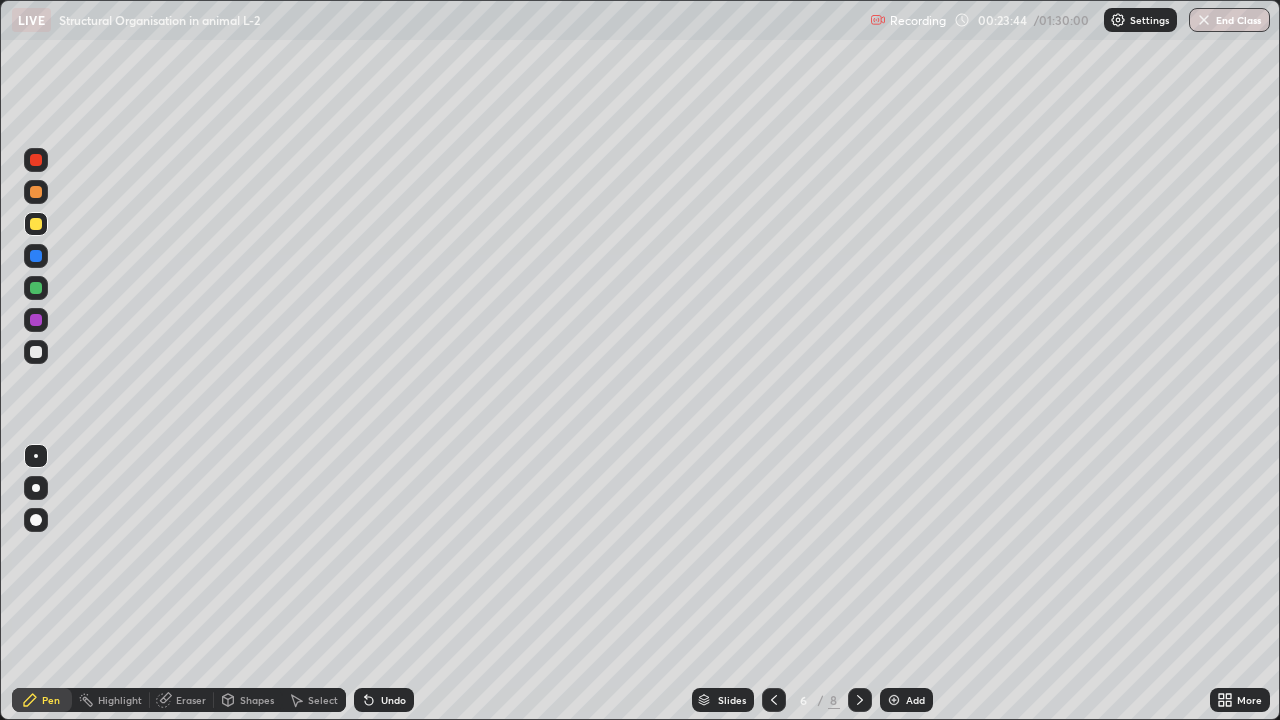 click at bounding box center (774, 700) 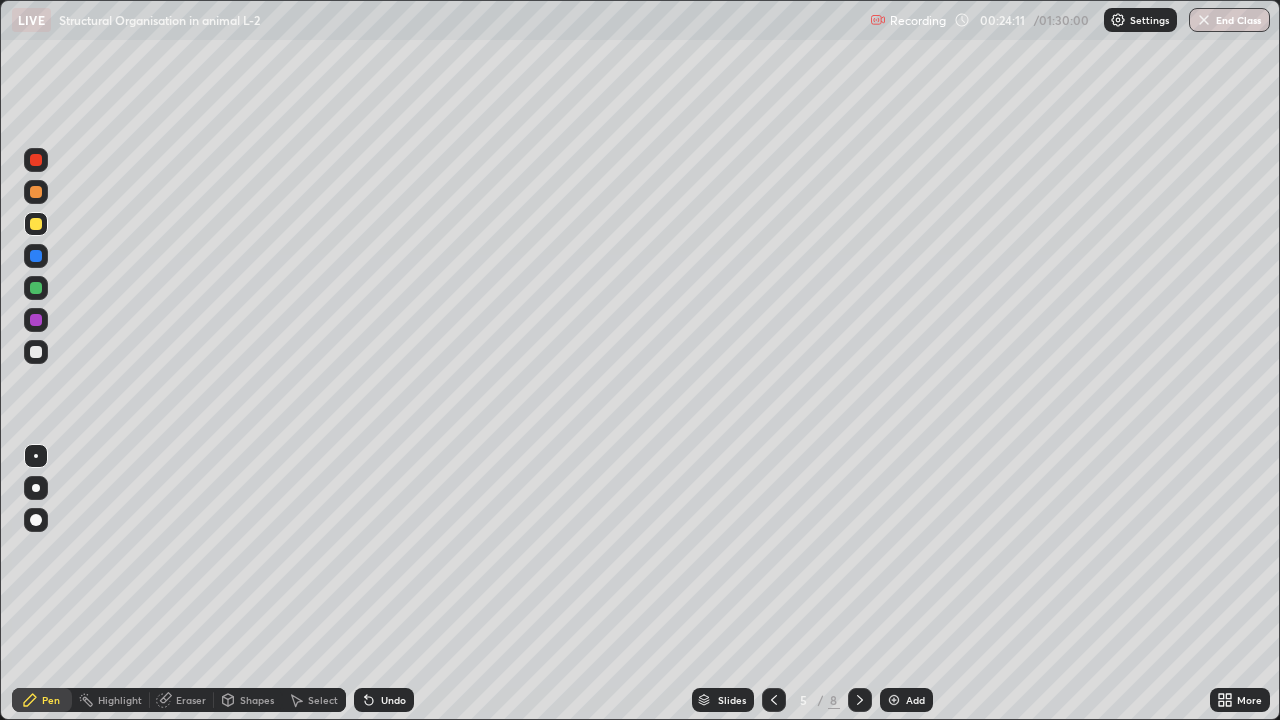click 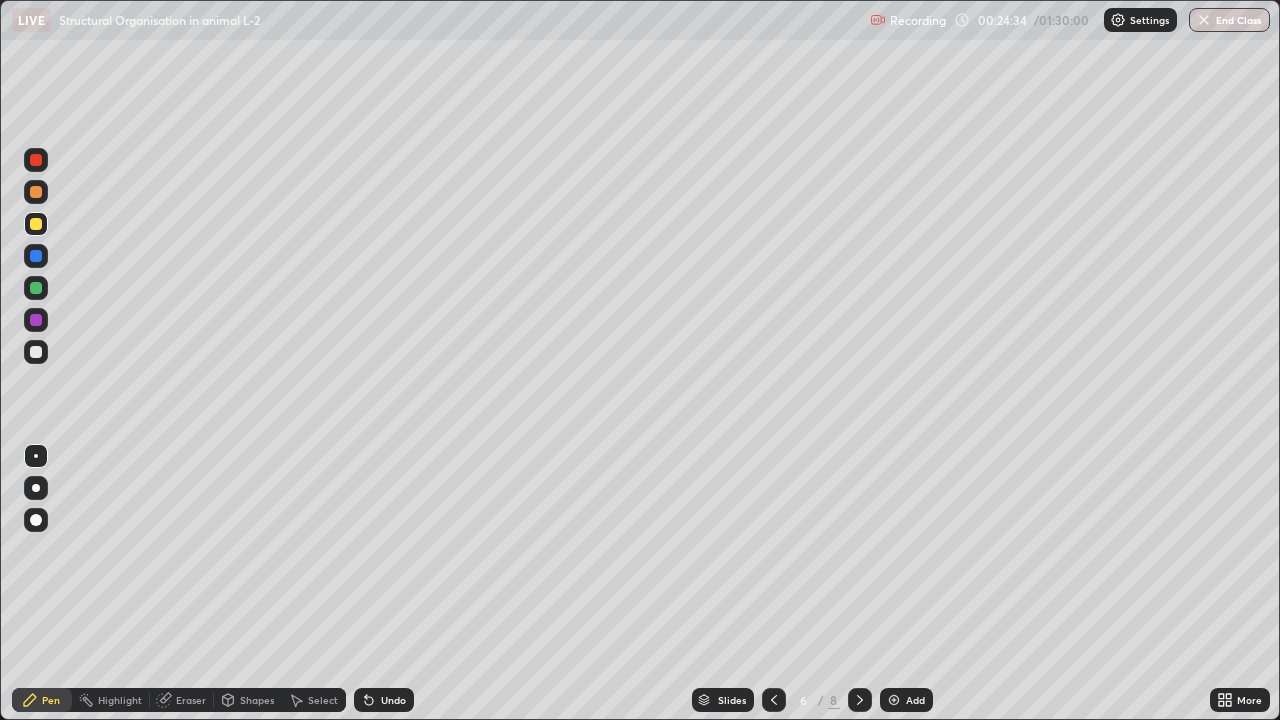 click at bounding box center [36, 352] 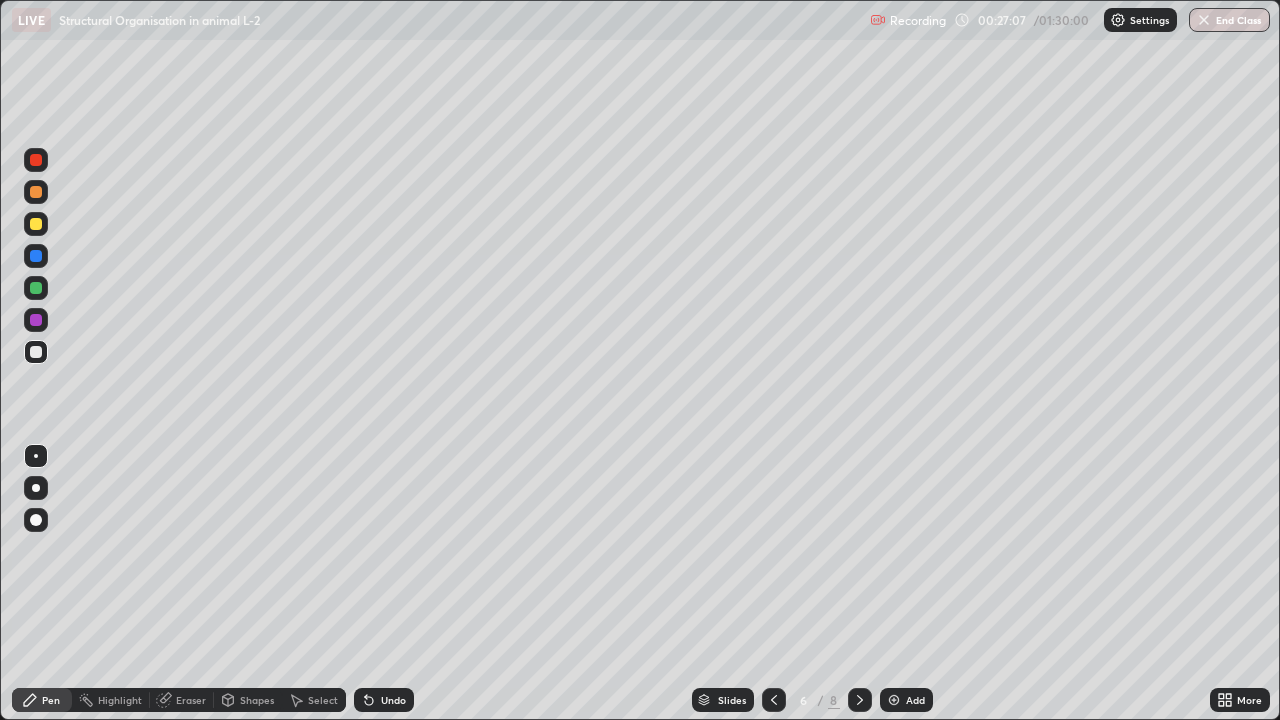 click 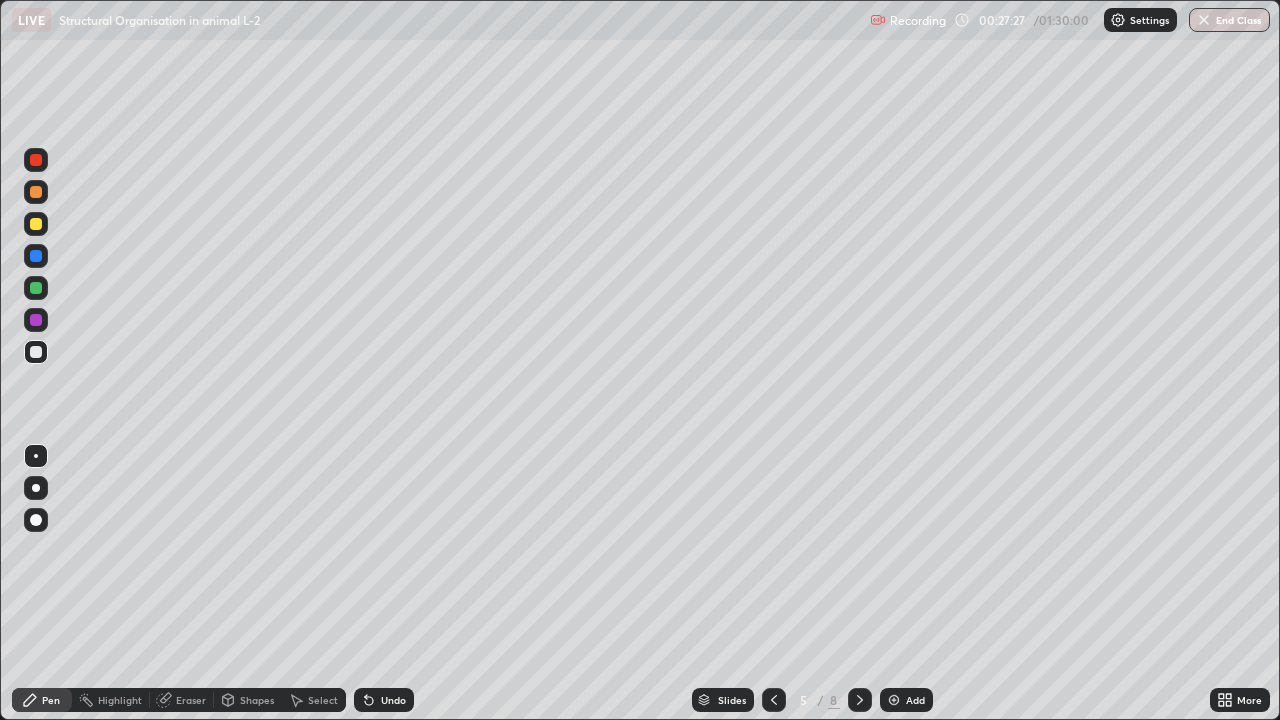click at bounding box center (860, 700) 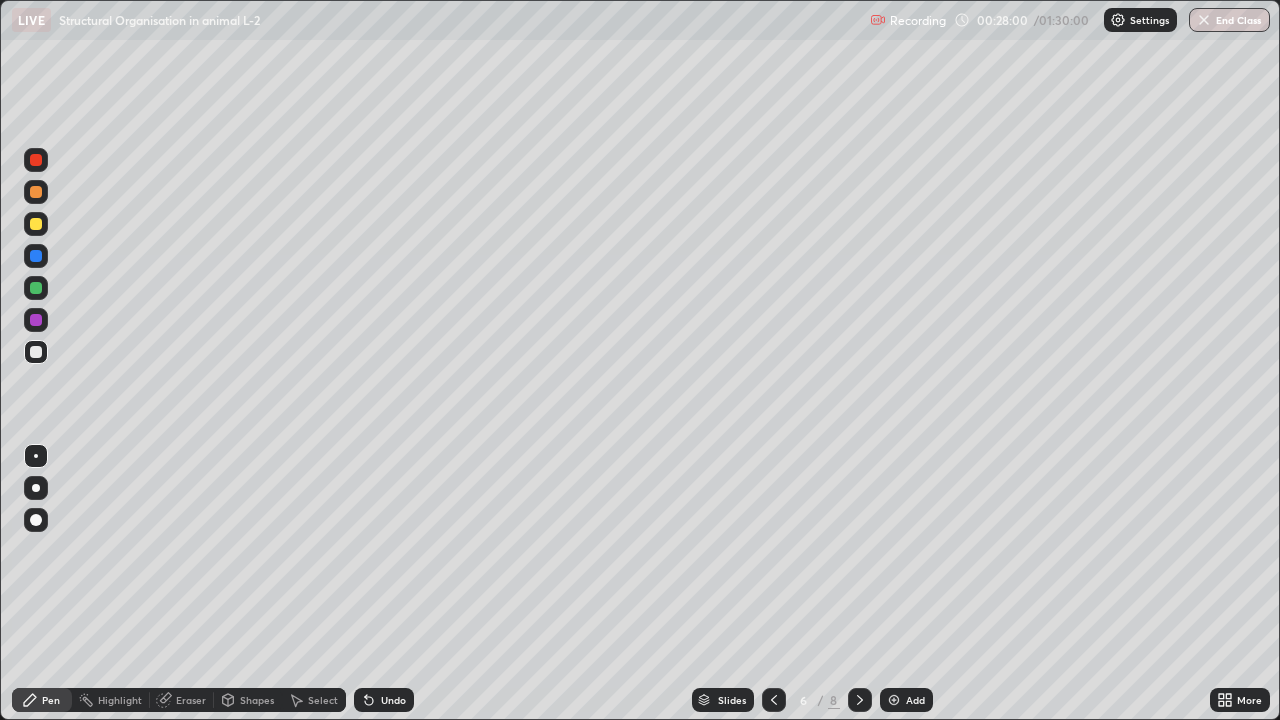 click 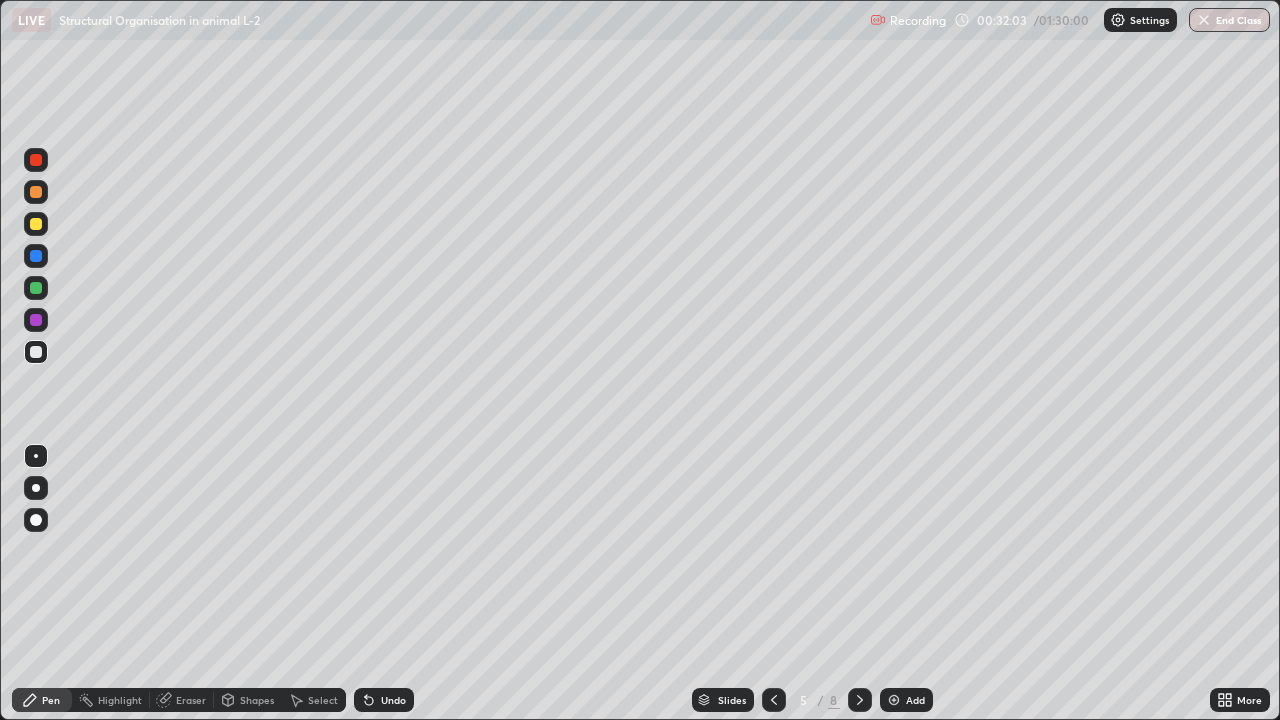 click on "Add" at bounding box center (906, 700) 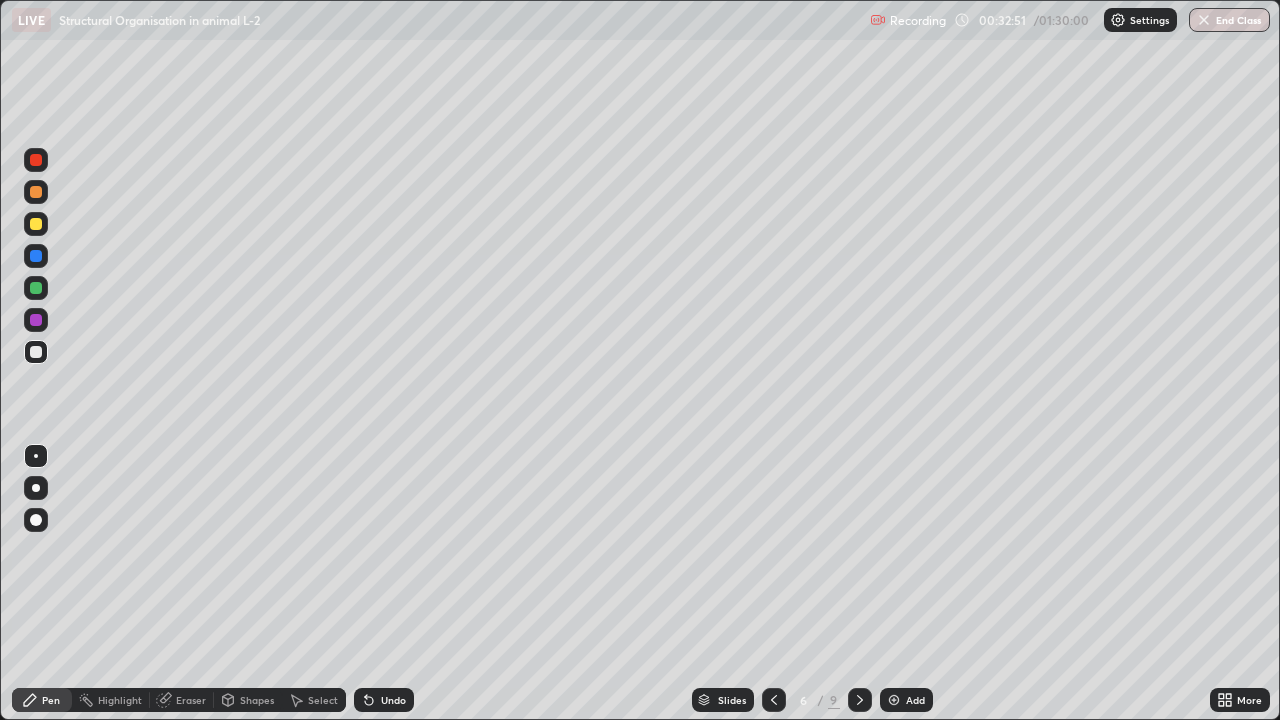 click at bounding box center [36, 224] 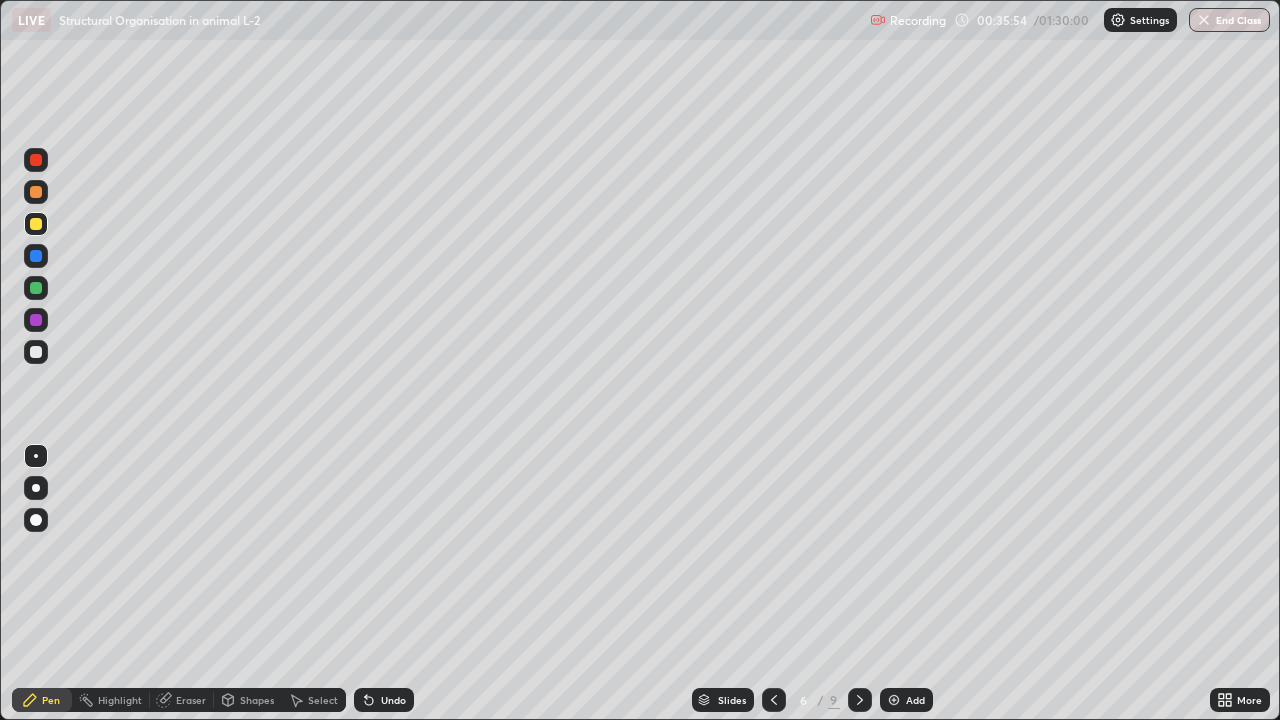 click at bounding box center [36, 352] 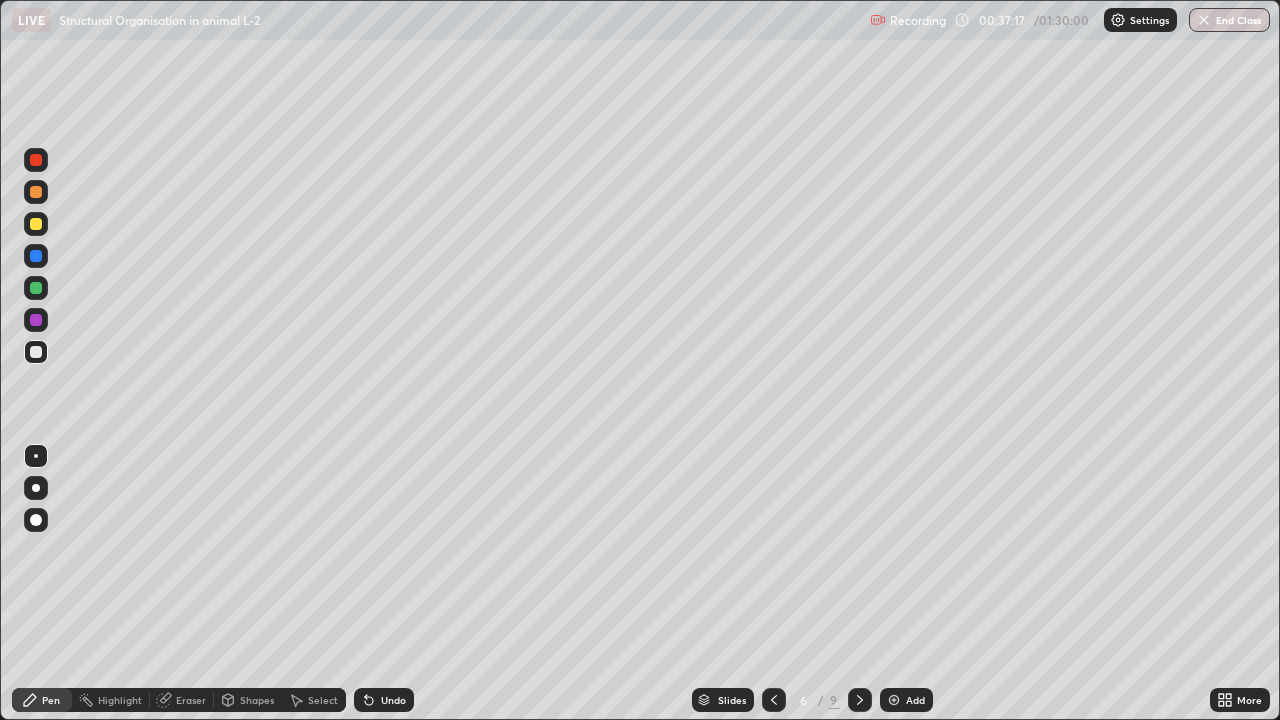 click on "Eraser" at bounding box center (182, 700) 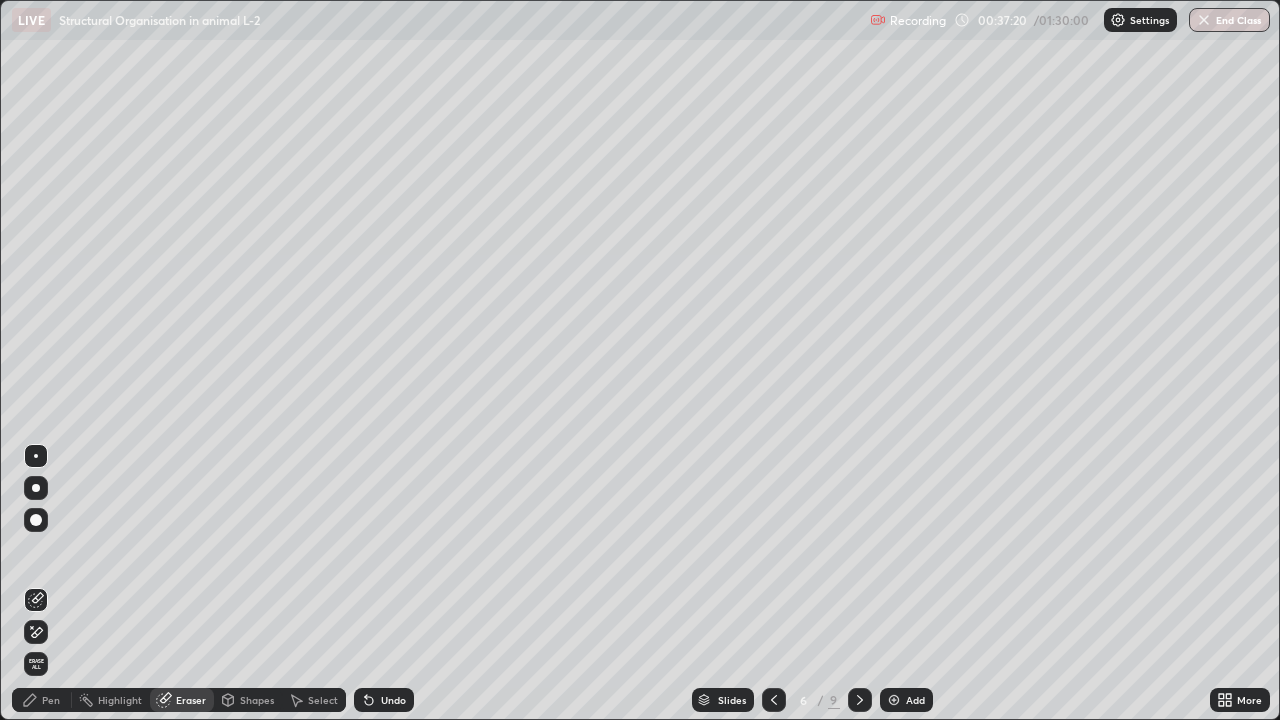 click on "Pen" at bounding box center (42, 700) 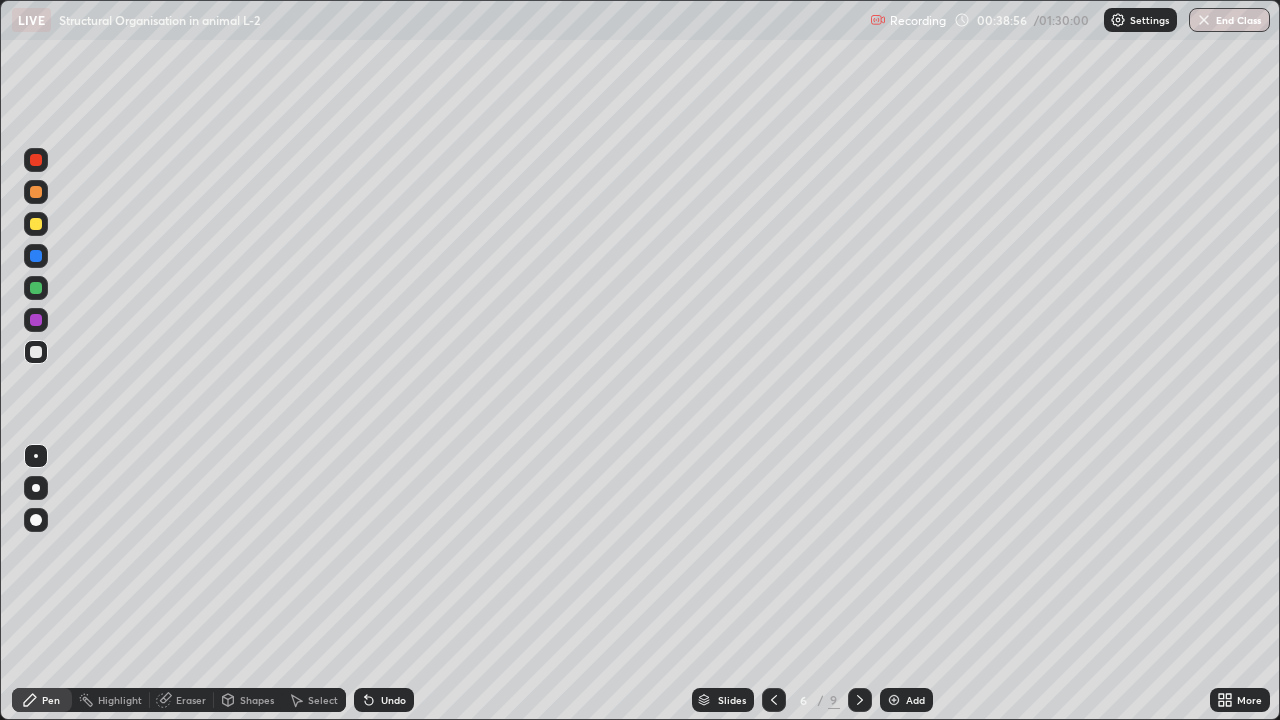 click at bounding box center [894, 700] 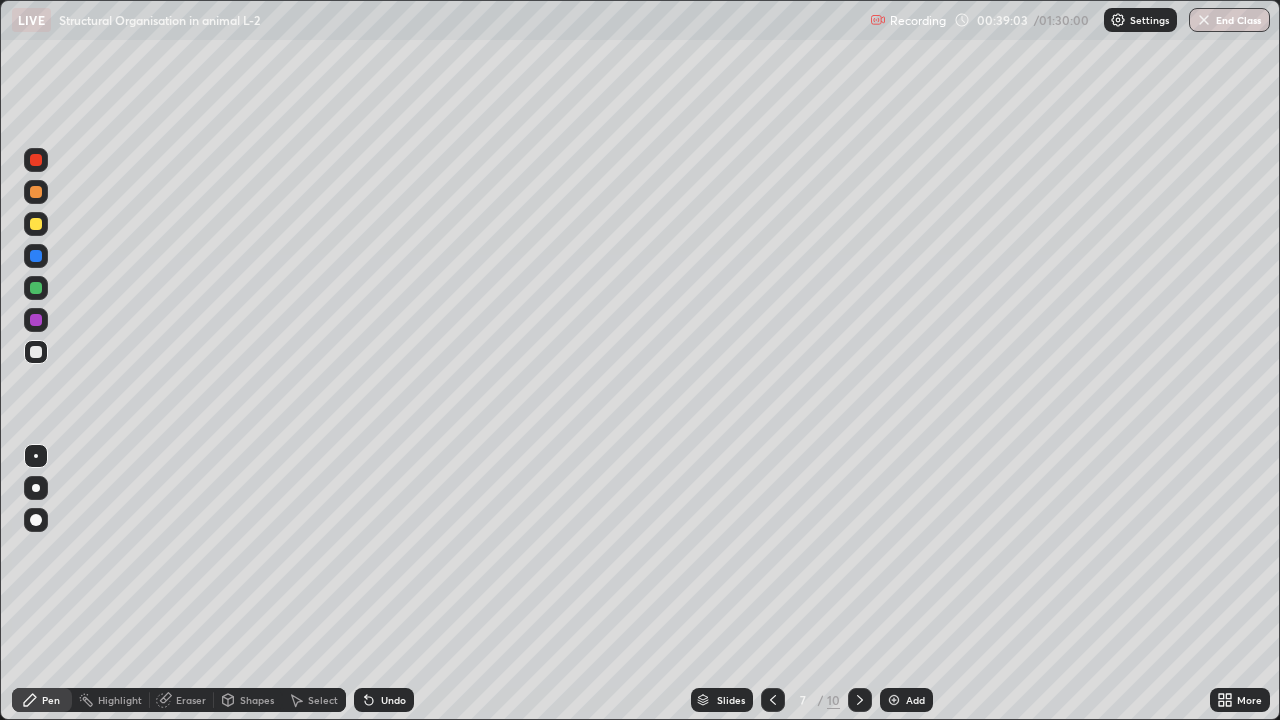 click 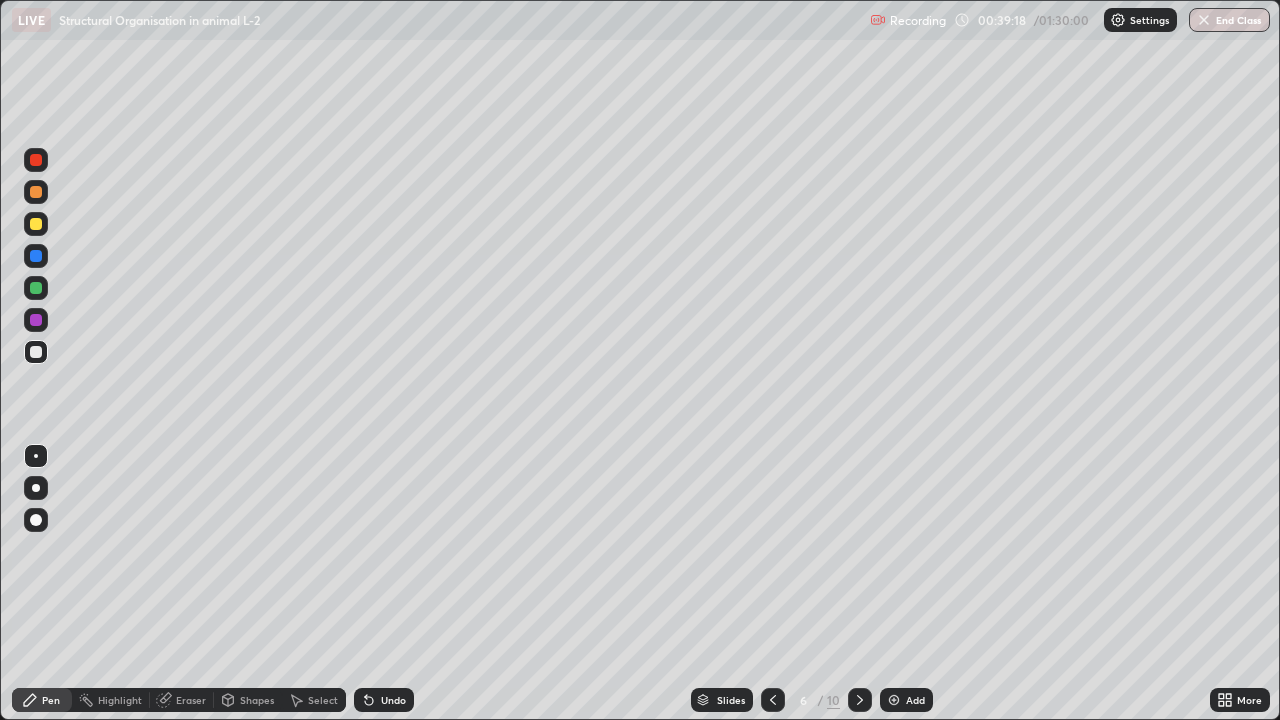 click at bounding box center [894, 700] 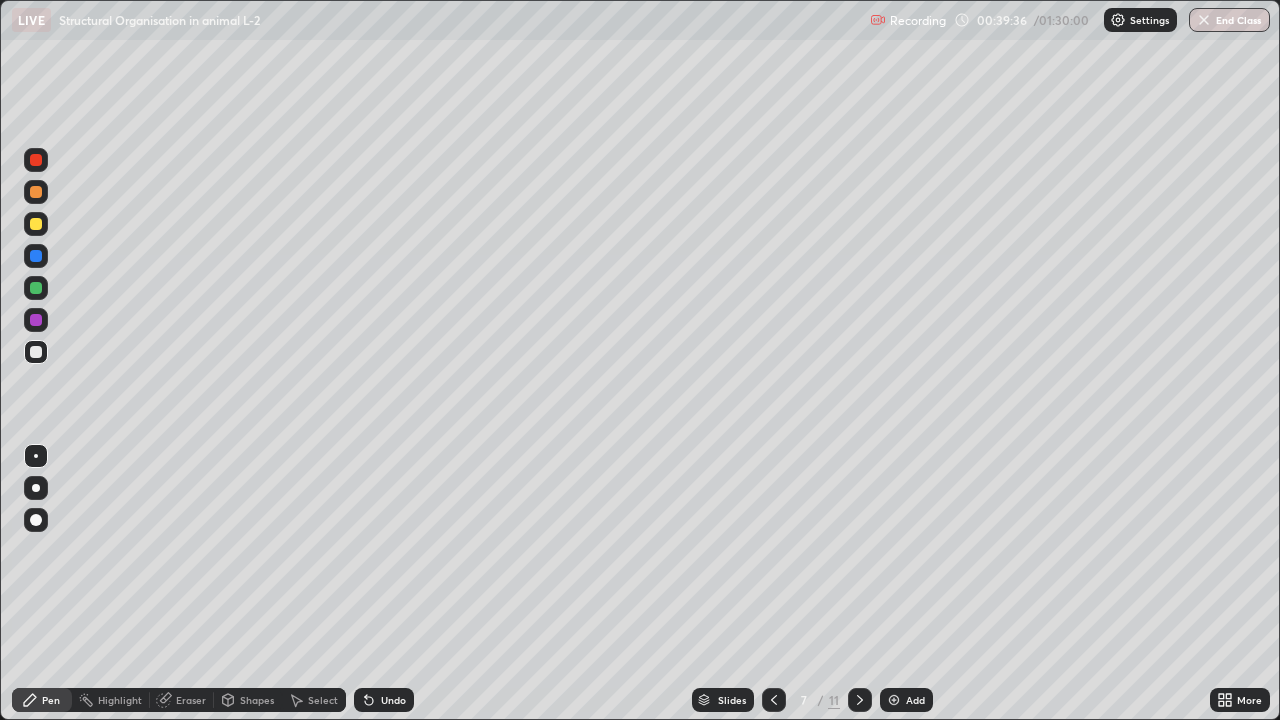 click on "Pen" at bounding box center (42, 700) 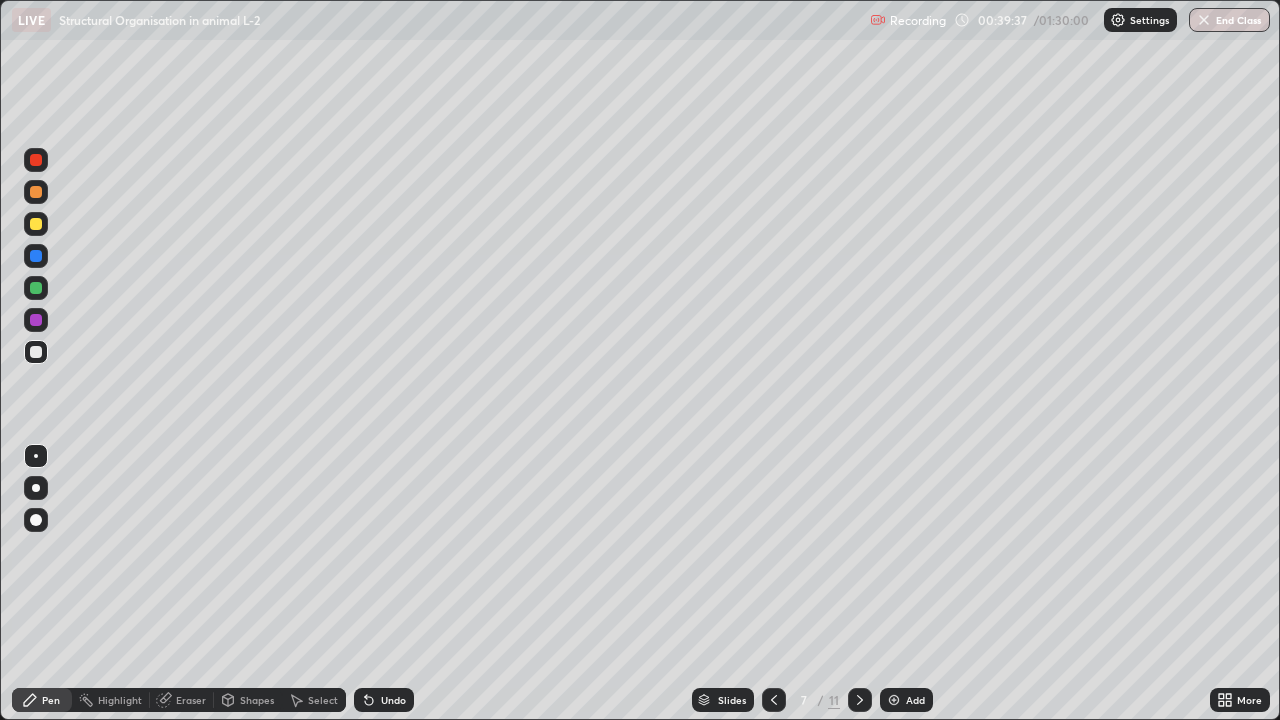 click at bounding box center (36, 352) 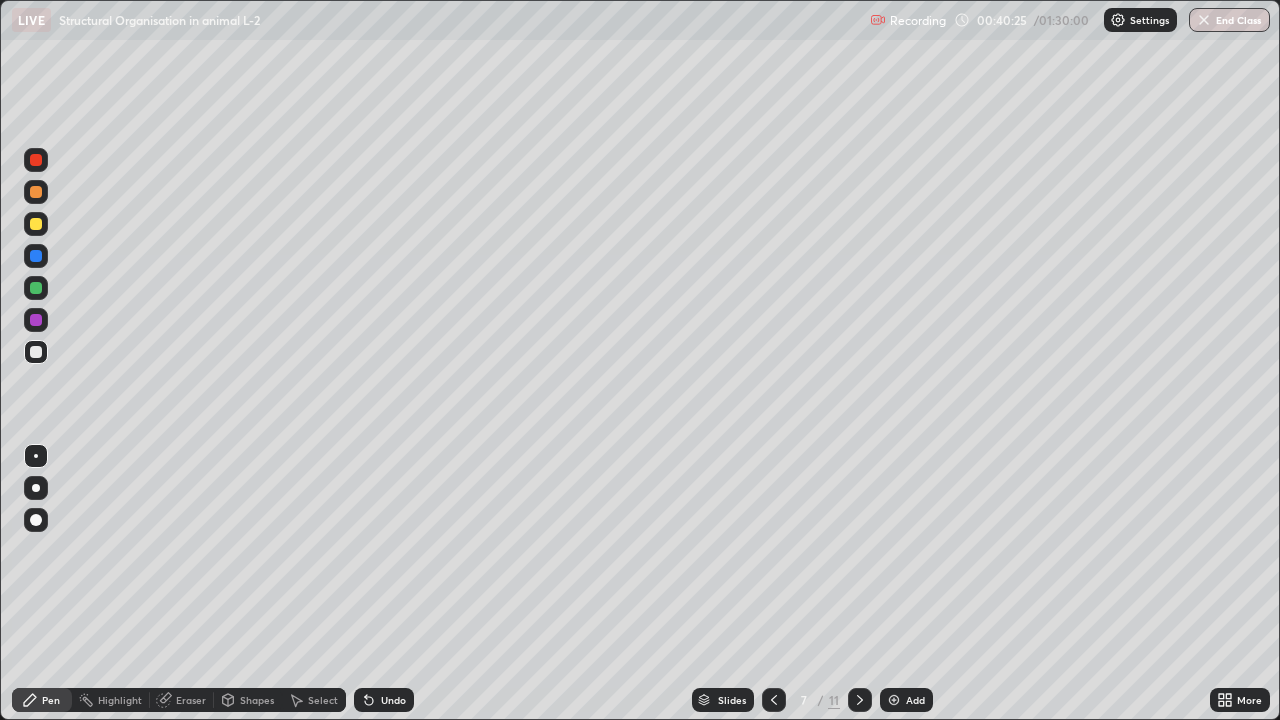 click on "Erase all" at bounding box center (36, 360) 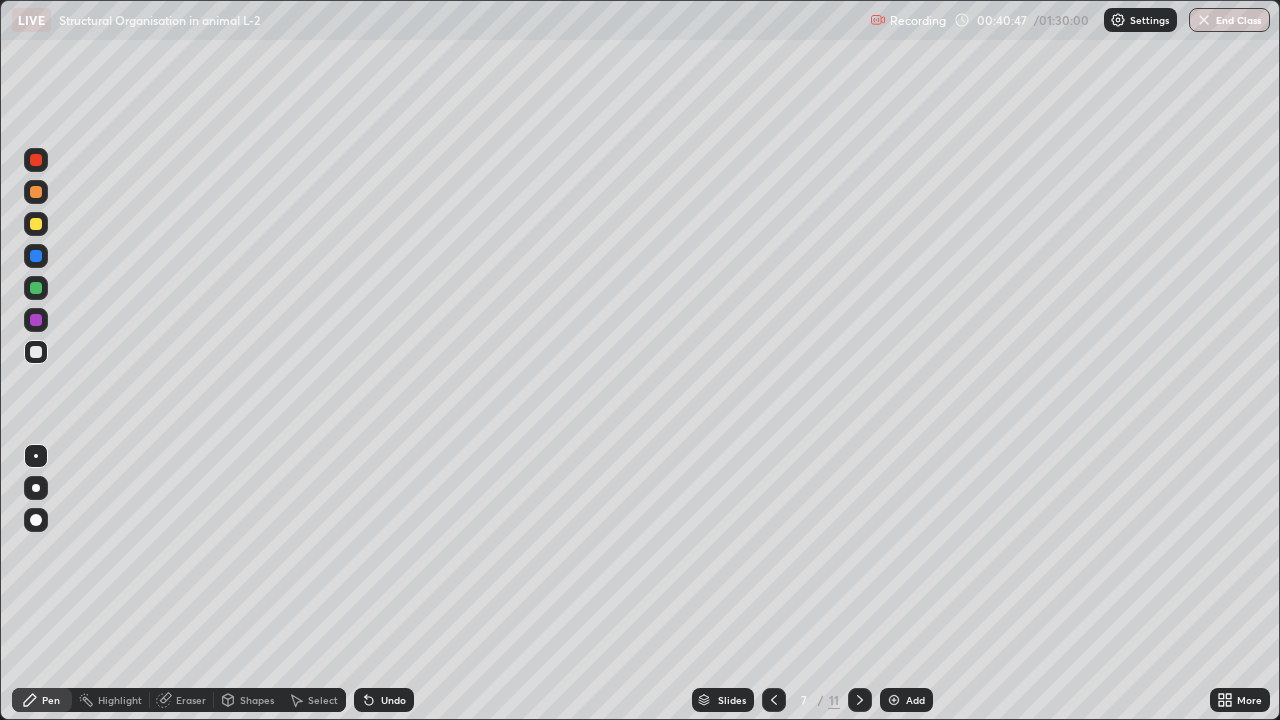 click on "More" at bounding box center [1240, 700] 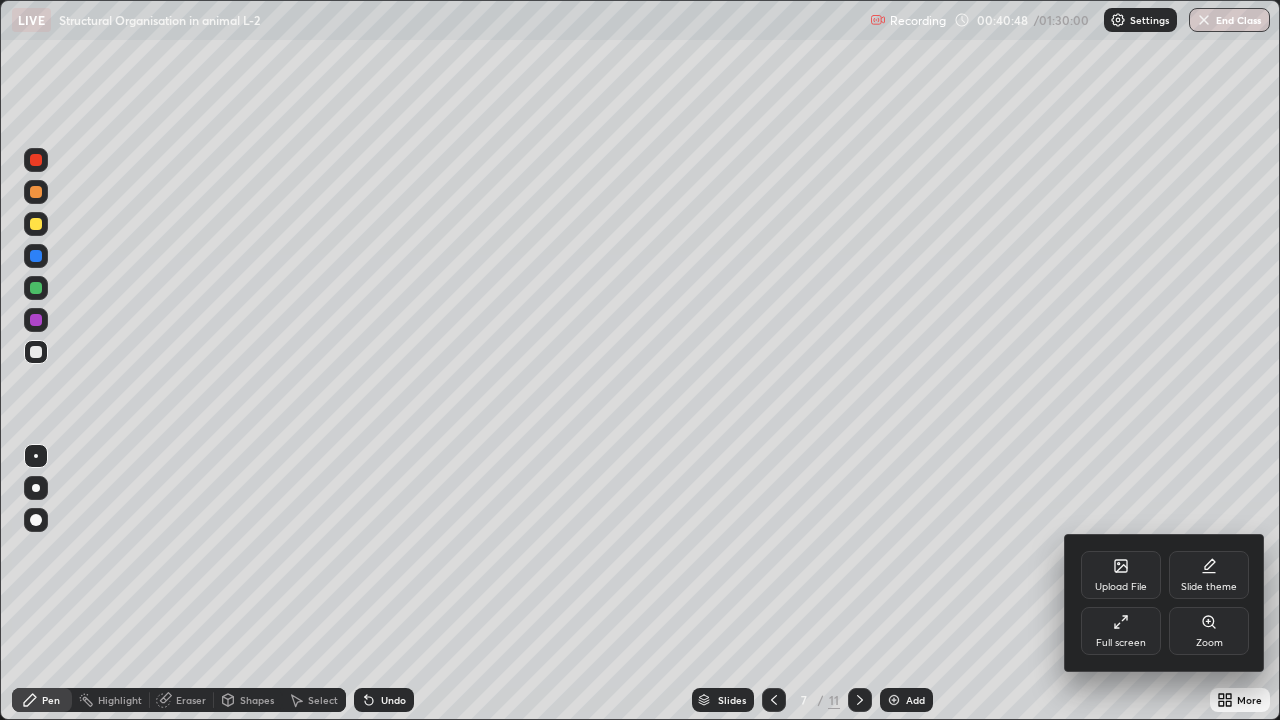 click on "Full screen" at bounding box center (1121, 643) 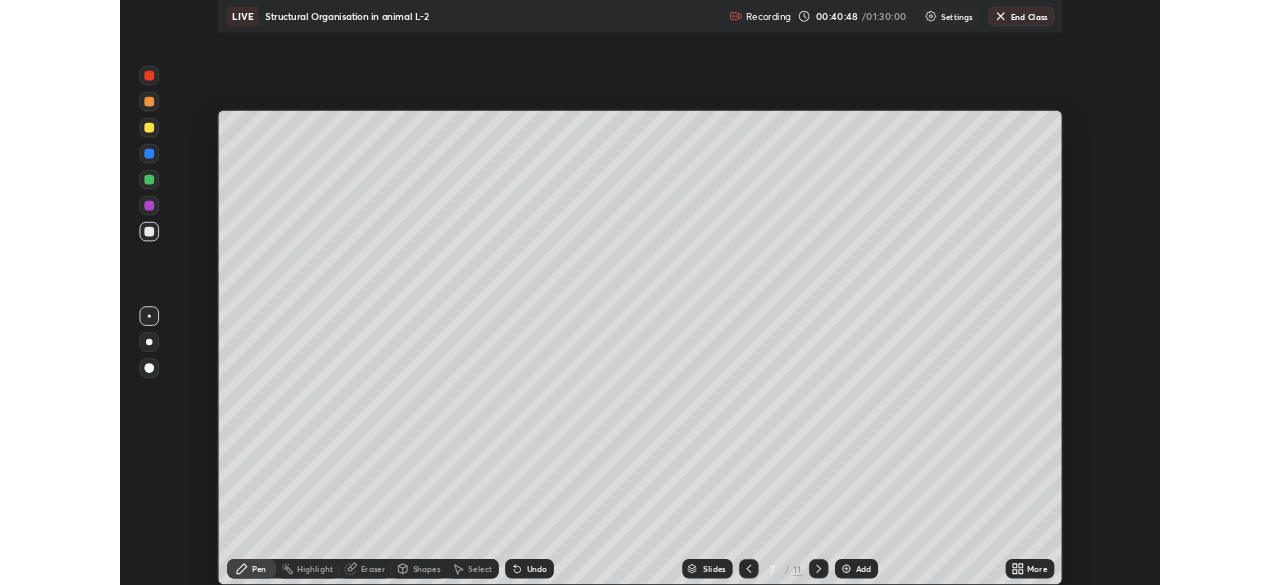 scroll, scrollTop: 585, scrollLeft: 1280, axis: both 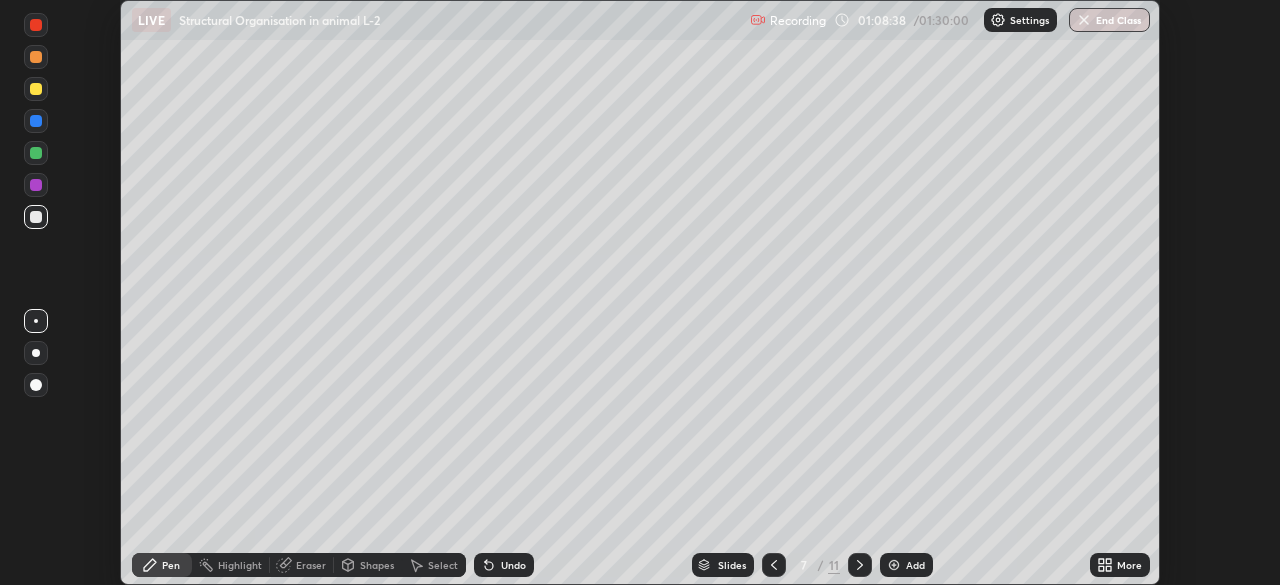 click at bounding box center (36, 153) 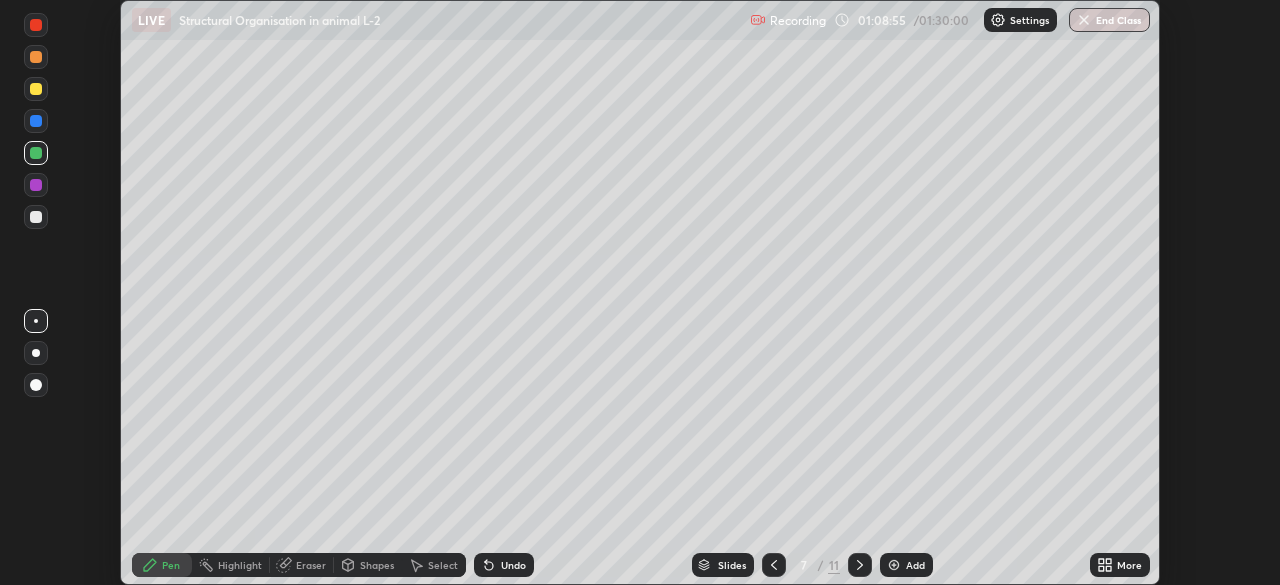 click at bounding box center [36, 217] 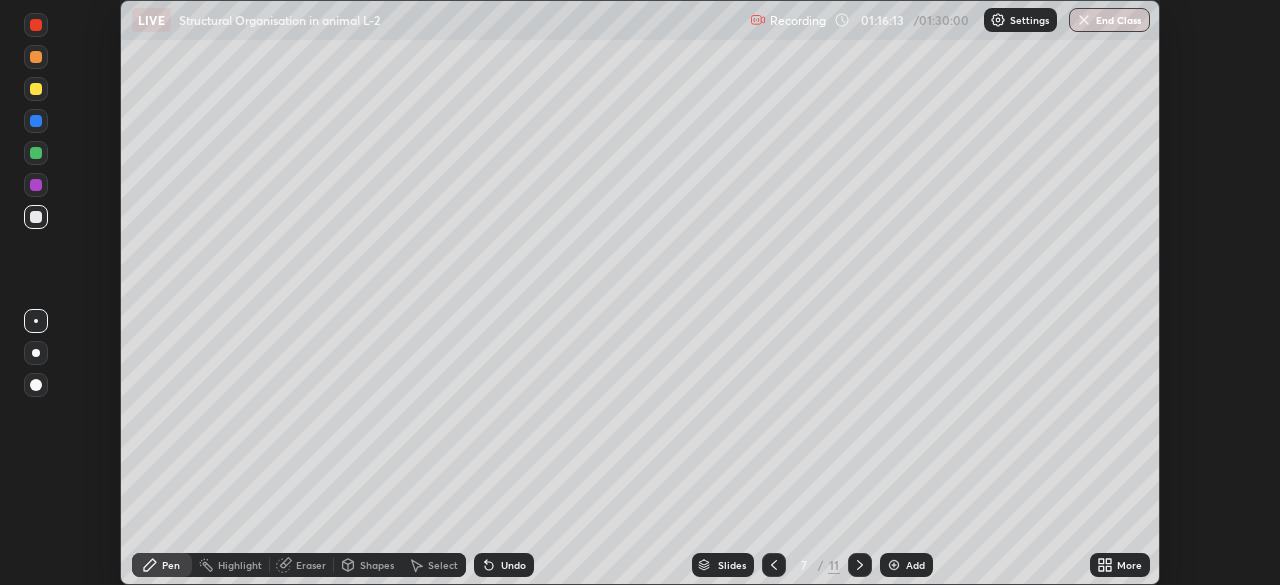 click 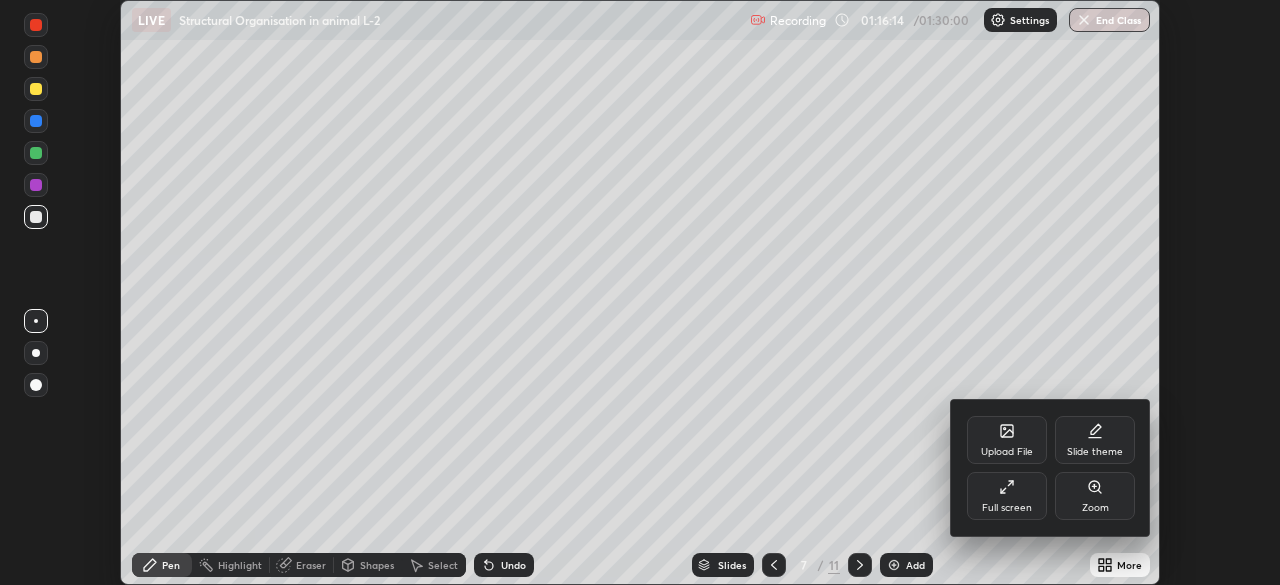 click on "Full screen" at bounding box center (1007, 508) 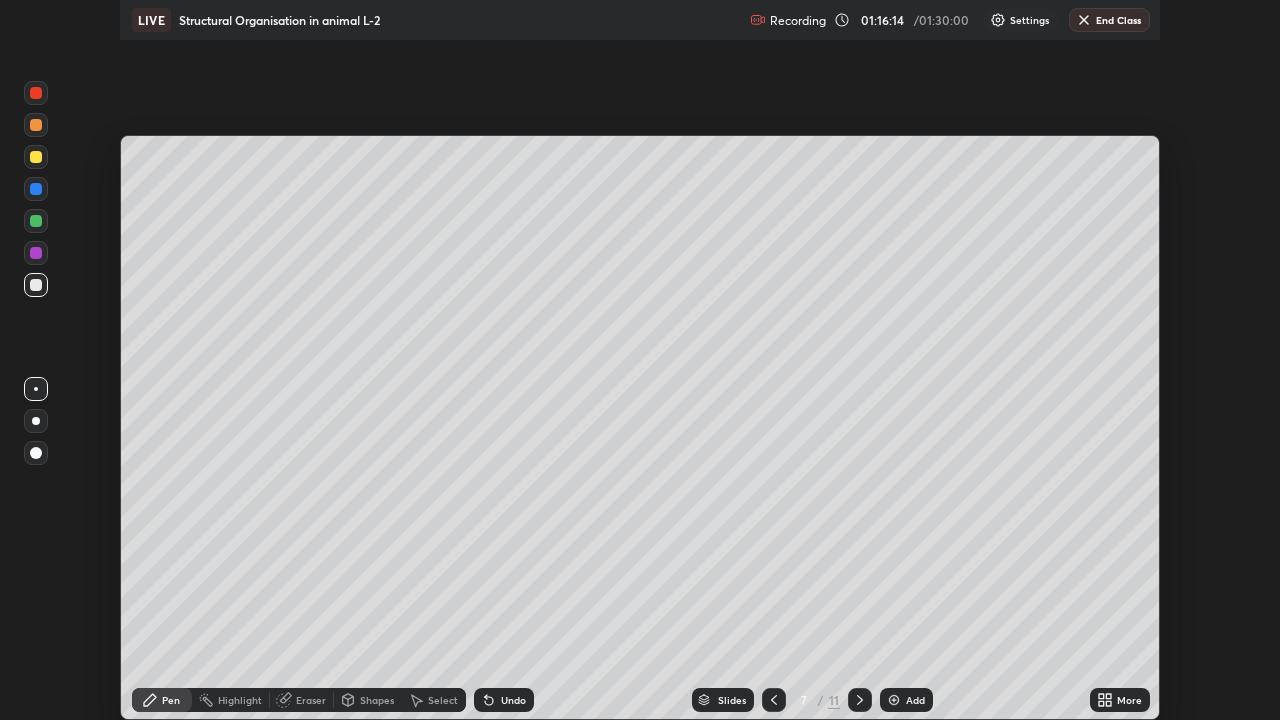 scroll, scrollTop: 99280, scrollLeft: 98720, axis: both 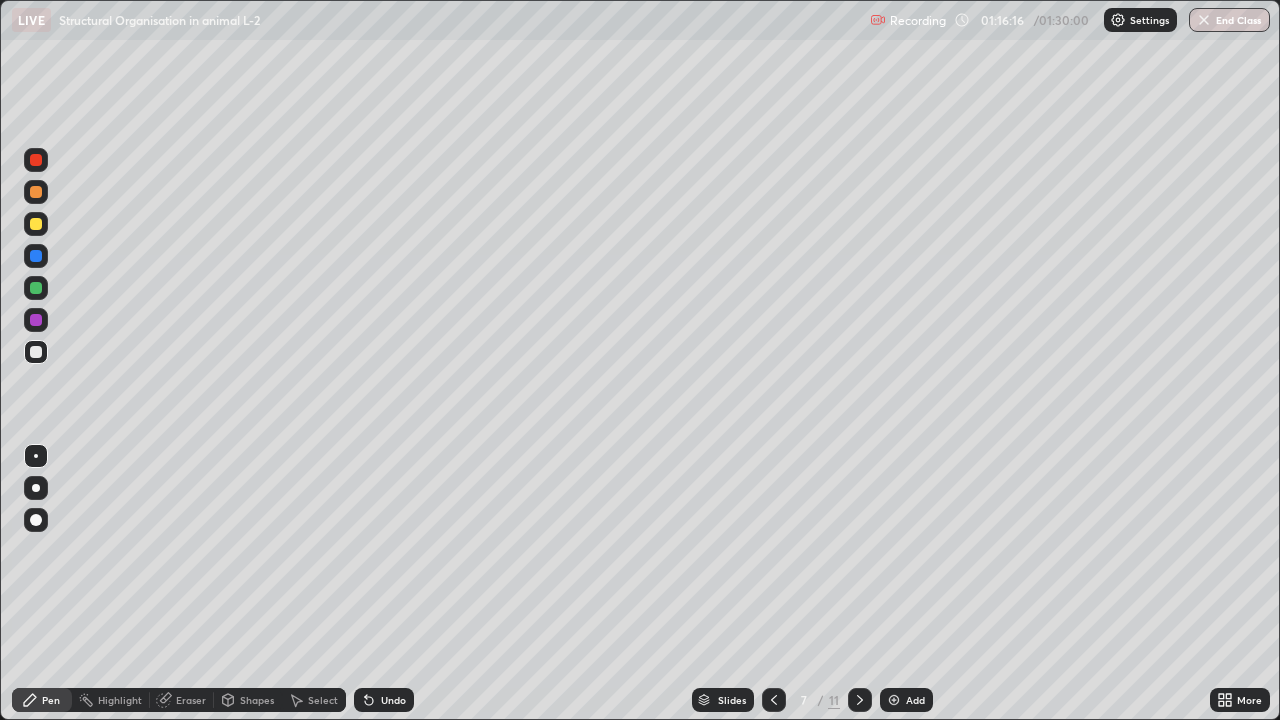 click at bounding box center [894, 700] 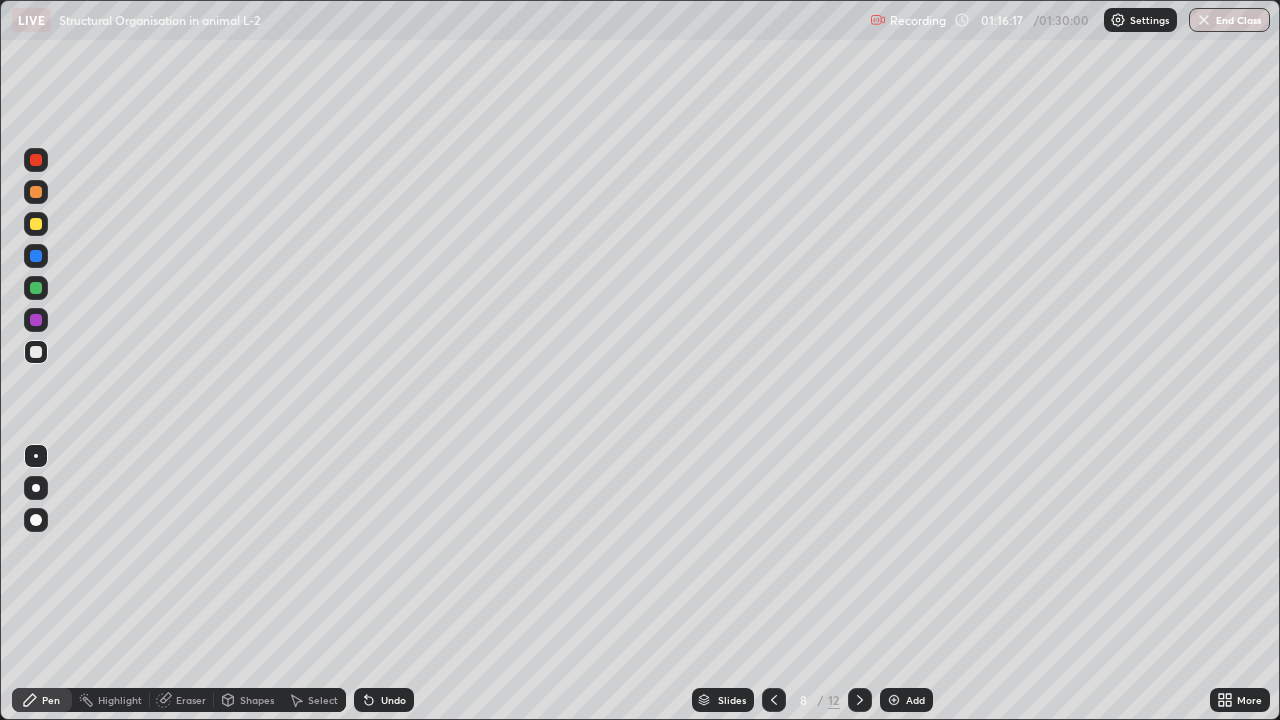click at bounding box center (36, 224) 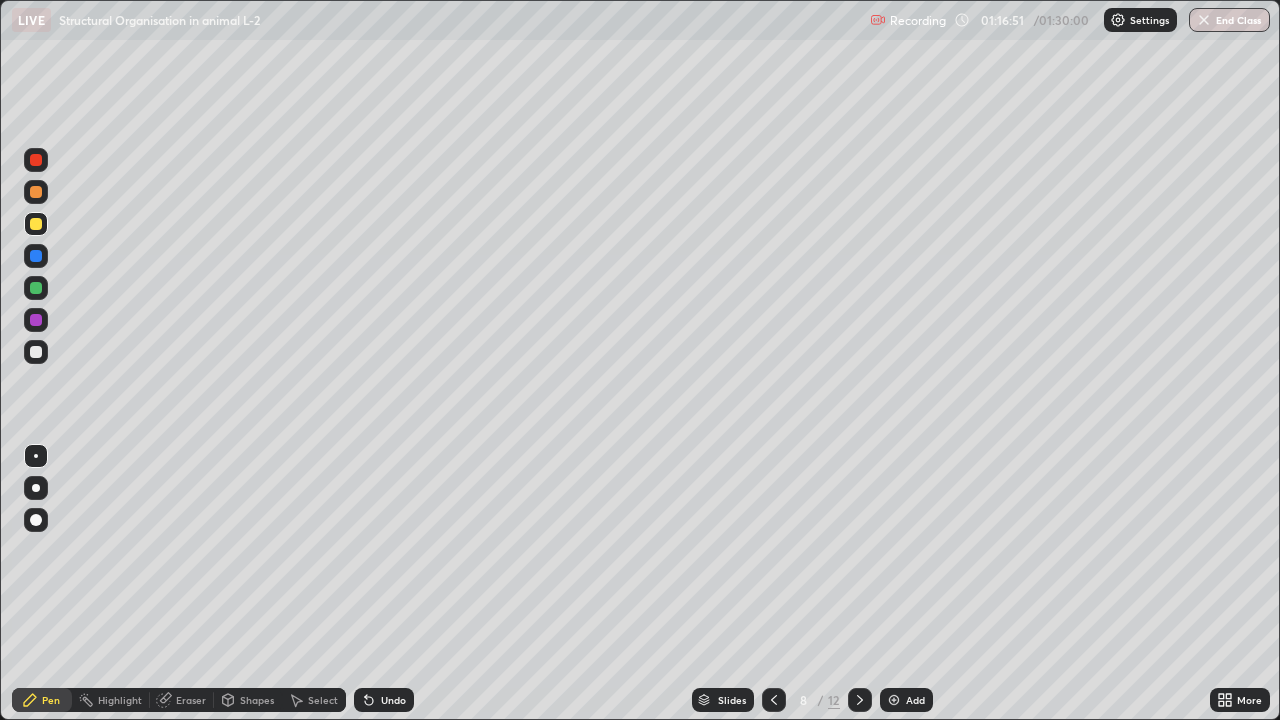 click on "Eraser" at bounding box center [191, 700] 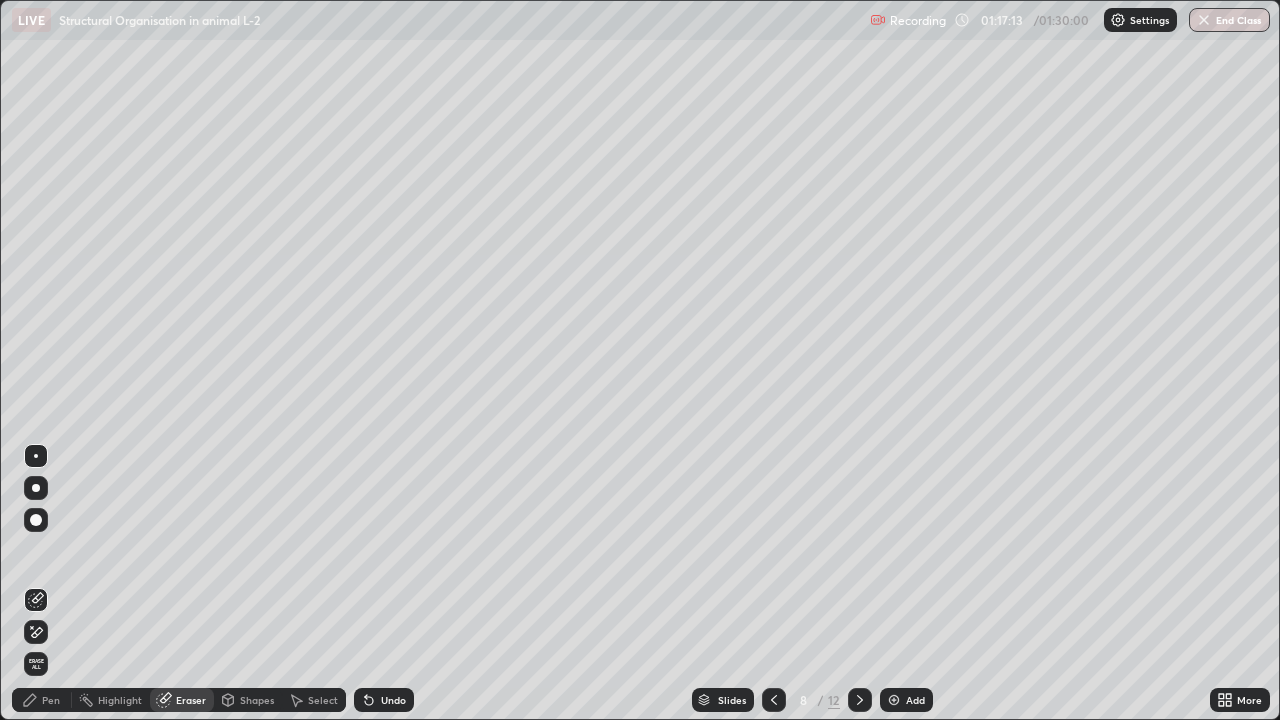 click 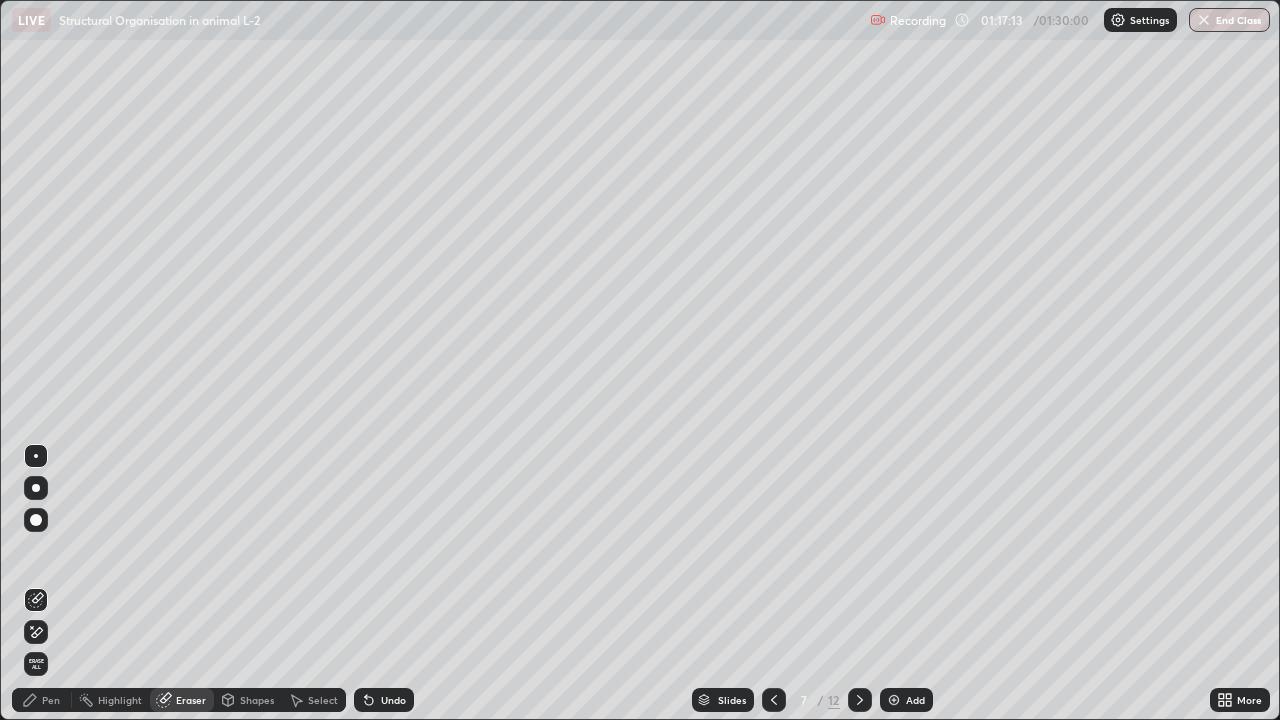 click 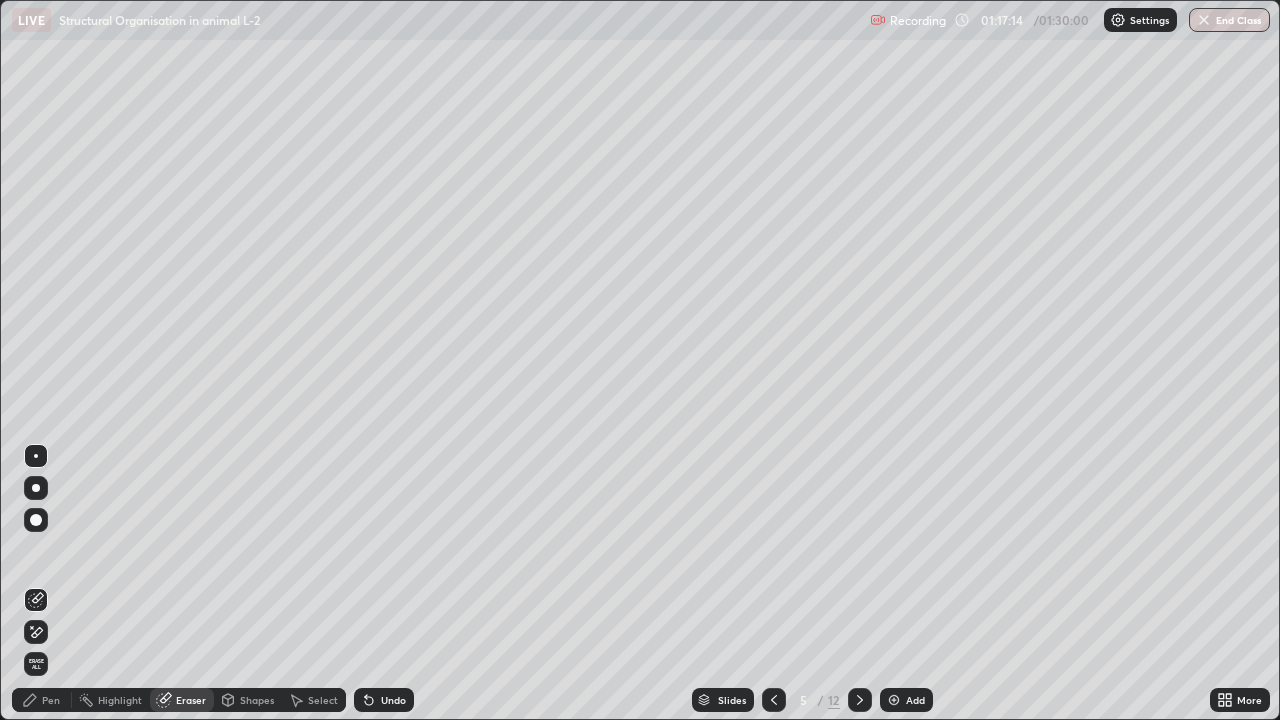 click 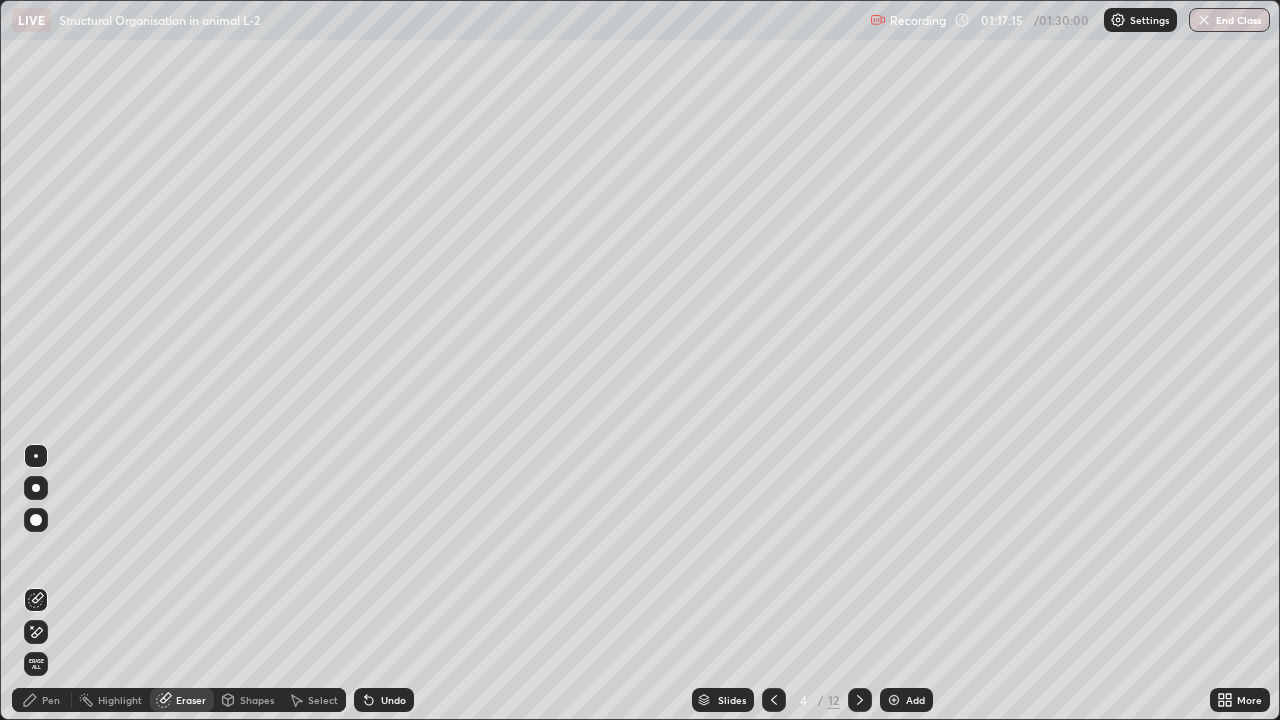 click 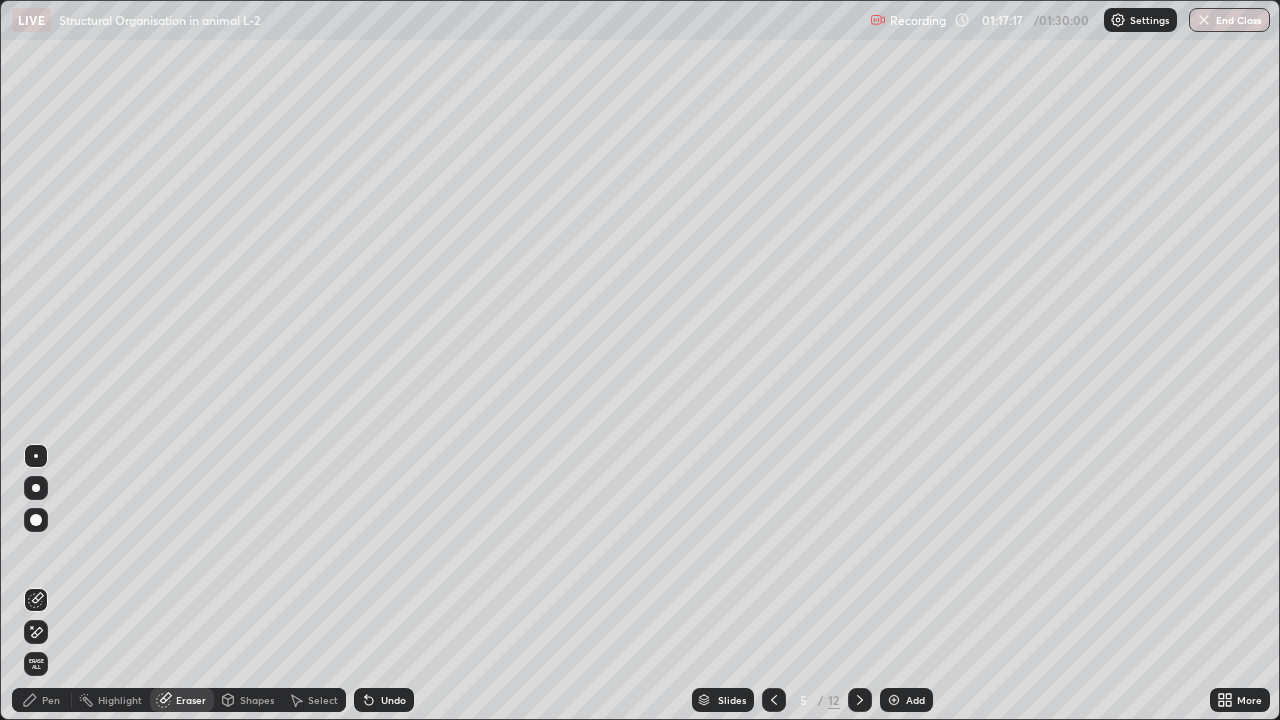 click at bounding box center [774, 700] 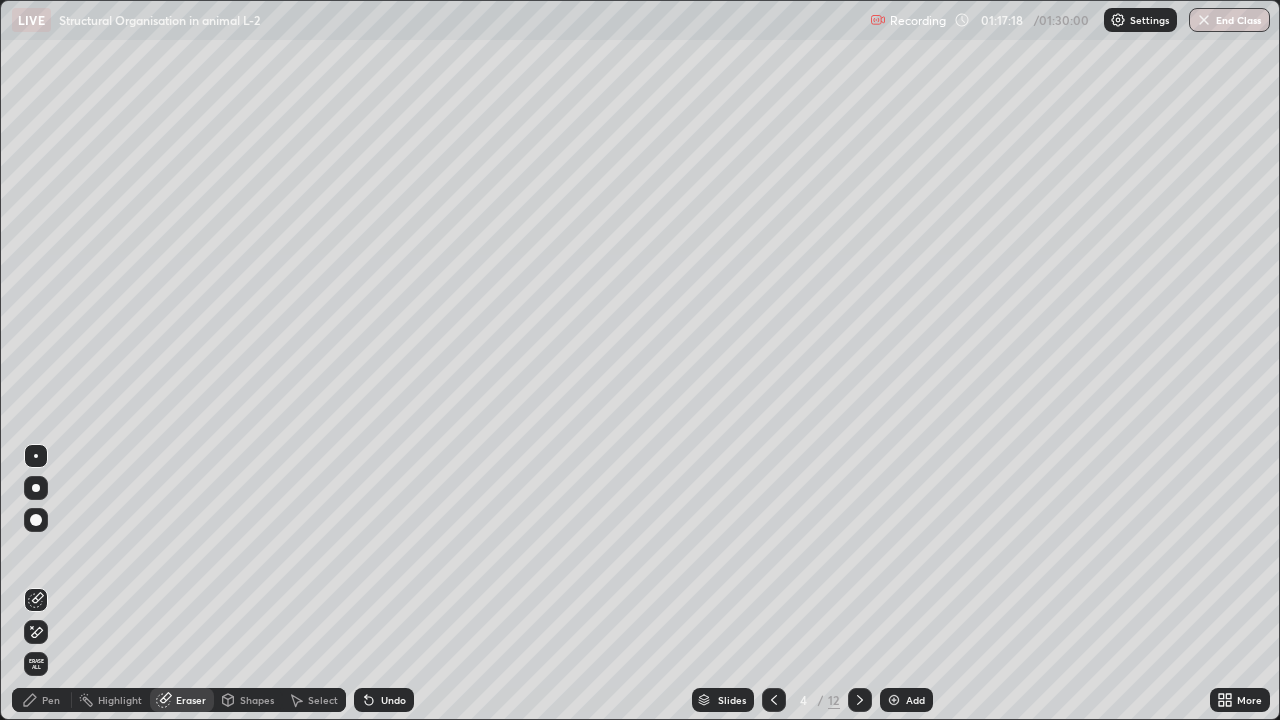 click at bounding box center (774, 700) 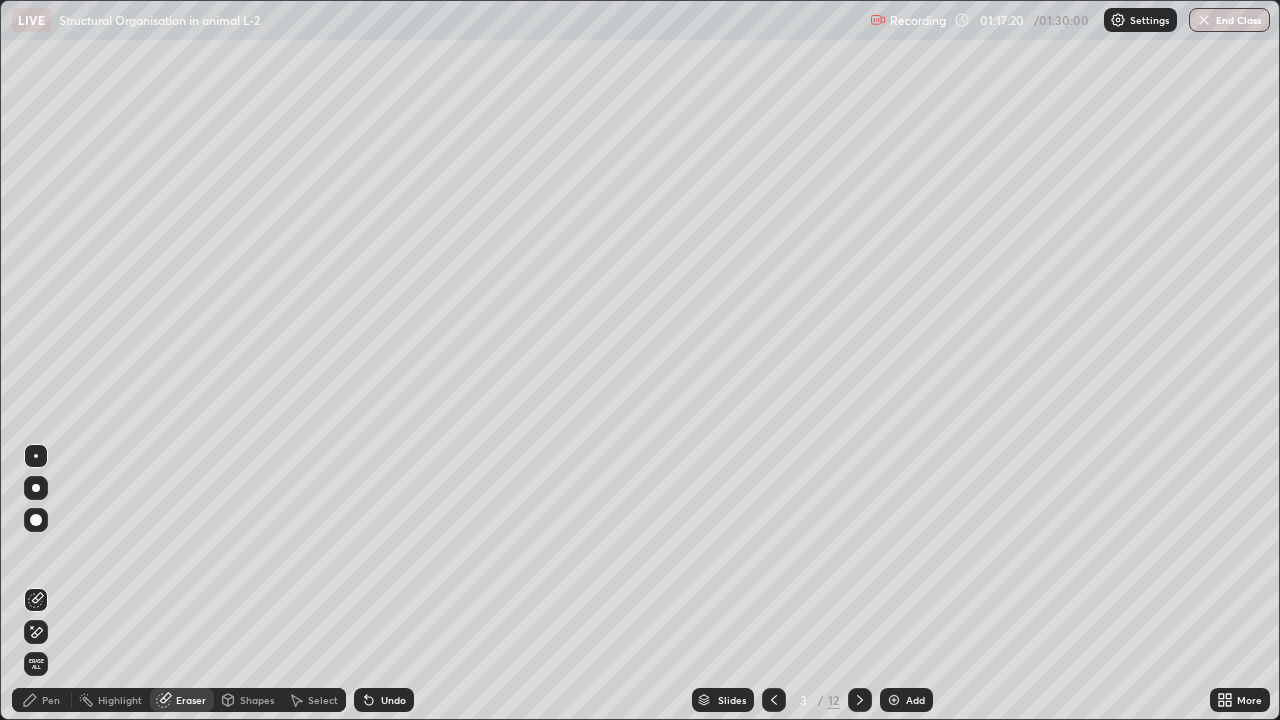 click 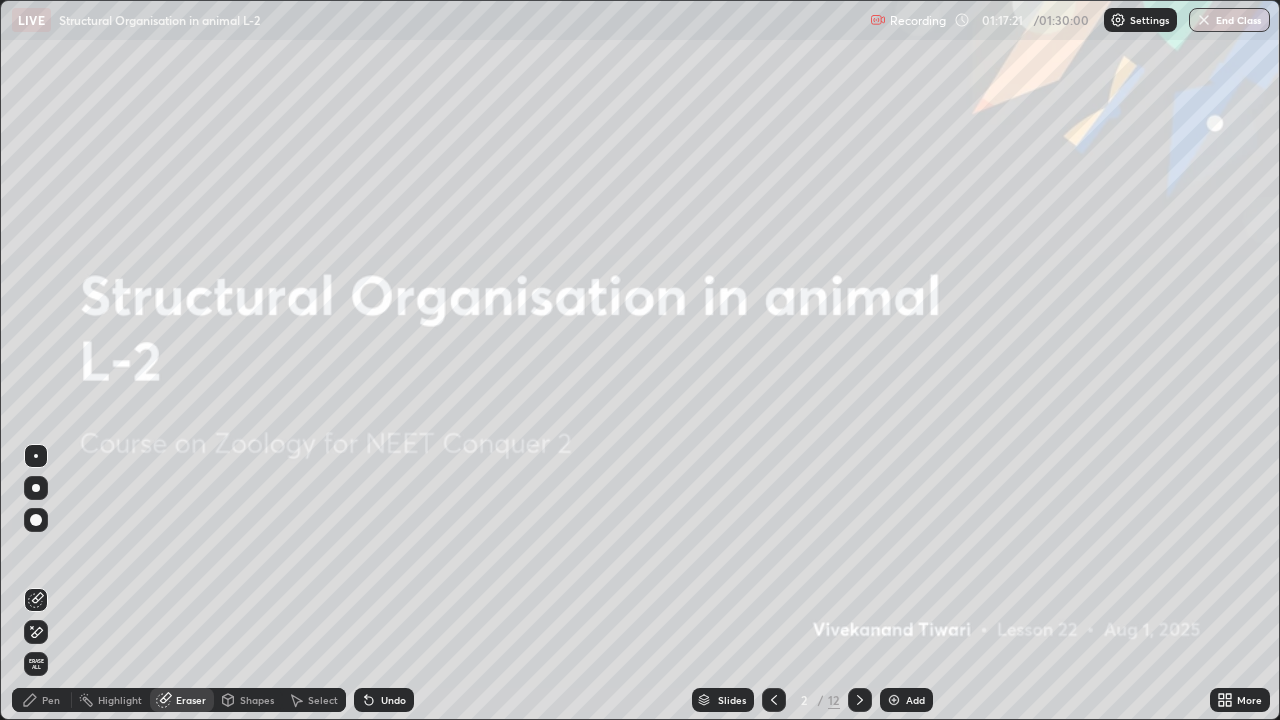 click 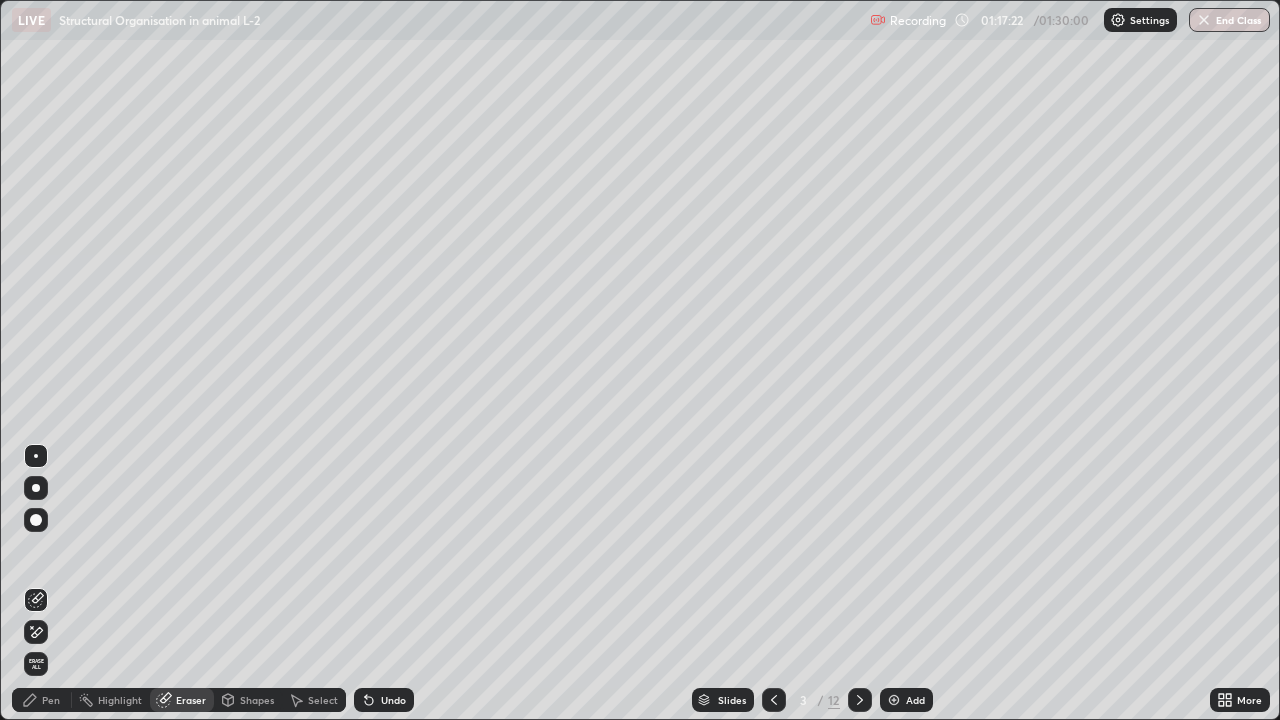 click 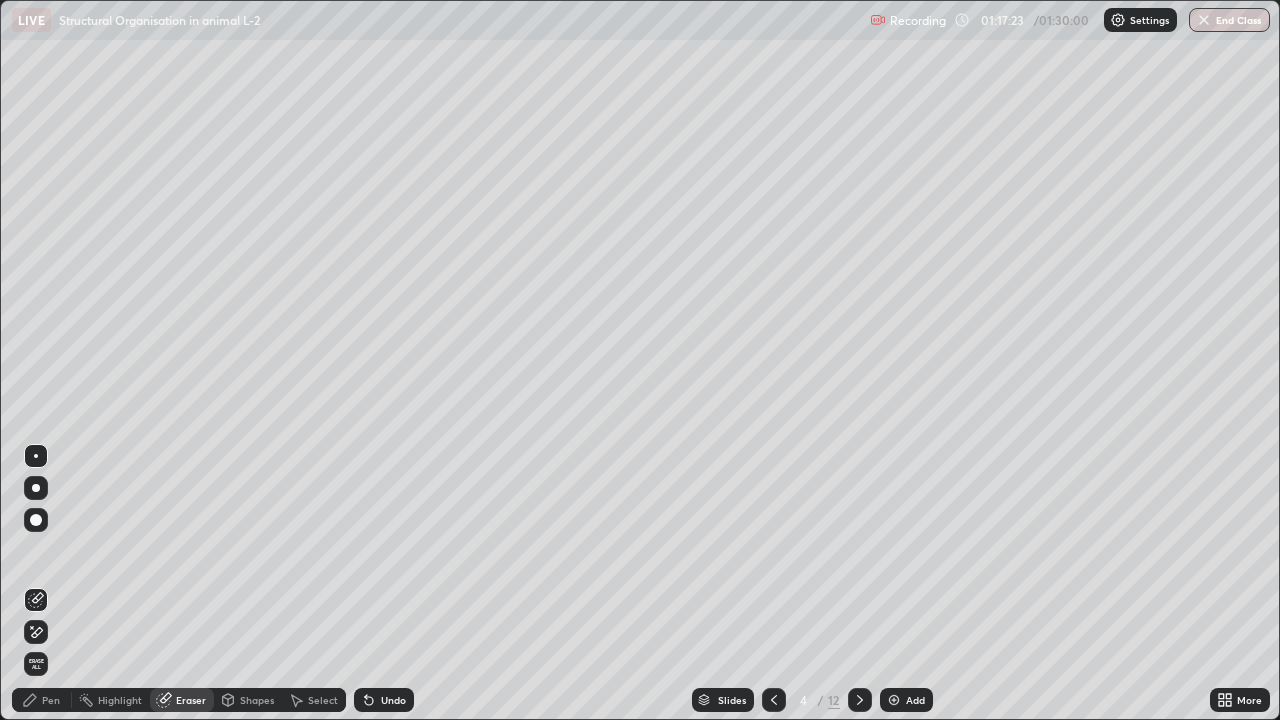 click at bounding box center (860, 700) 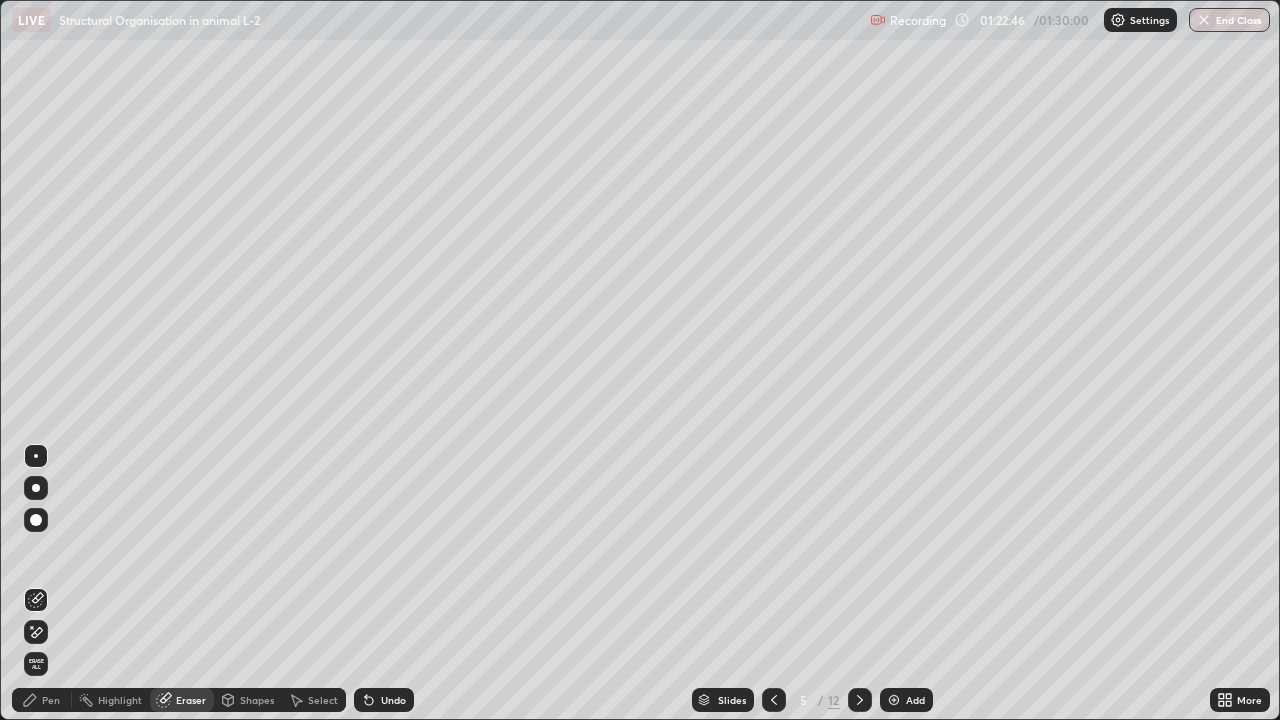click on "End Class" at bounding box center [1229, 20] 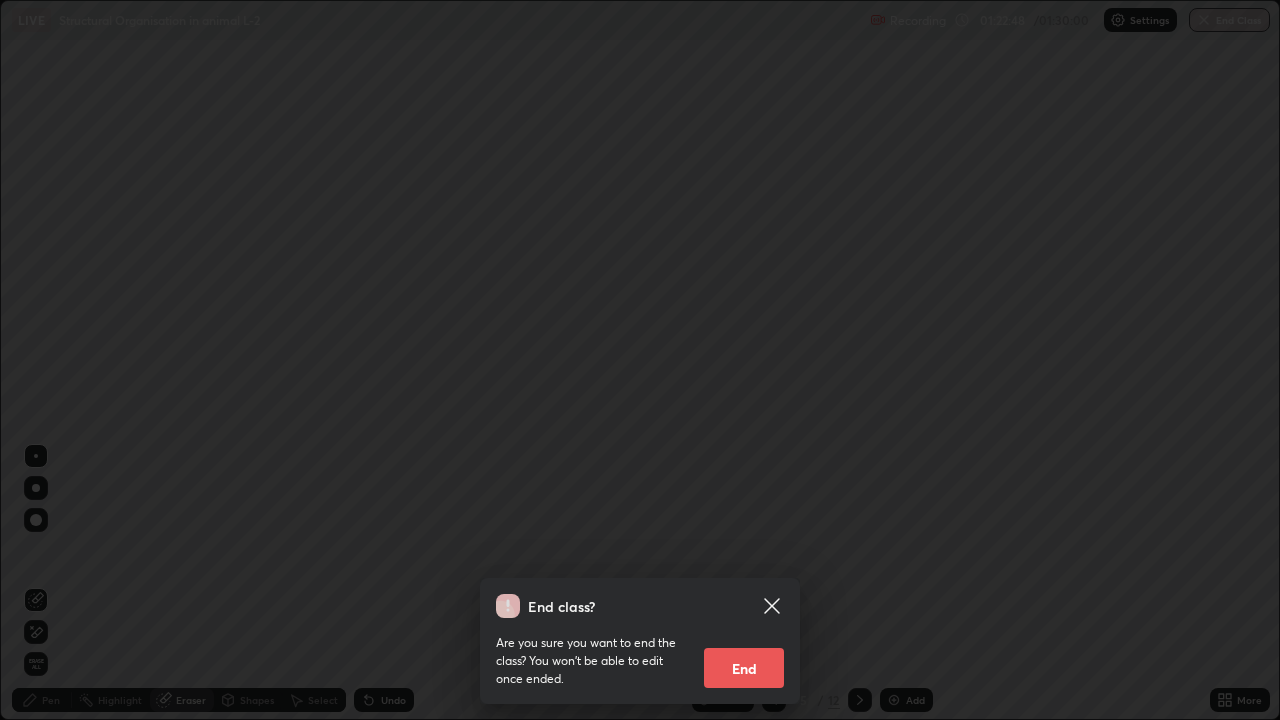 click on "End" at bounding box center (744, 668) 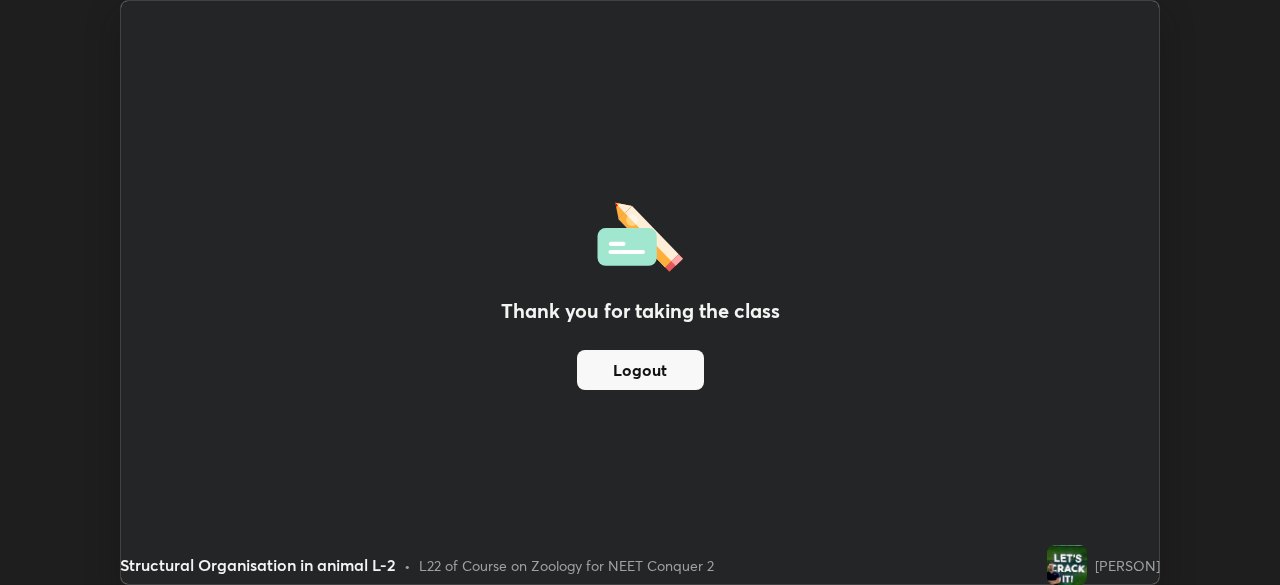 scroll, scrollTop: 585, scrollLeft: 1280, axis: both 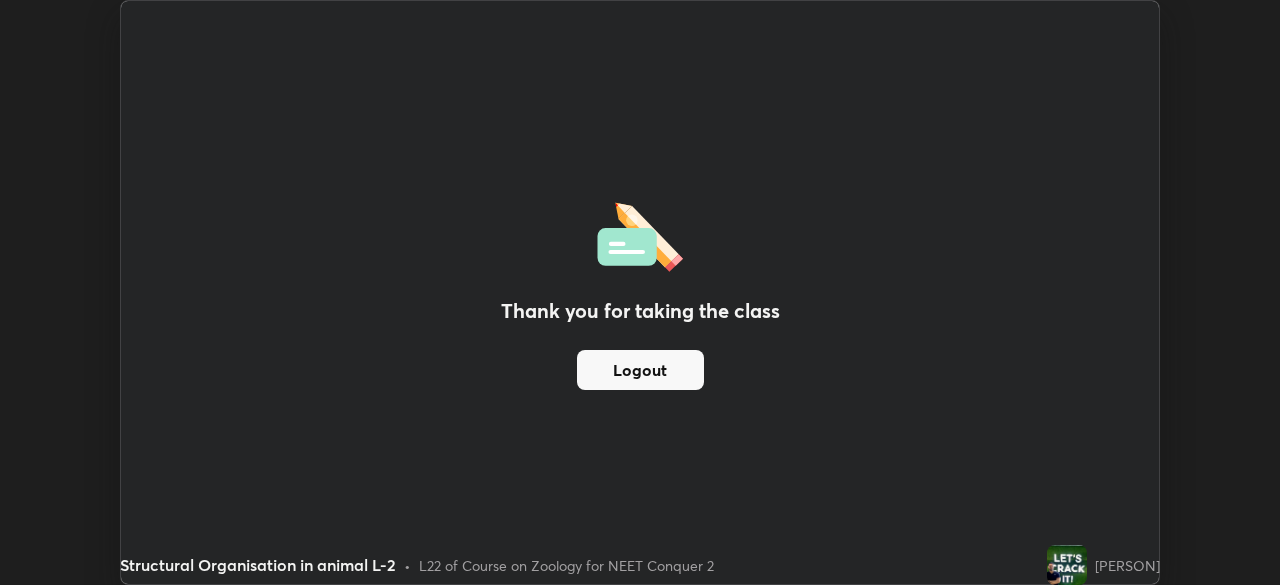 click on "Logout" at bounding box center [640, 370] 